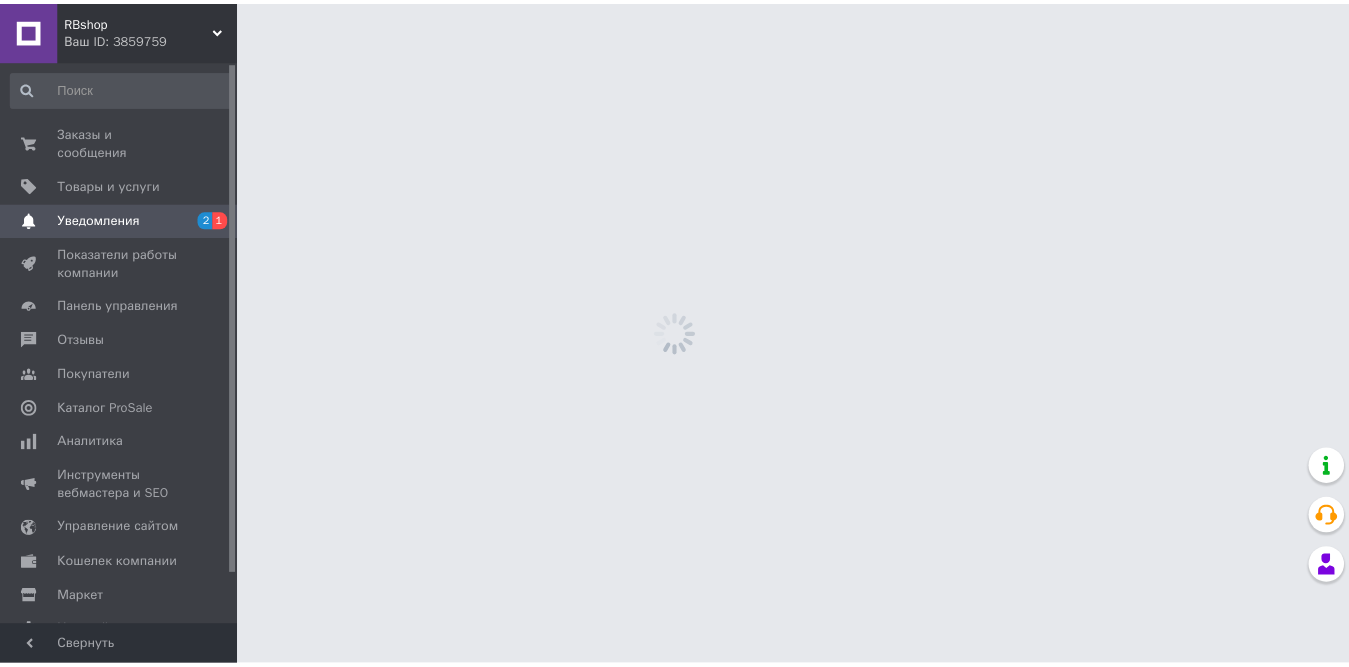 scroll, scrollTop: 0, scrollLeft: 0, axis: both 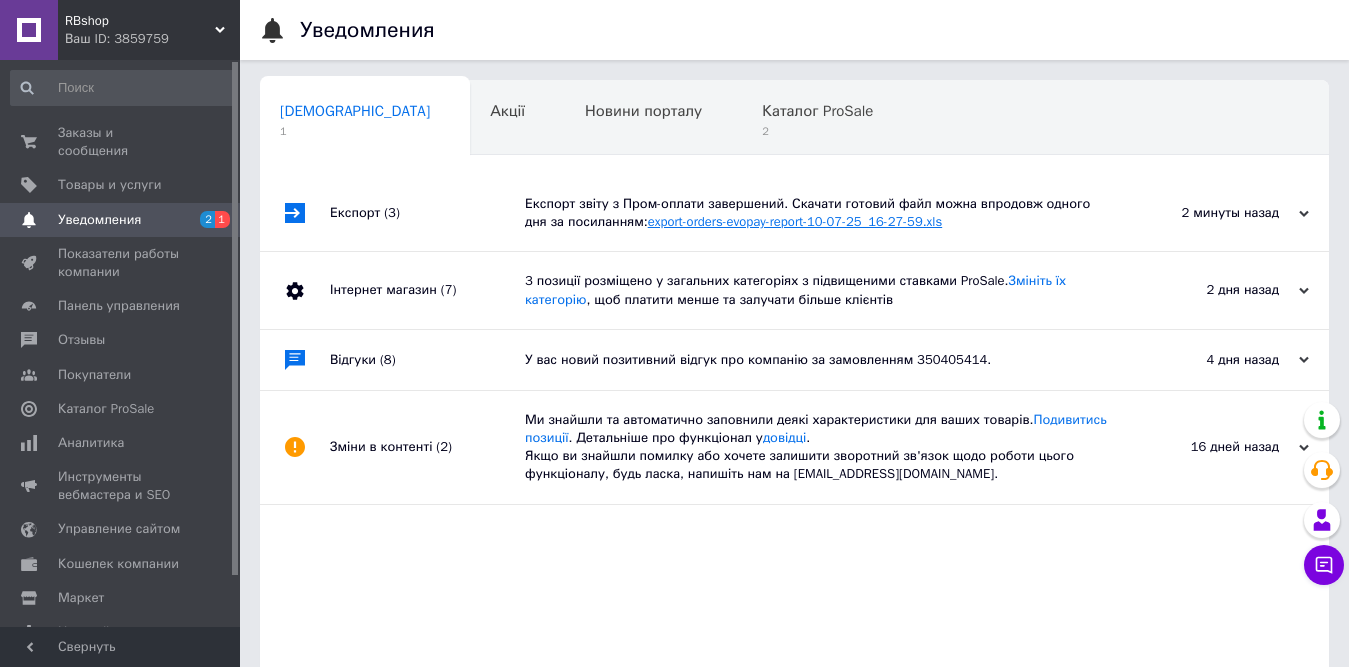 click on "export-orders-evopay-report-10-07-25_16-27-59.xls" at bounding box center (795, 221) 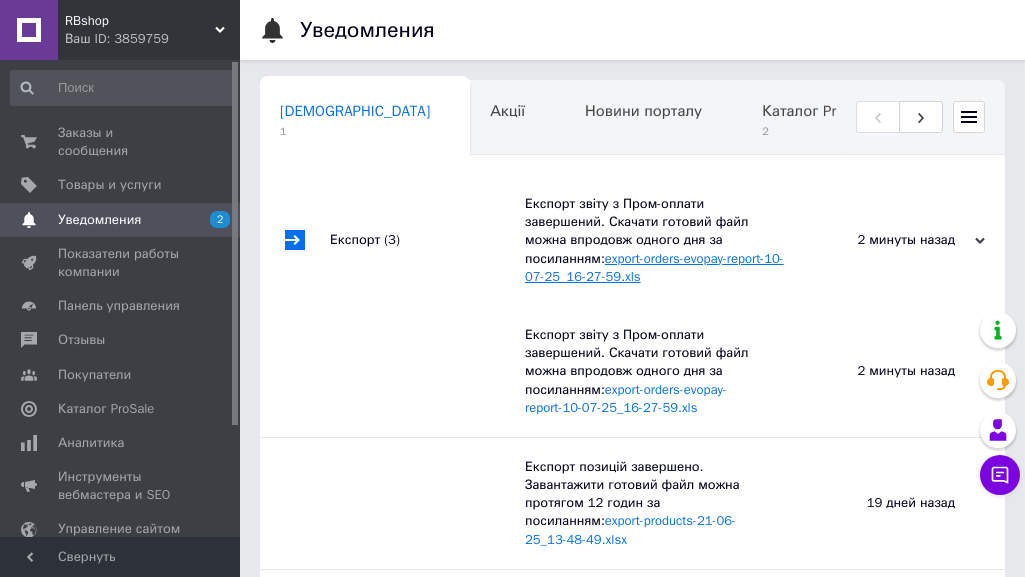 click on "export-orders-evopay-report-10-07-25_16-27-59.xls" at bounding box center [654, 267] 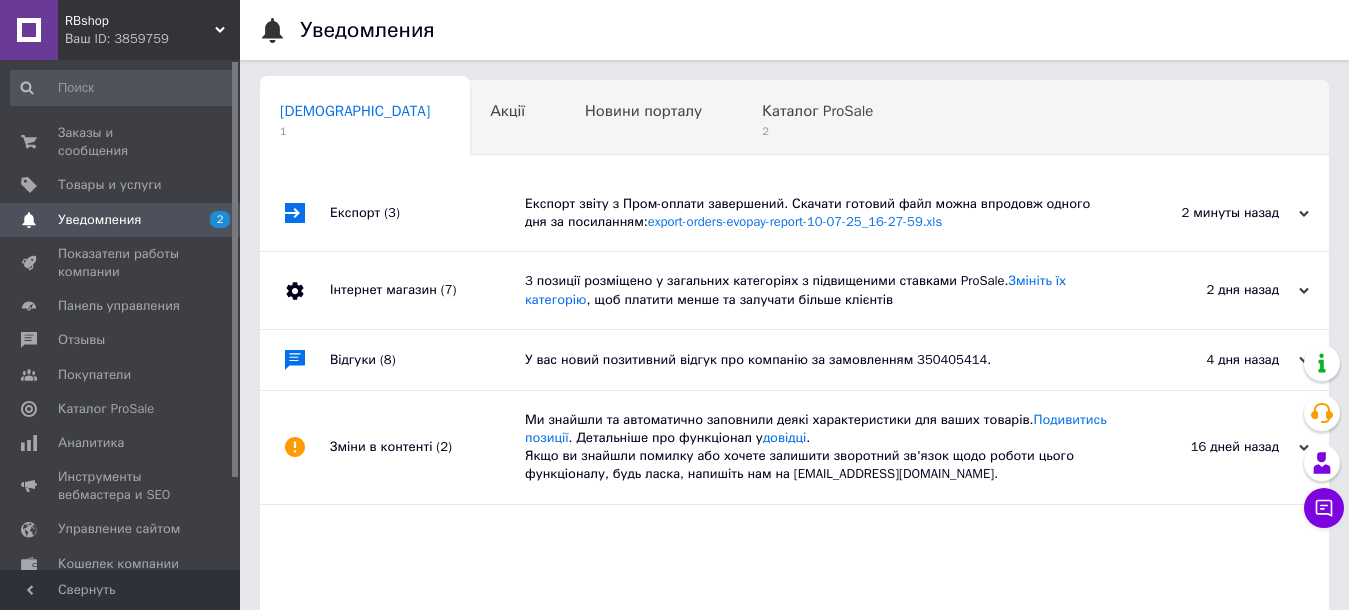 click on "Експорт звіту з Пром-оплати завершений. Скачати готовий файл можна впродовж одного дня за посиланням:  export-orders-evopay-report-10-07-25_16-27-59.xls" at bounding box center [817, 213] 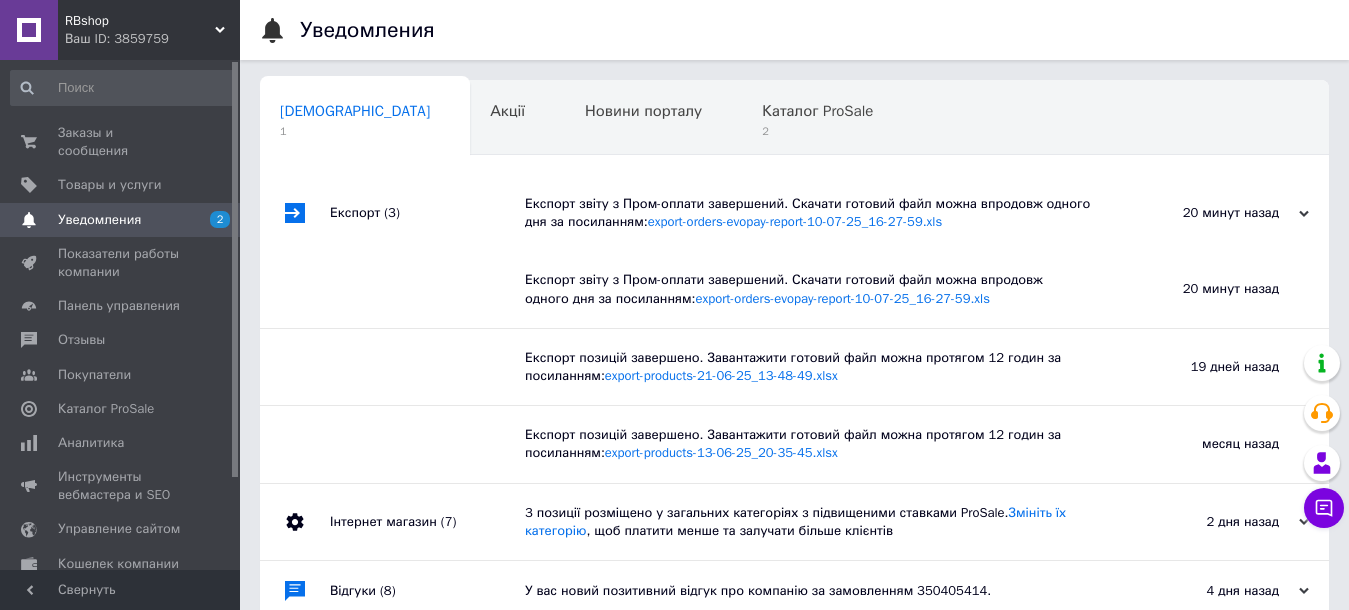 click on "Експорт звіту з Пром-оплати завершений. Скачати готовий файл можна впродовж одного дня за посиланням:  export-orders-evopay-report-10-07-25_16-27-59.xls" at bounding box center [817, 213] 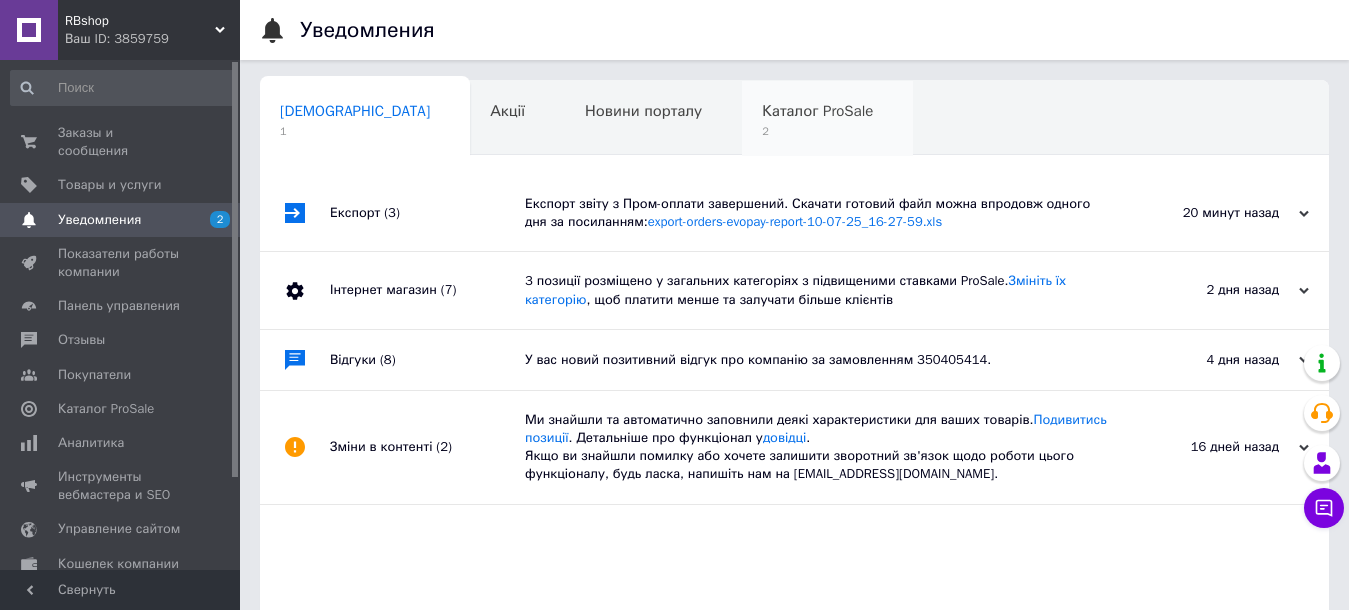 click on "Каталог ProSale 2" at bounding box center (827, 119) 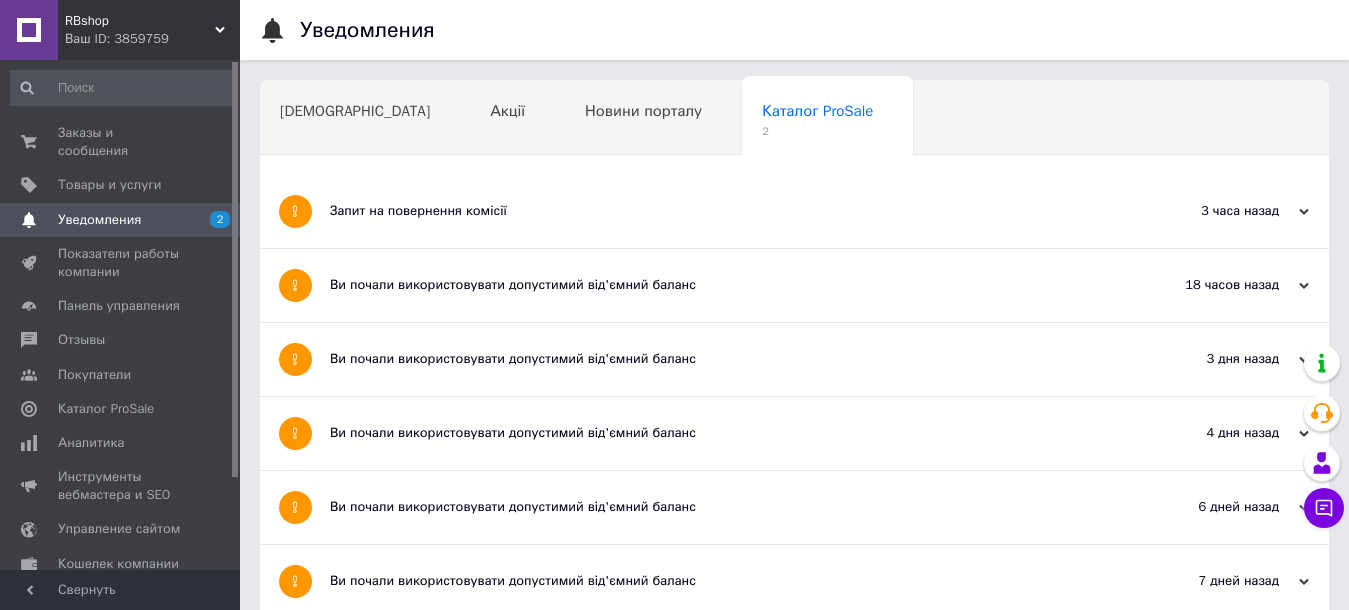 click on "Запит на повернення комісії" at bounding box center [719, 211] 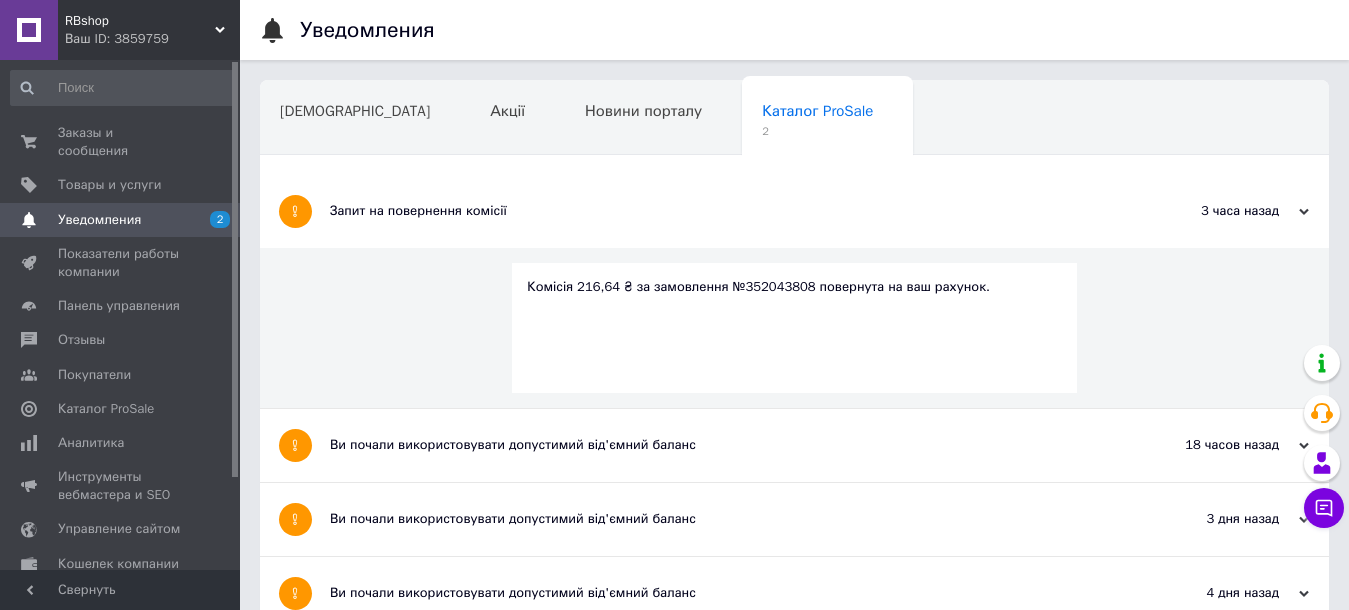 click on "Ви почали використовувати допустимий від'ємний баланс" at bounding box center [719, 445] 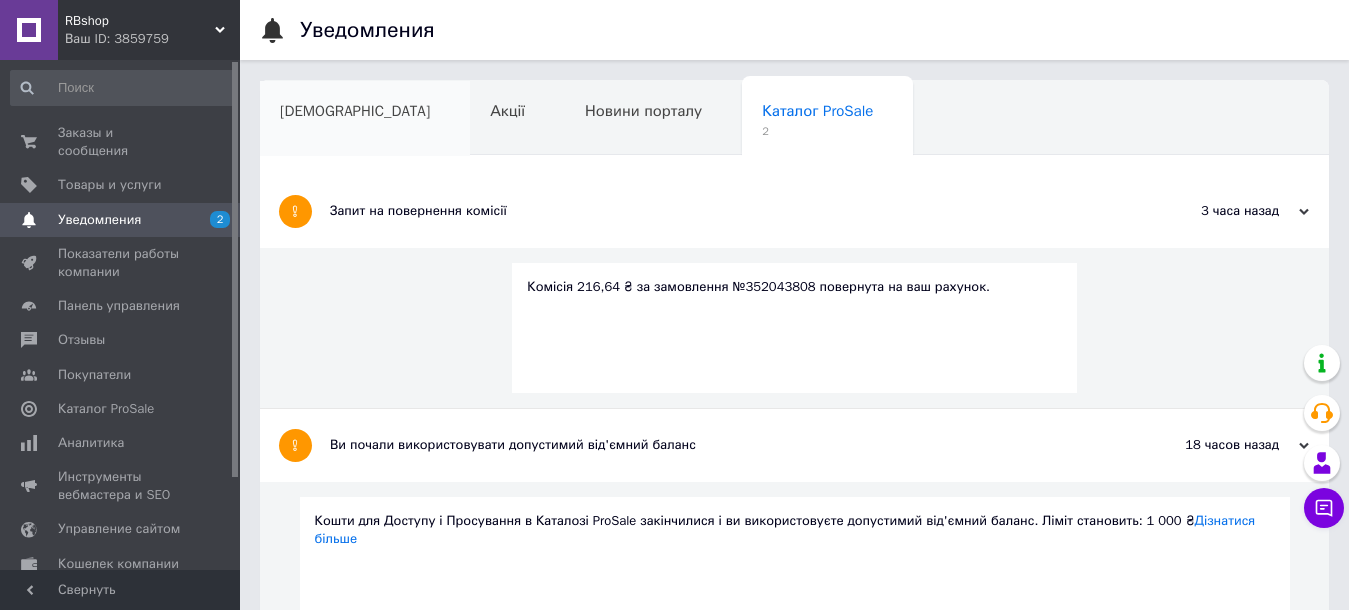 click on "[DEMOGRAPHIC_DATA]" at bounding box center [365, 119] 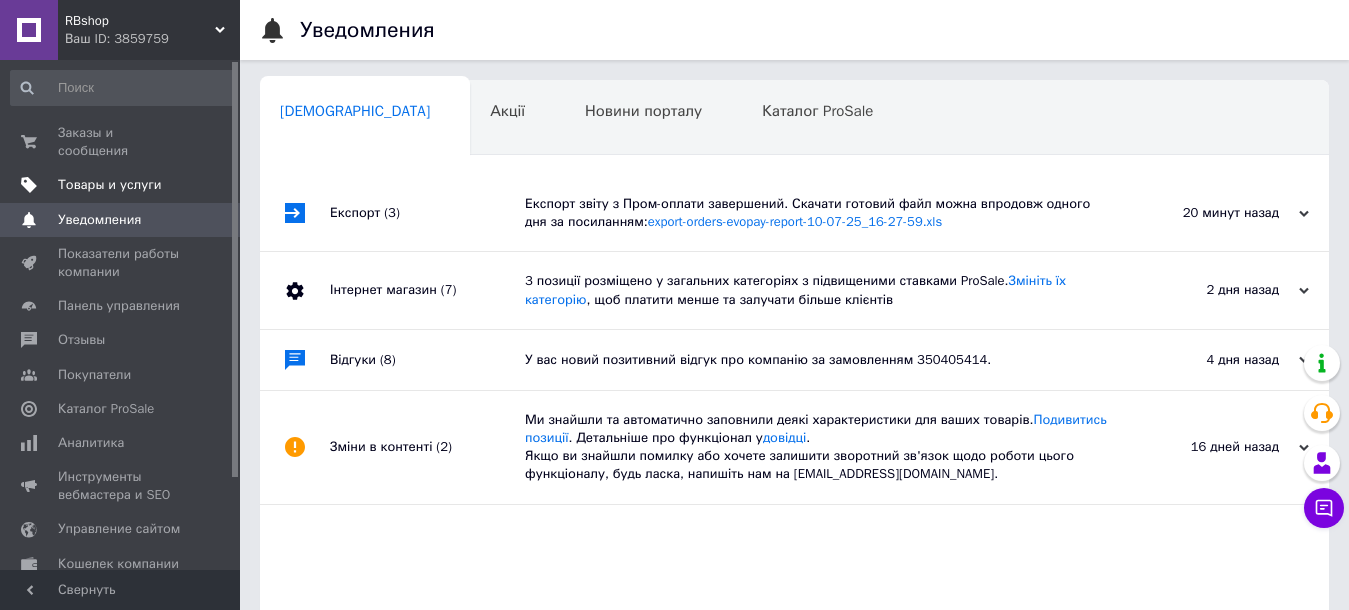 click on "Товары и услуги" at bounding box center (110, 185) 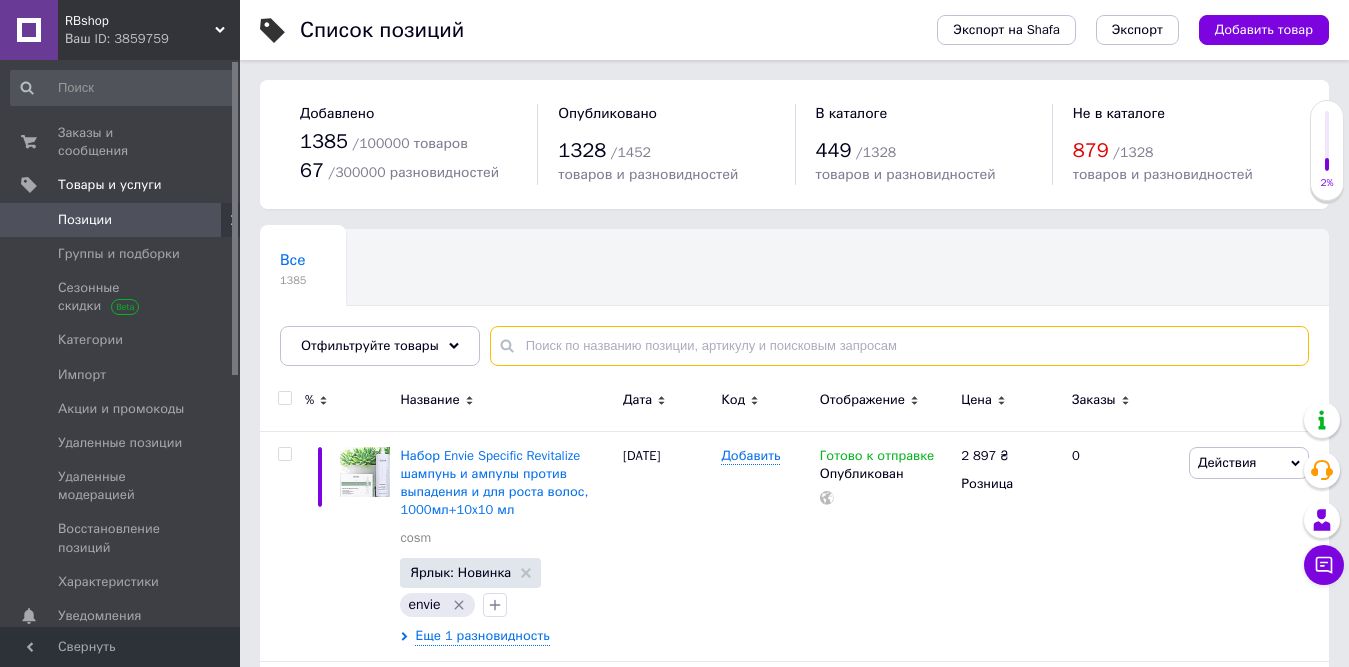 click at bounding box center [899, 346] 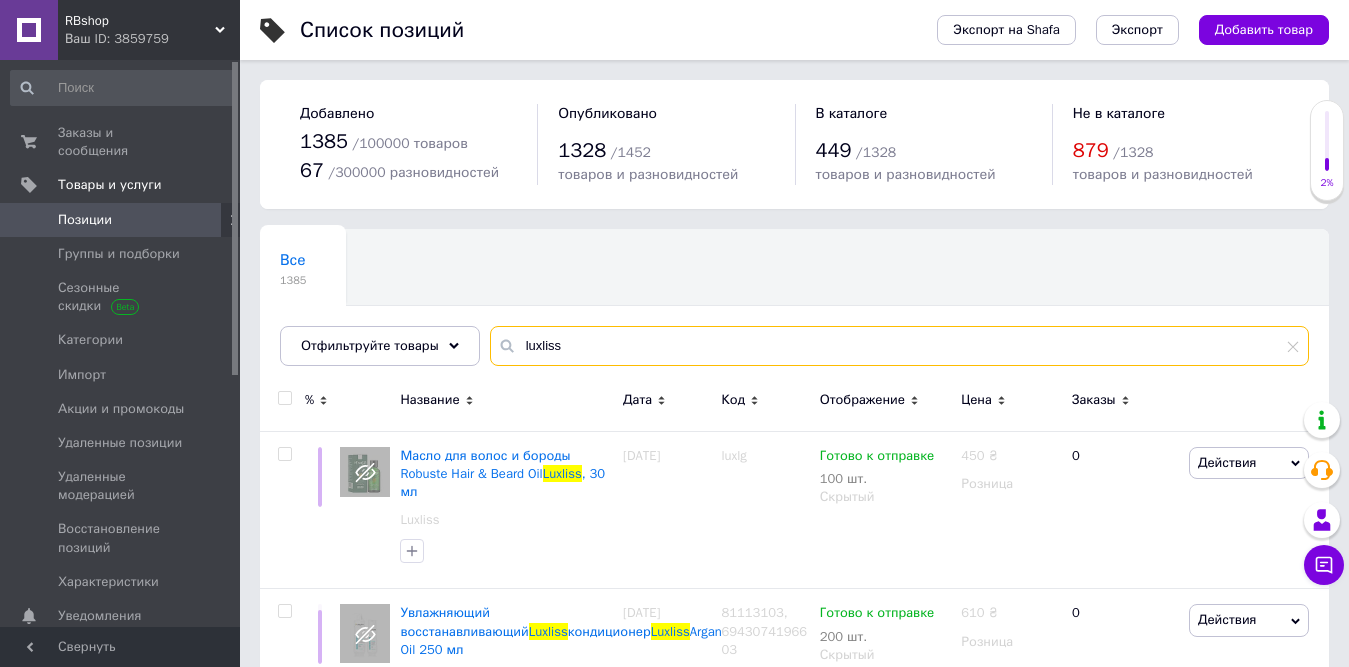 type on "luxliss" 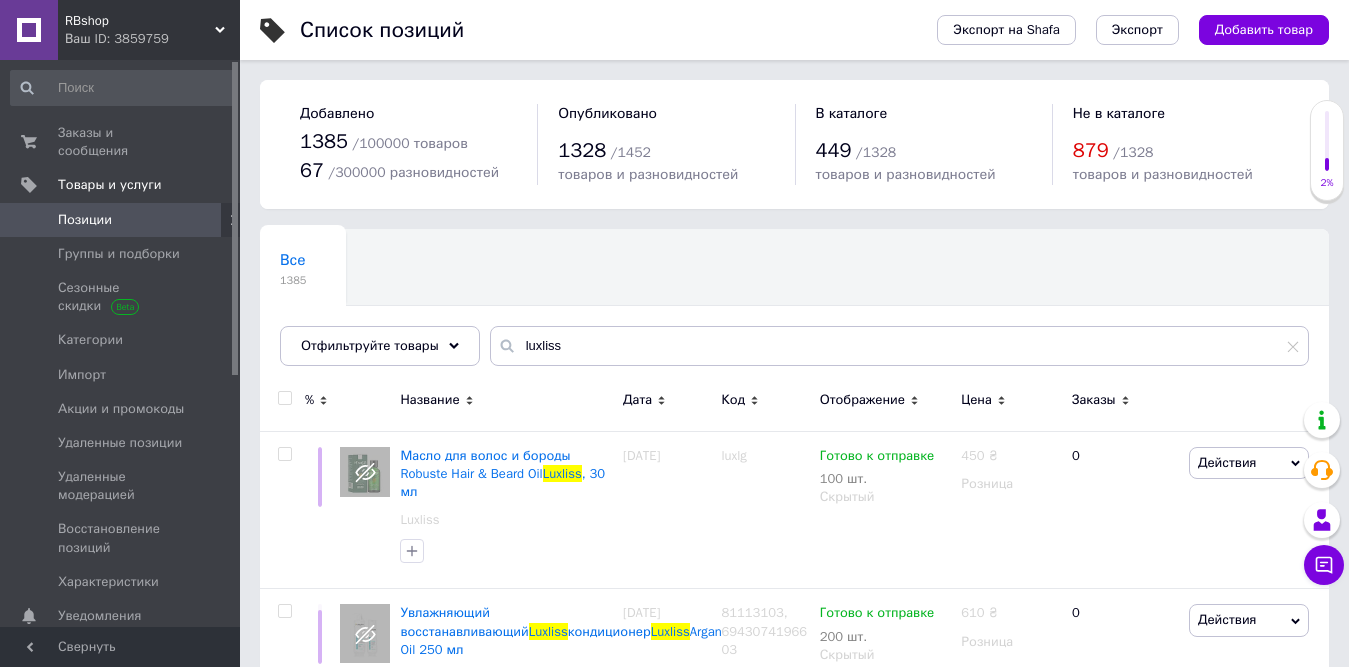 click at bounding box center (284, 398) 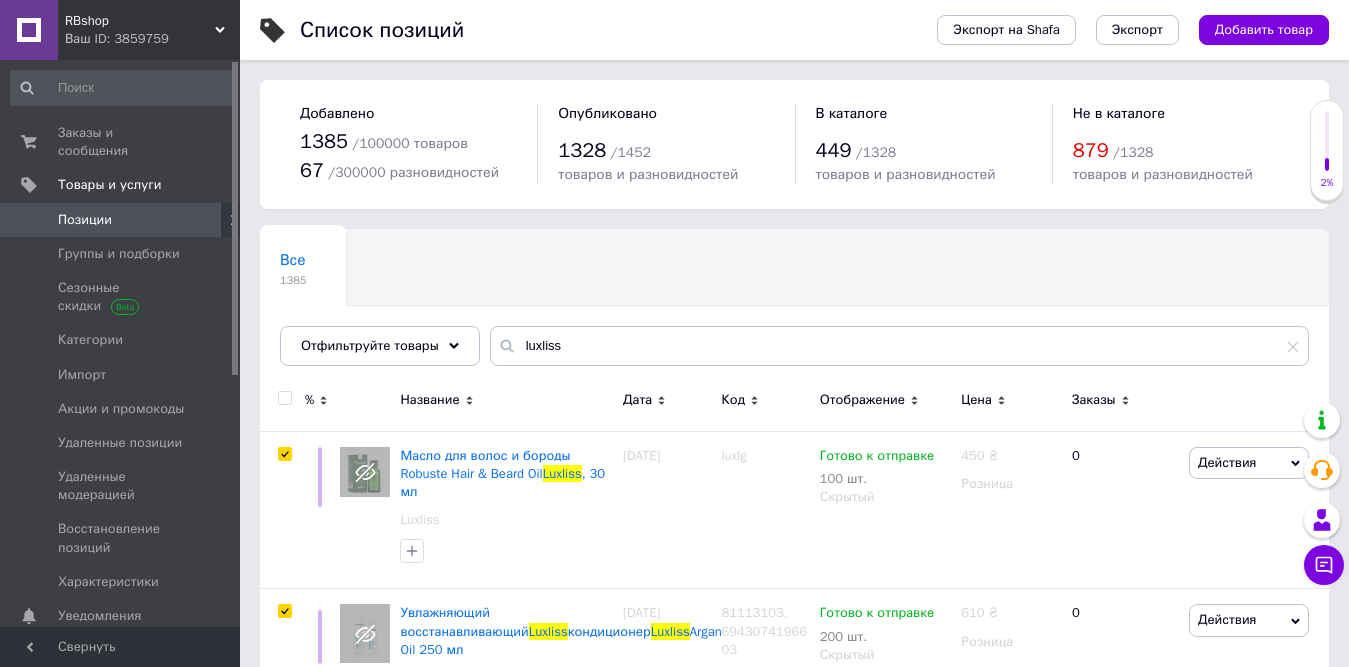 checkbox on "true" 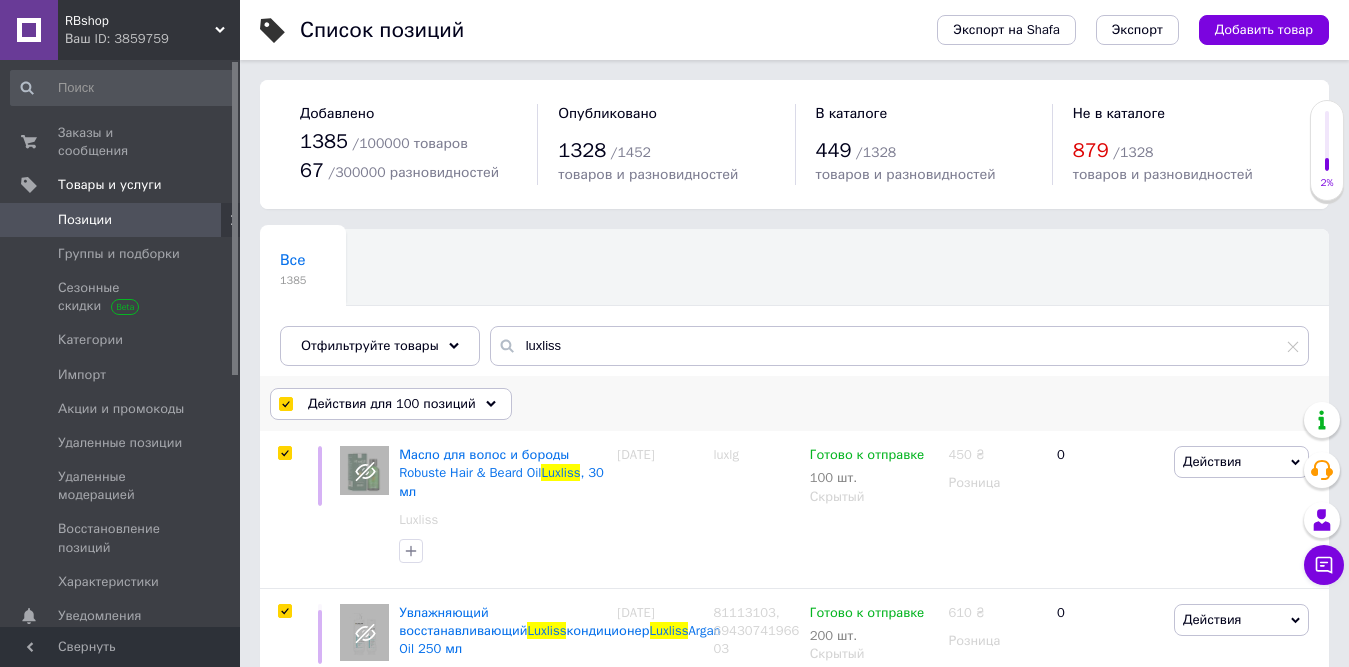 scroll, scrollTop: 200, scrollLeft: 0, axis: vertical 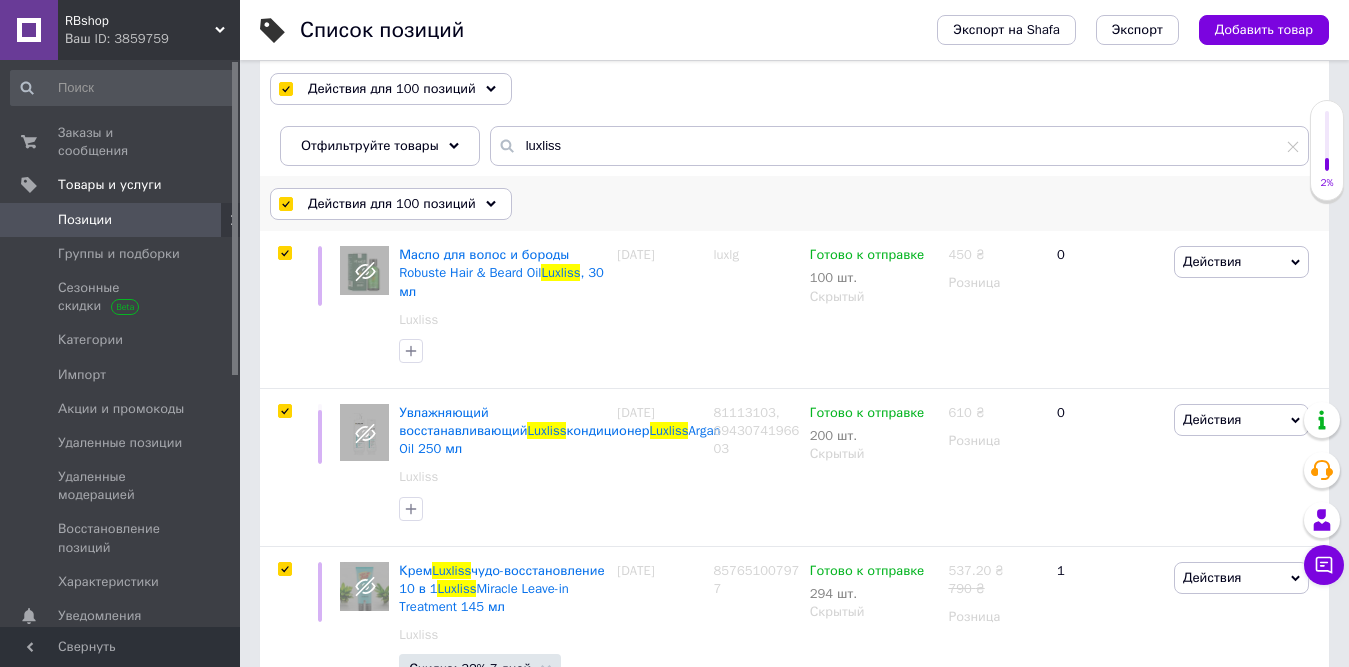 click on "Действия для 100 позиций" at bounding box center (392, 204) 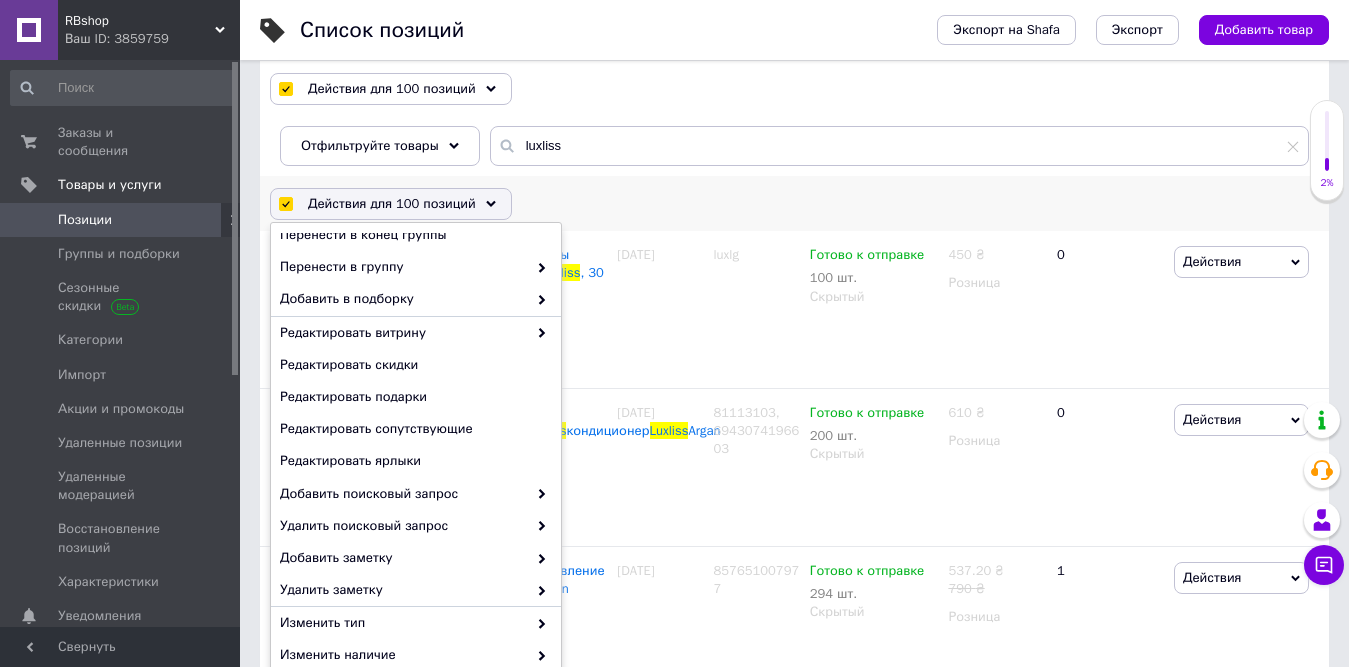 scroll, scrollTop: 180, scrollLeft: 0, axis: vertical 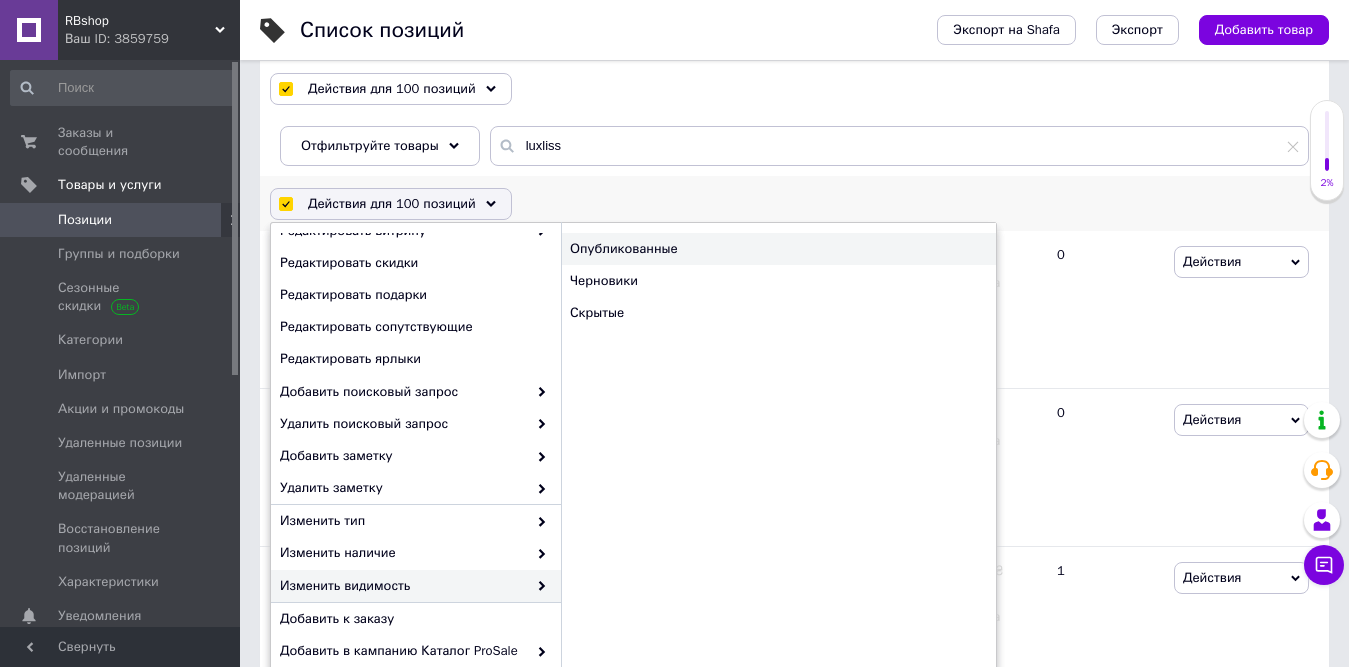 click on "Опубликованные" at bounding box center [778, 249] 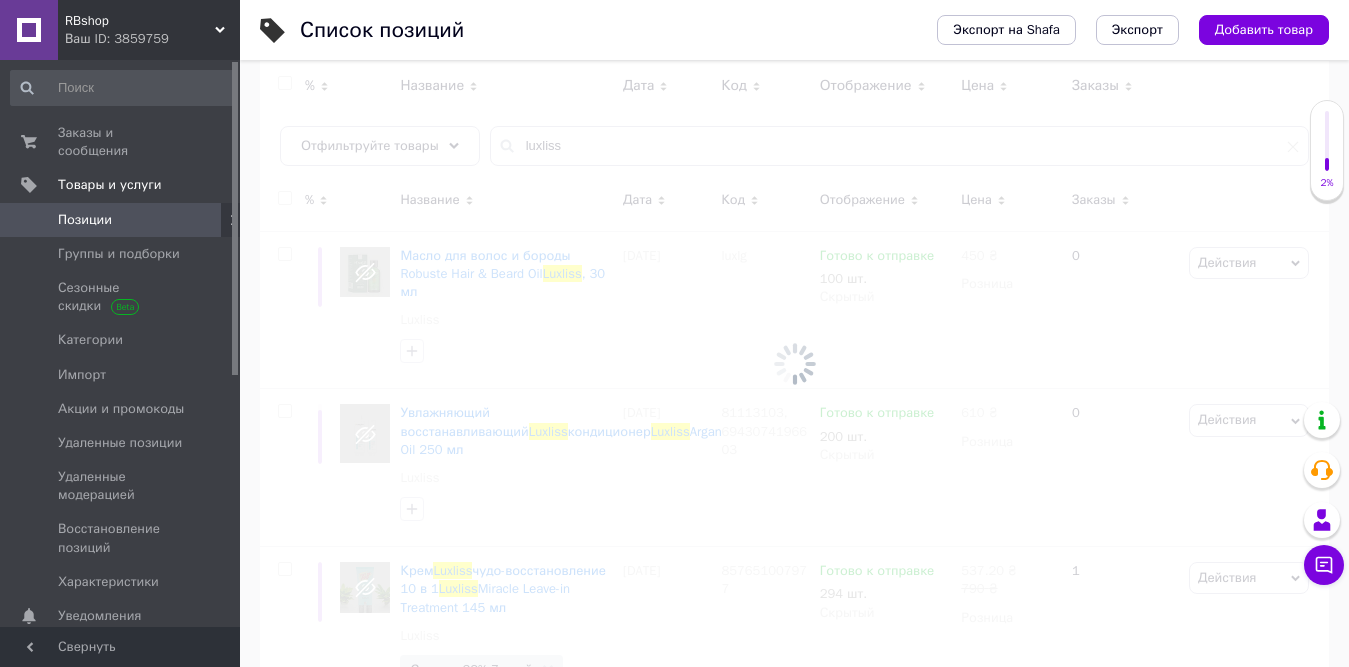 checkbox on "false" 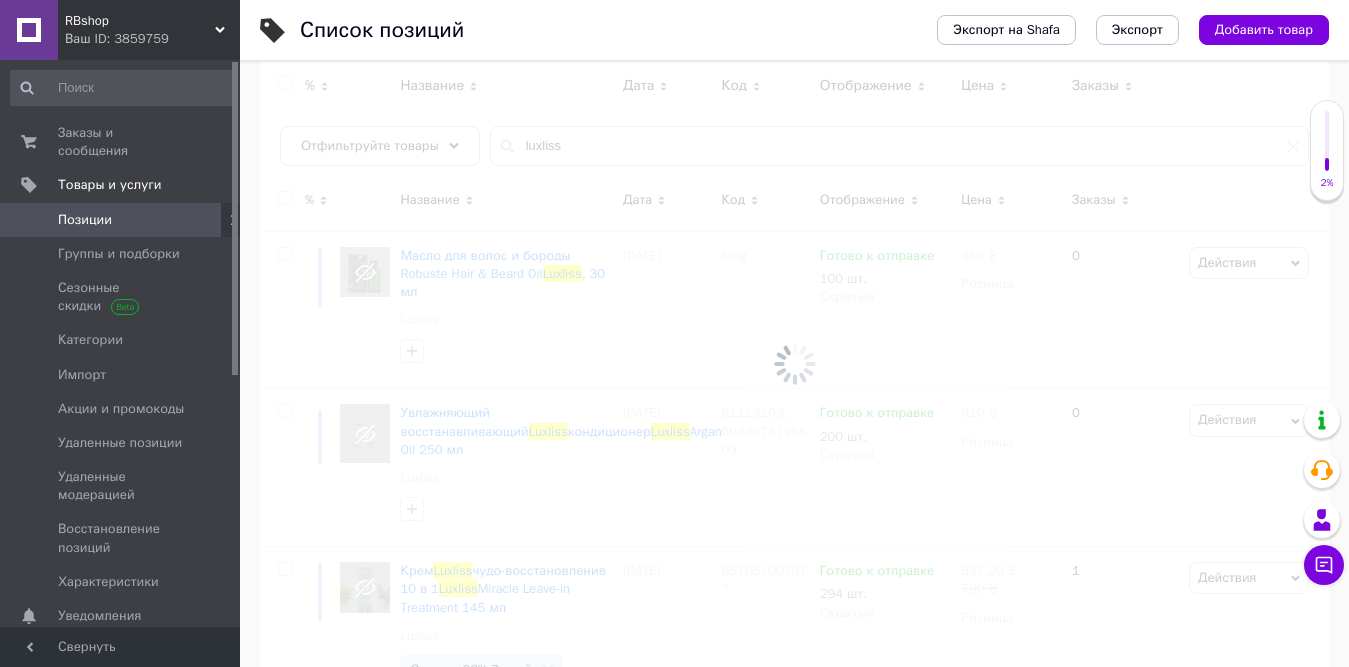 checkbox on "false" 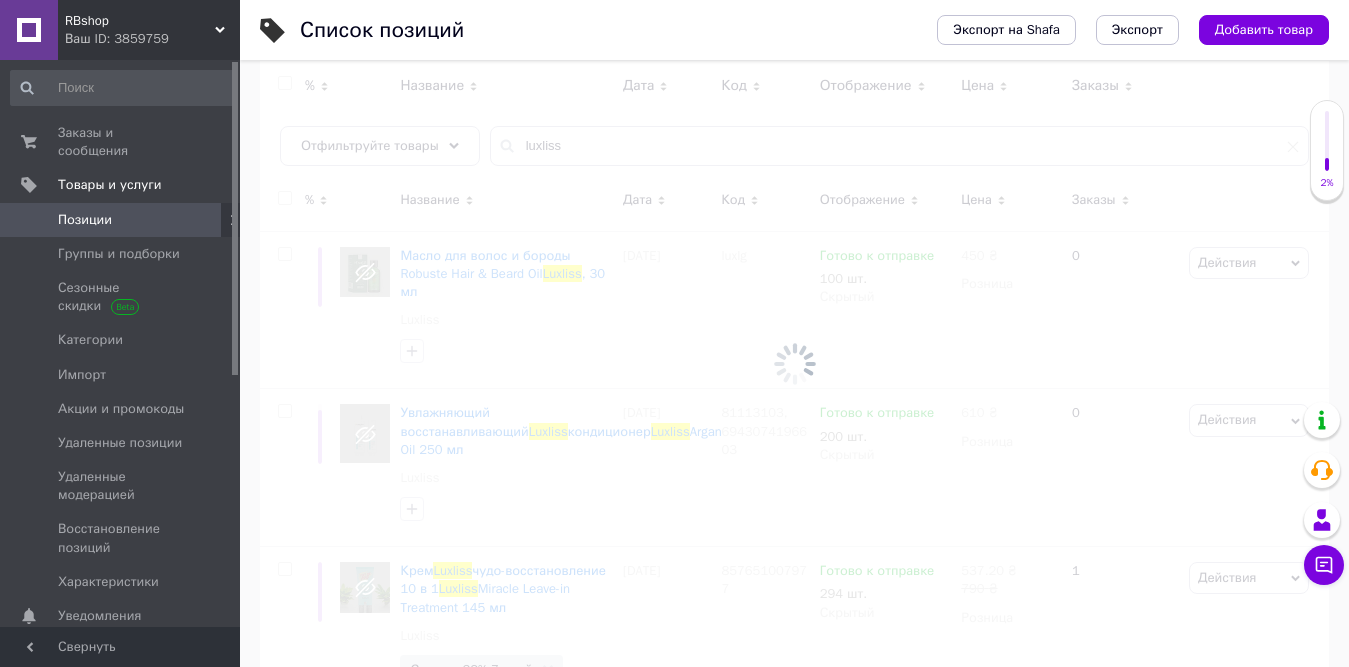 checkbox on "false" 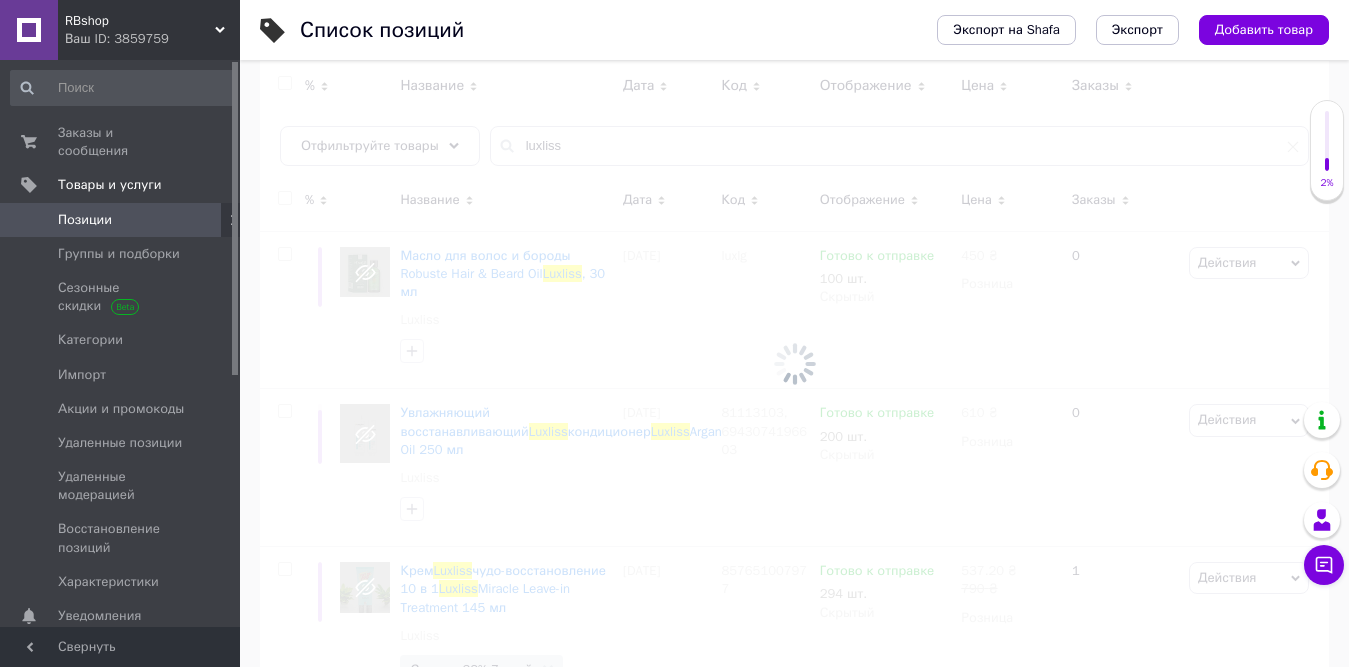 checkbox on "false" 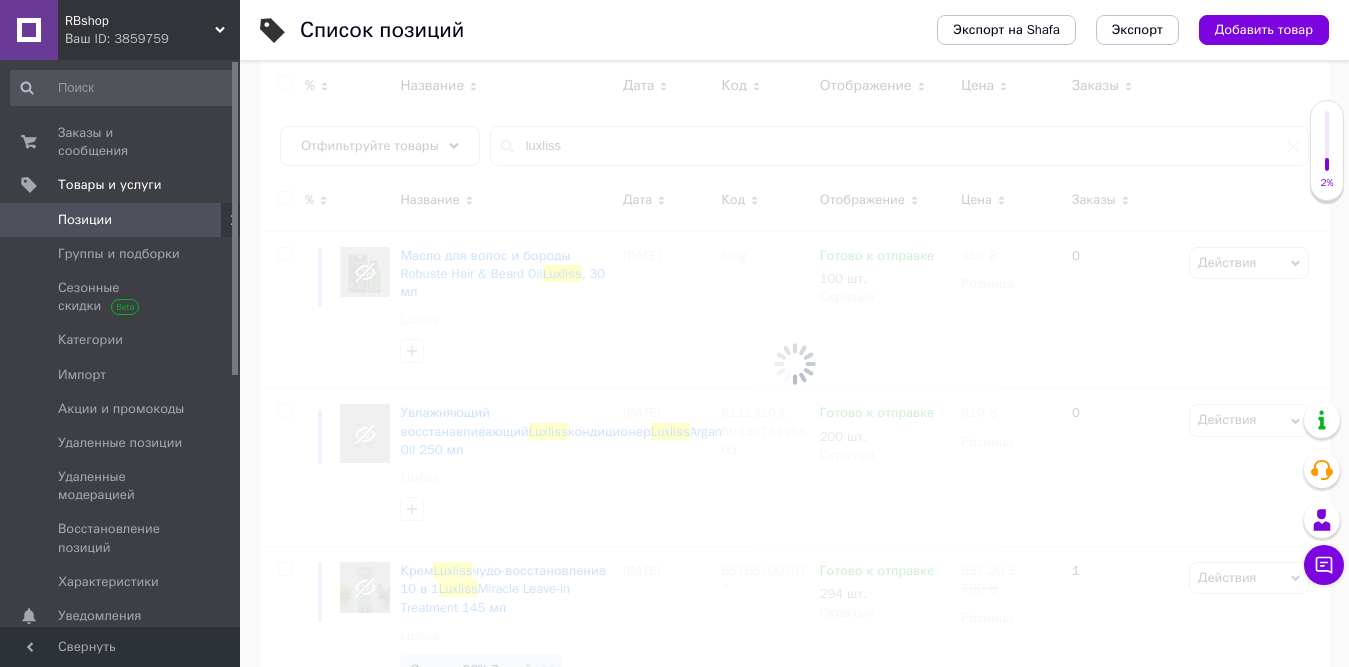 checkbox on "false" 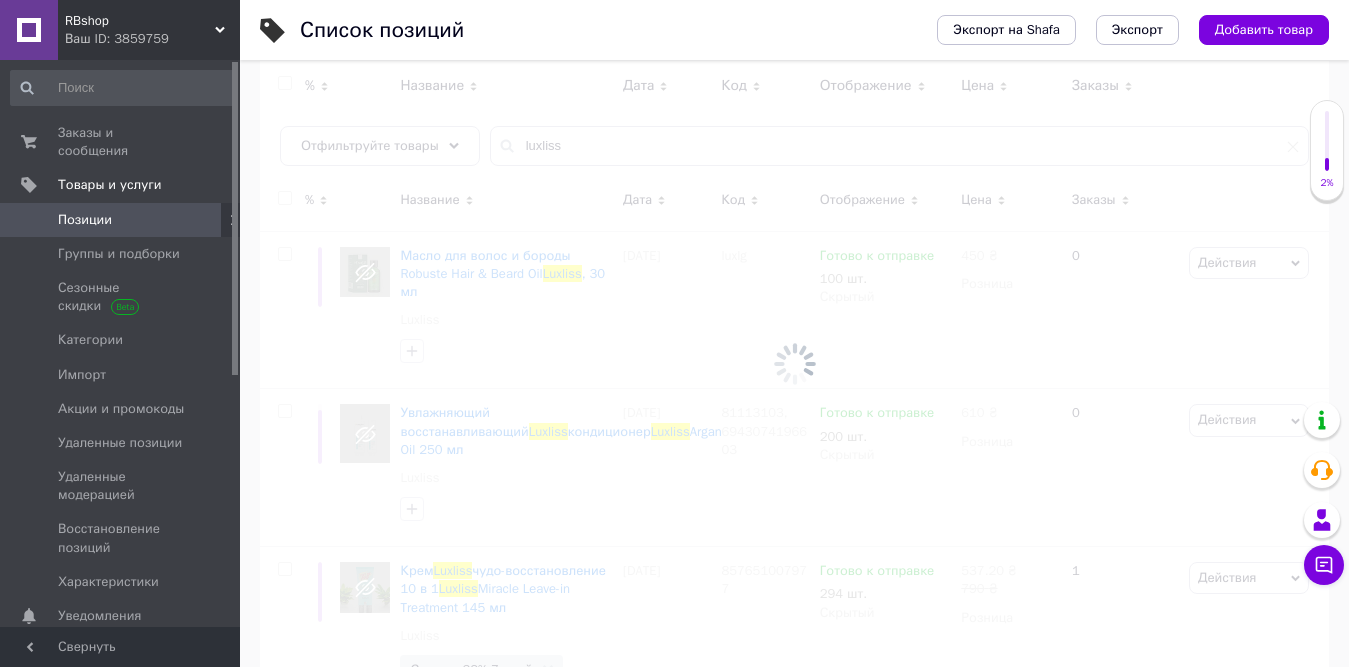 checkbox on "false" 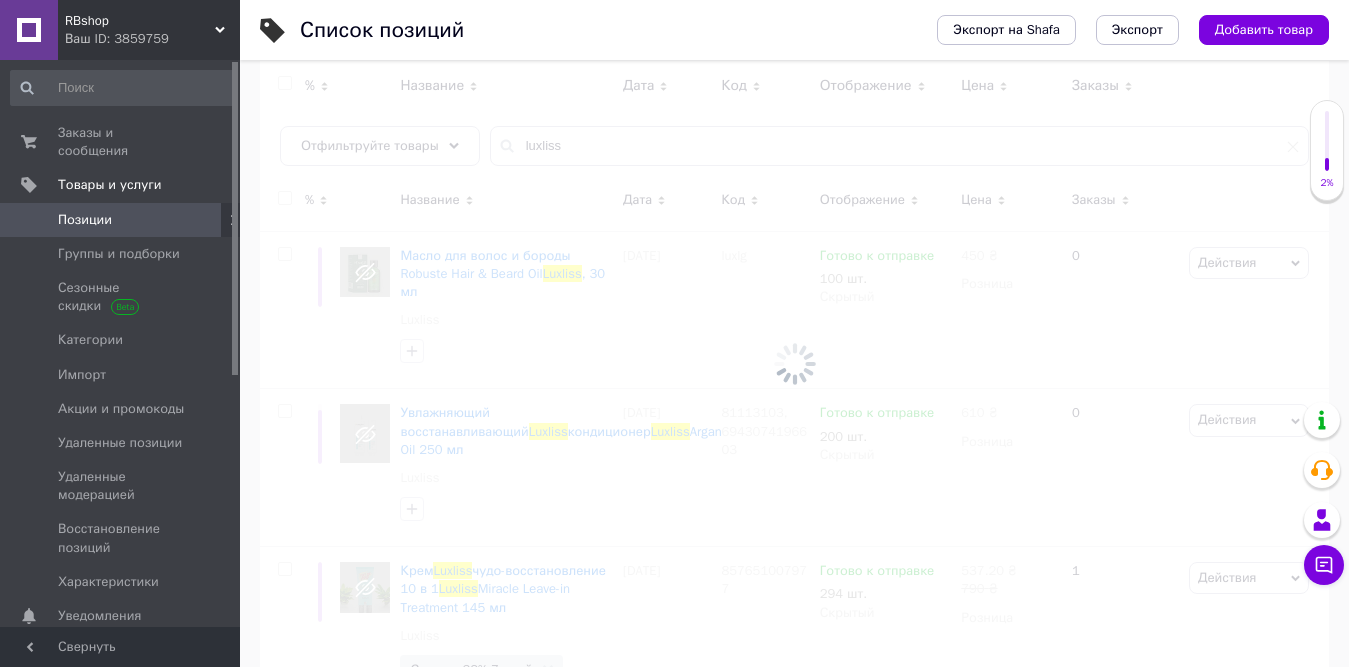 checkbox on "false" 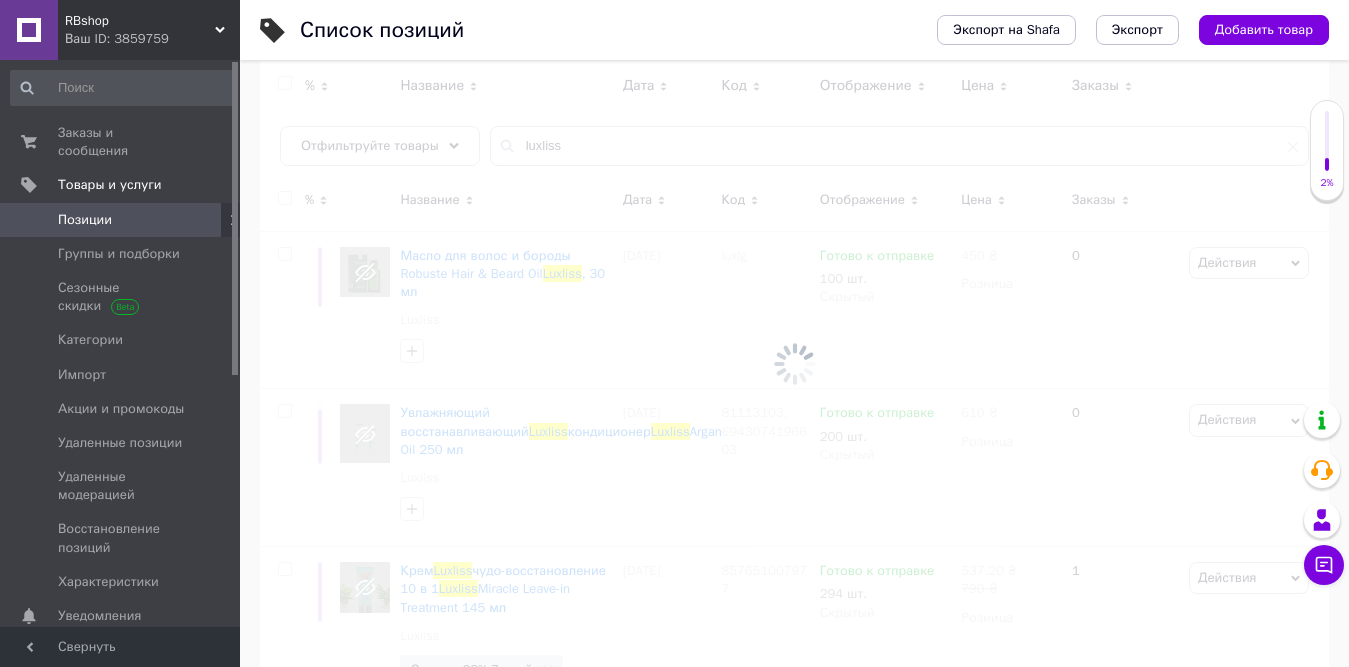 checkbox on "false" 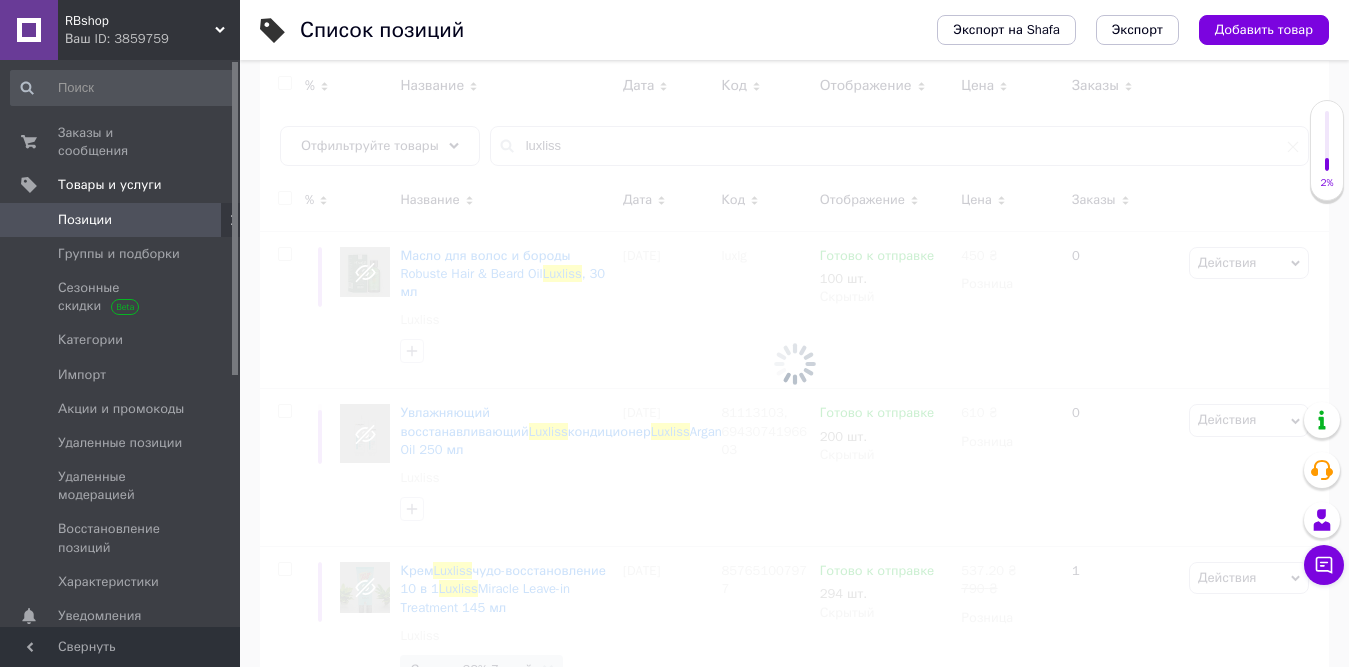 checkbox on "false" 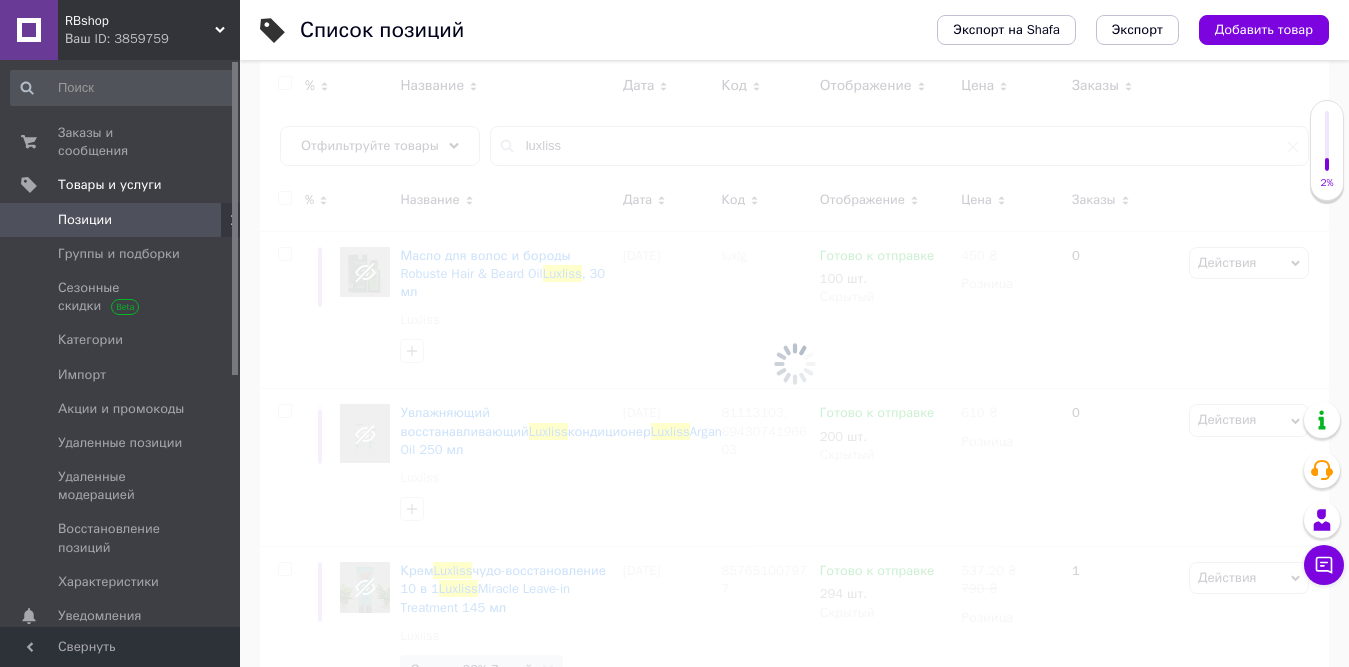 checkbox on "false" 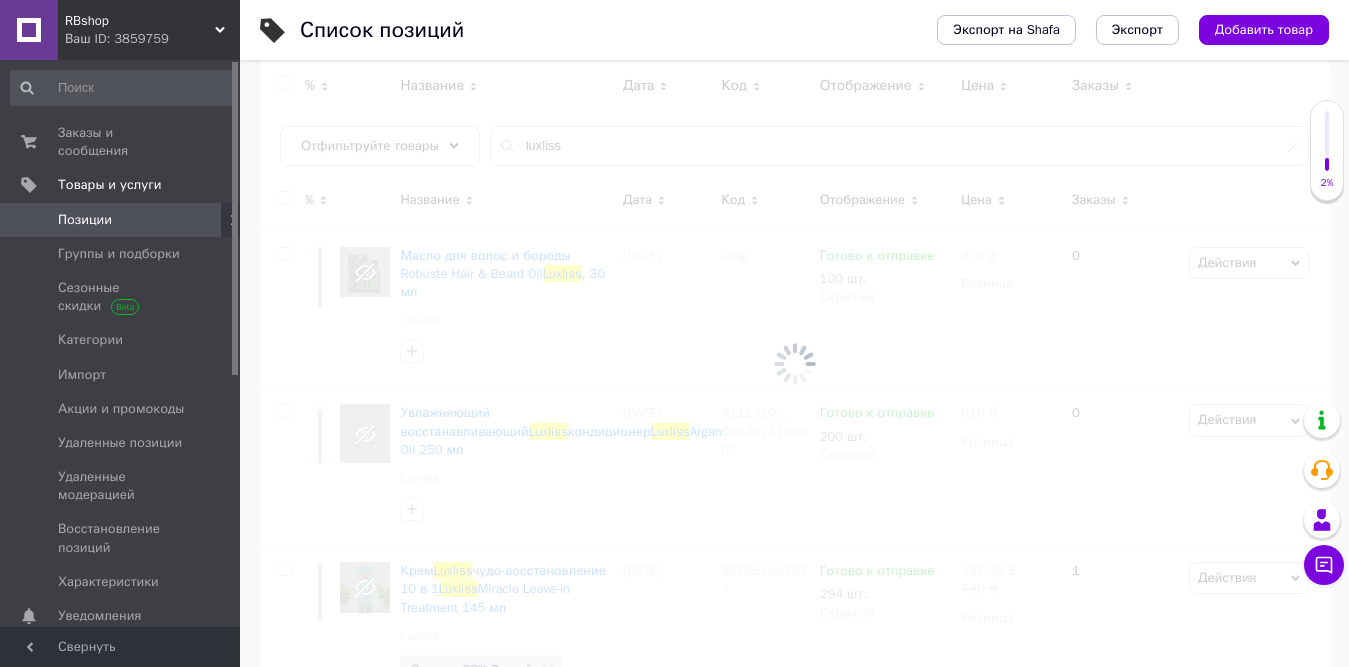 checkbox on "false" 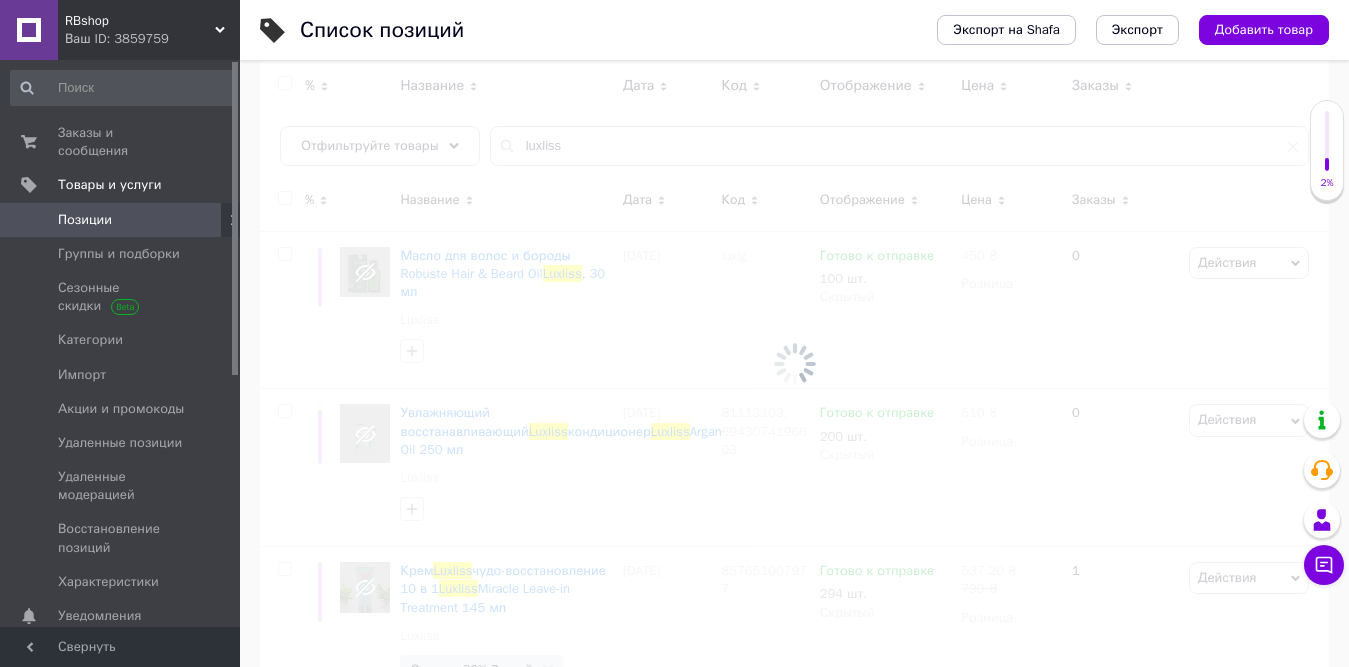 checkbox on "false" 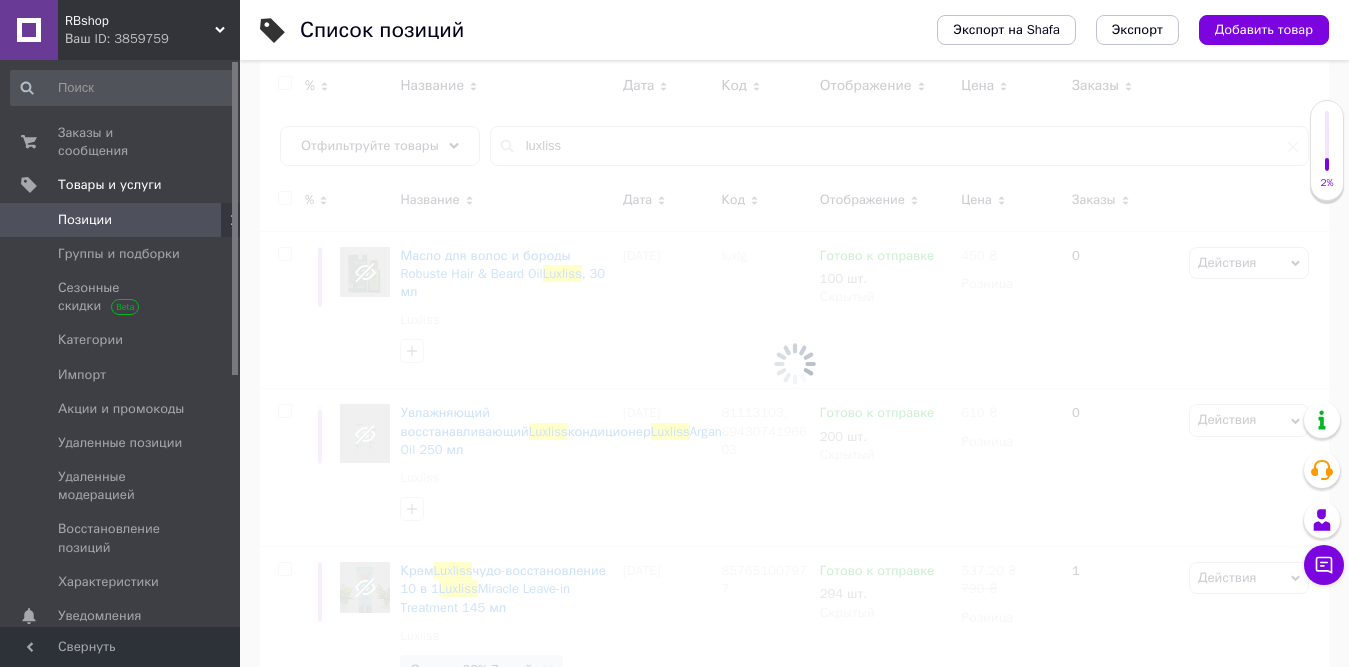 checkbox on "false" 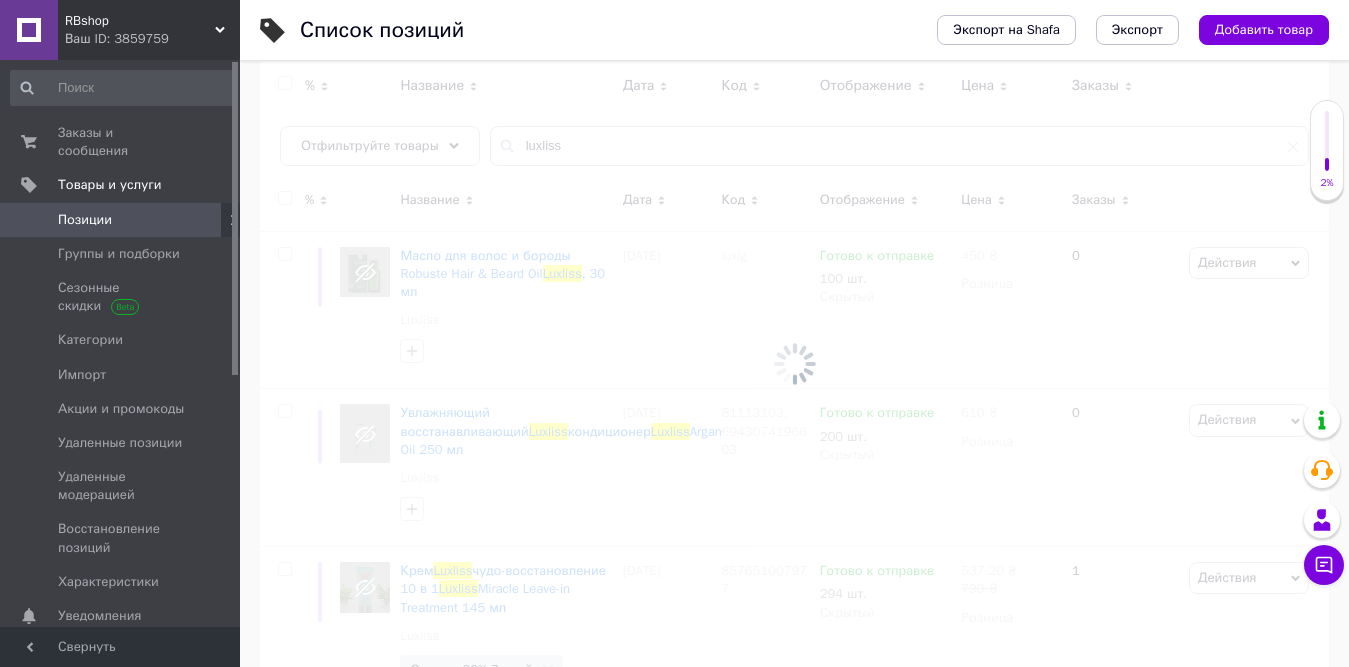 checkbox on "false" 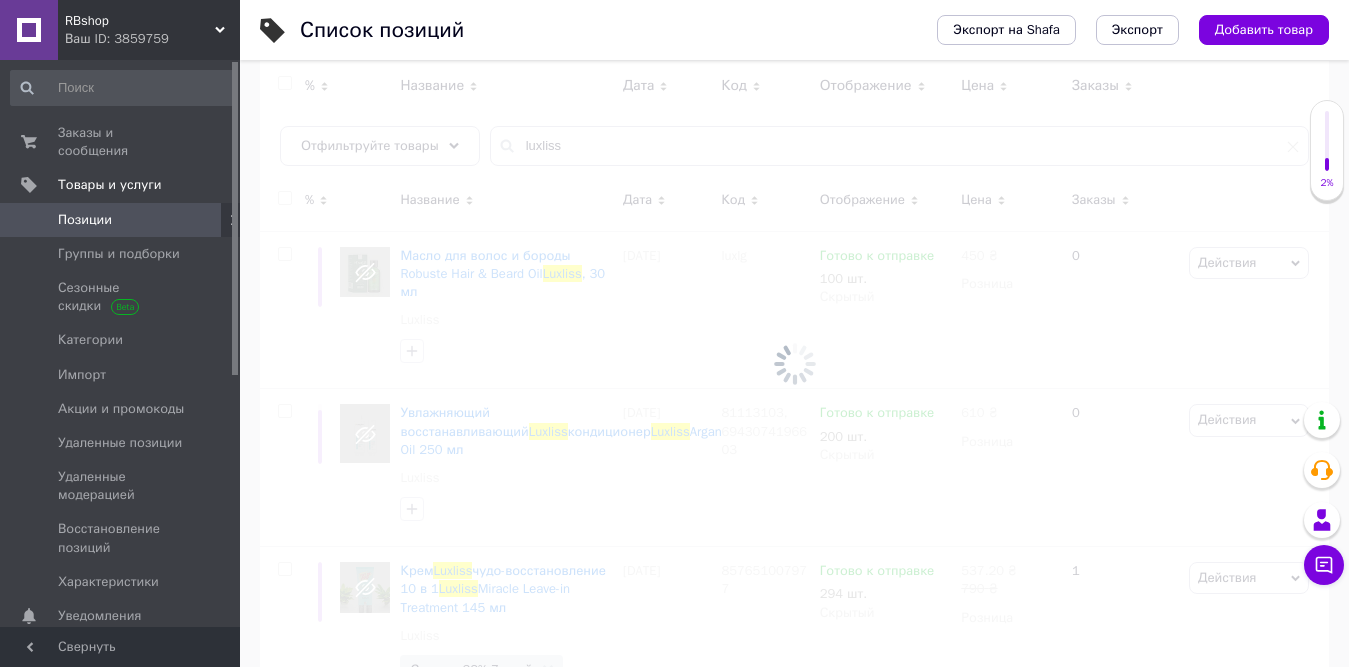 checkbox on "false" 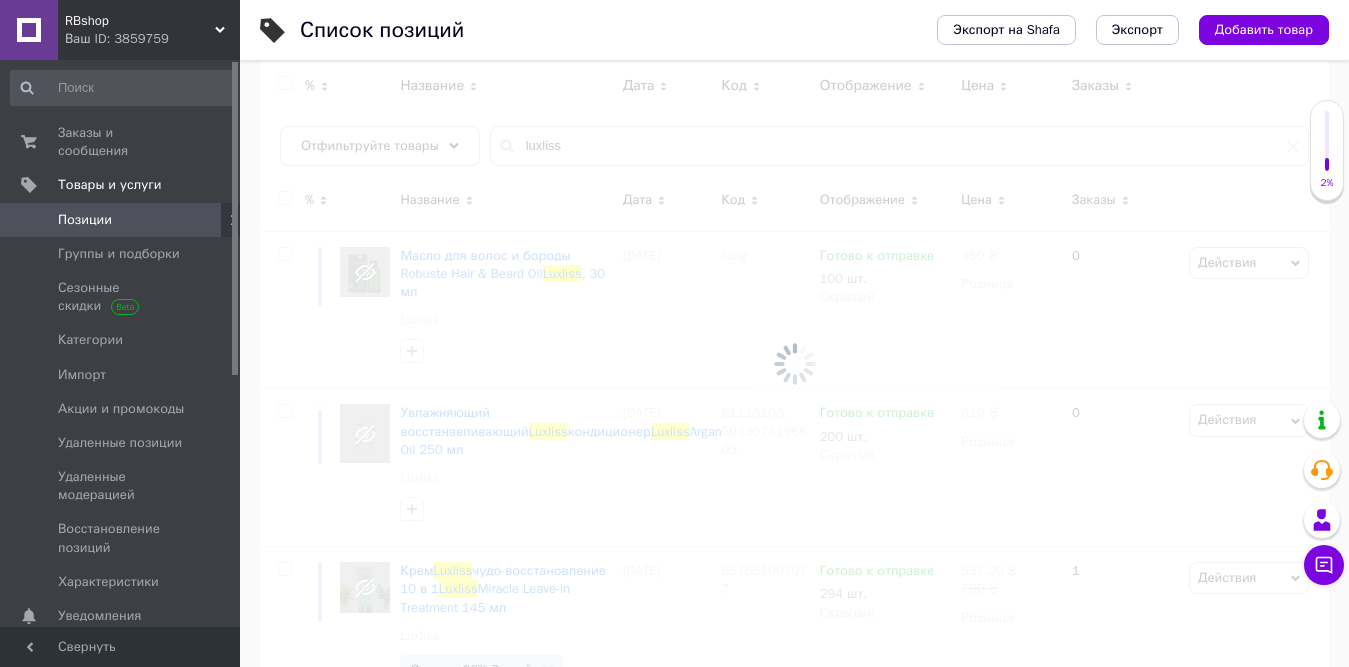 checkbox on "false" 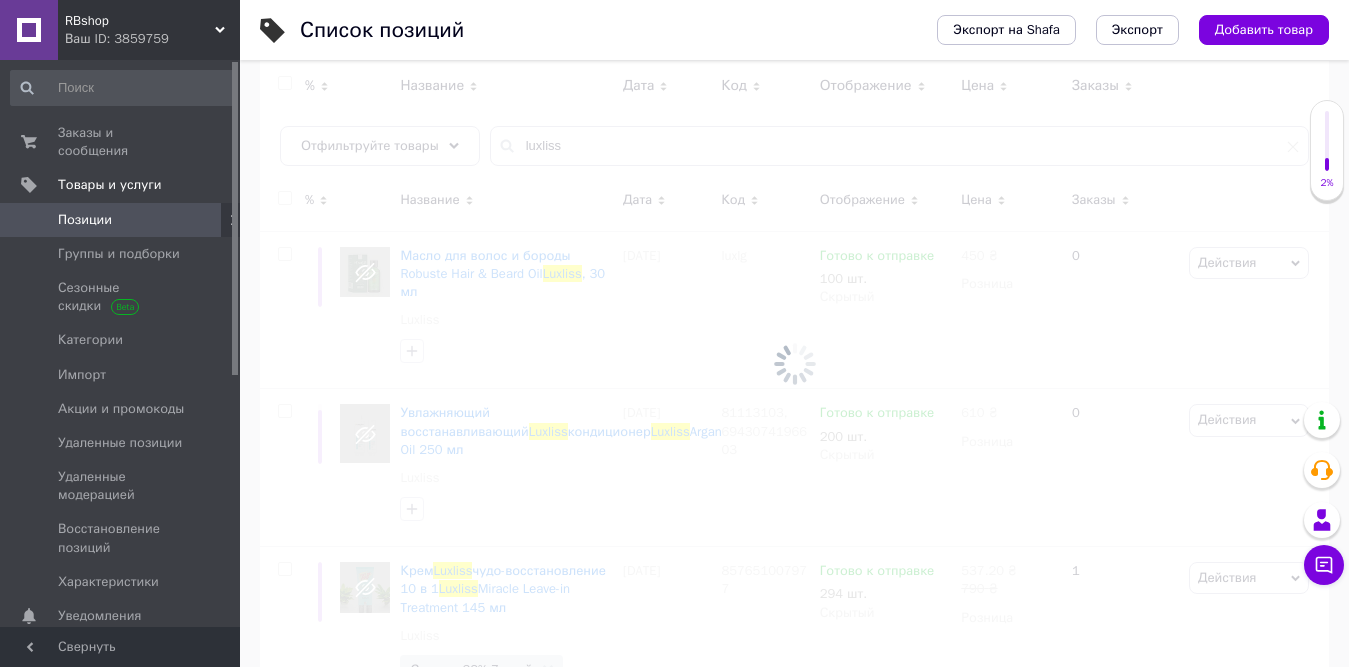 checkbox on "false" 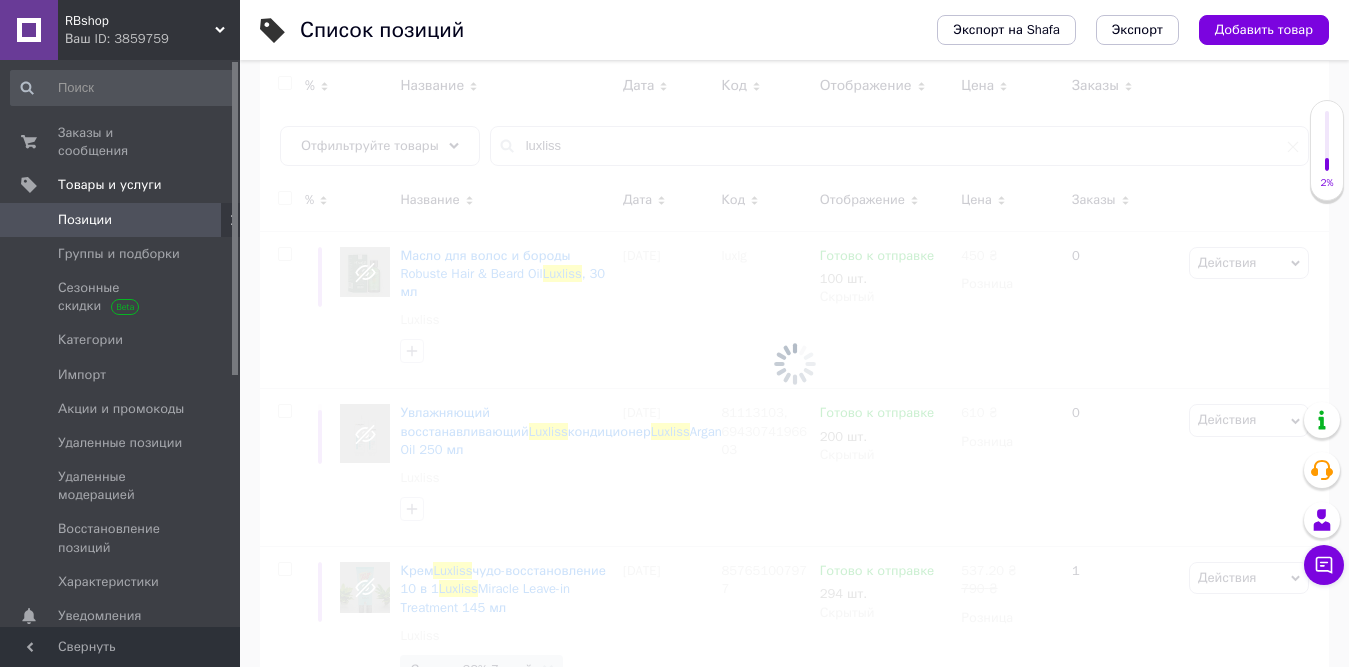 checkbox on "false" 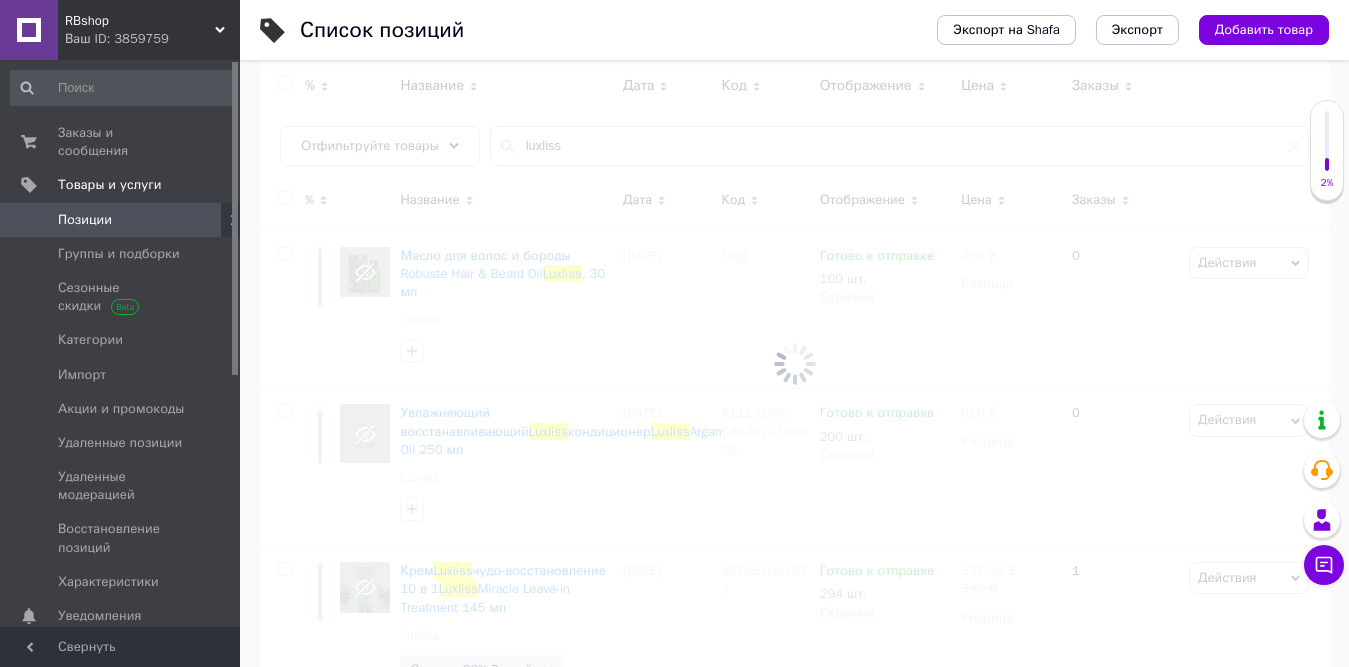 checkbox on "false" 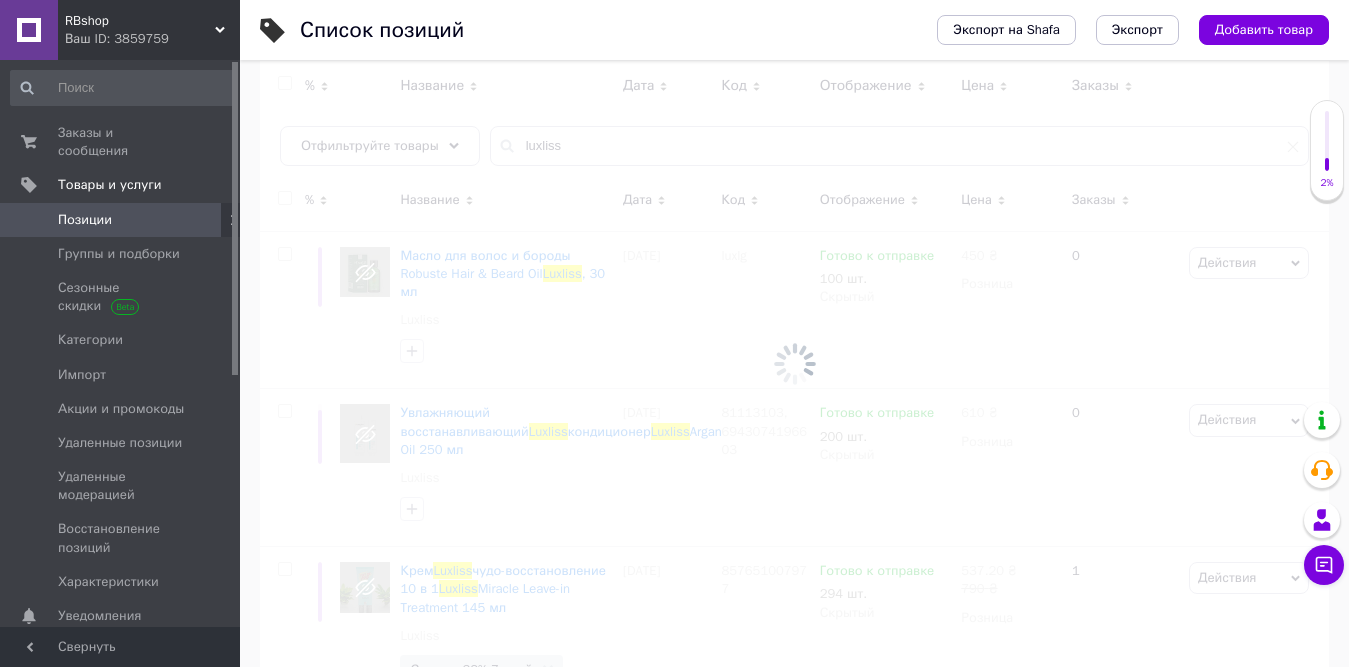checkbox on "false" 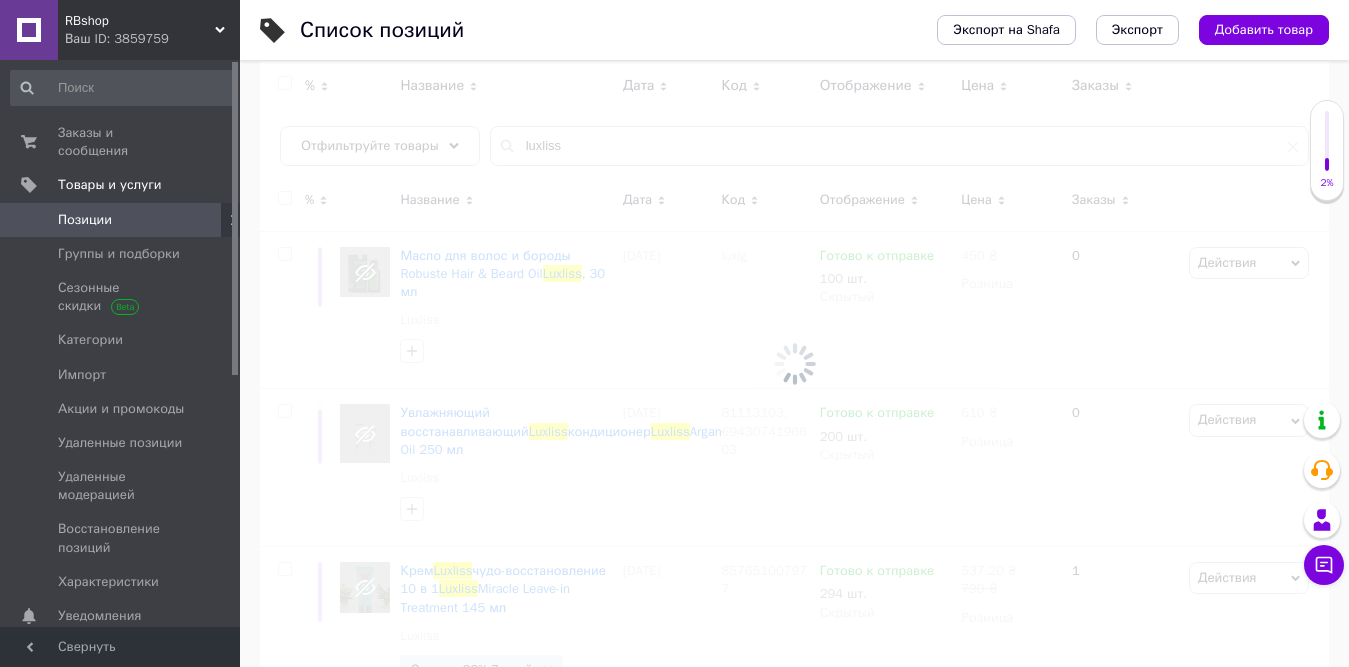 checkbox on "false" 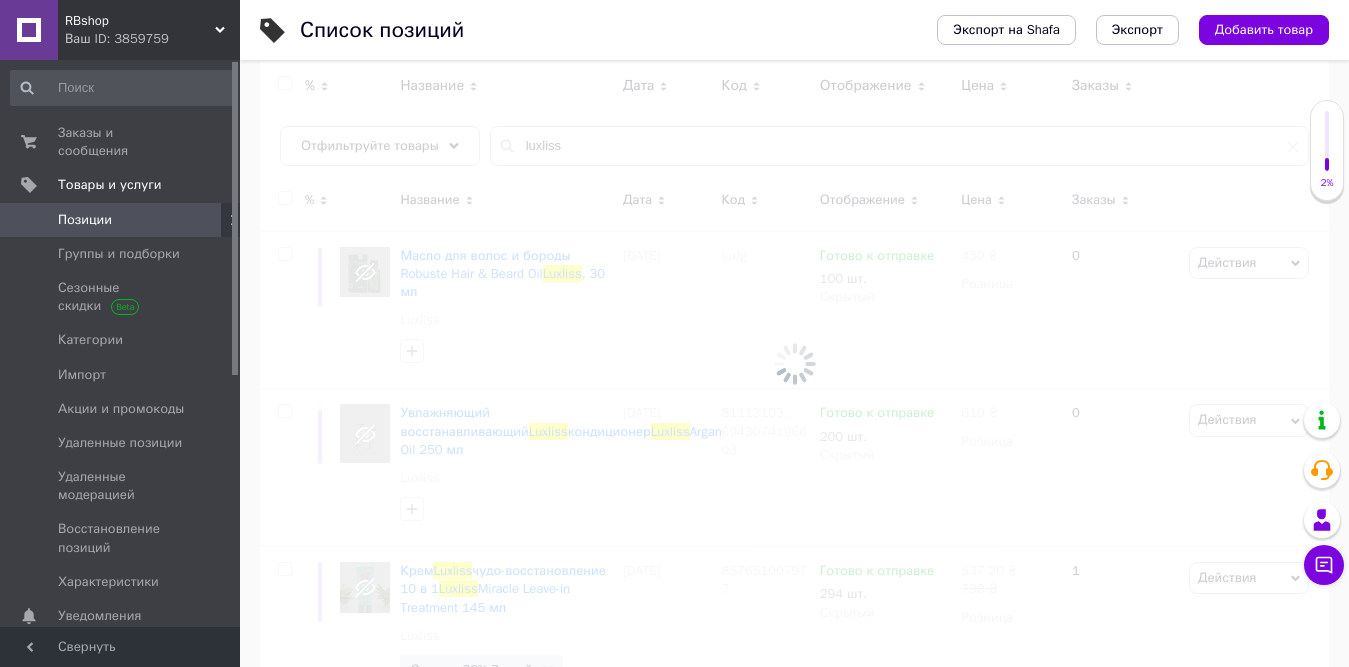 checkbox on "false" 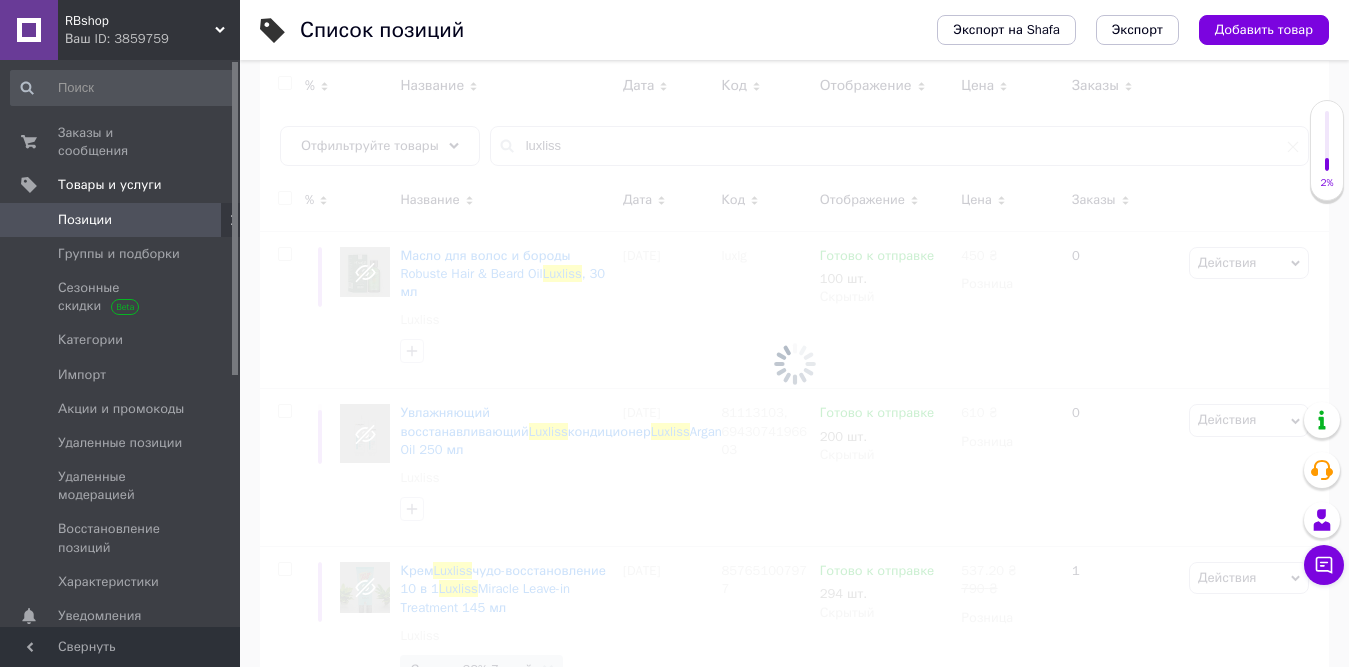checkbox on "false" 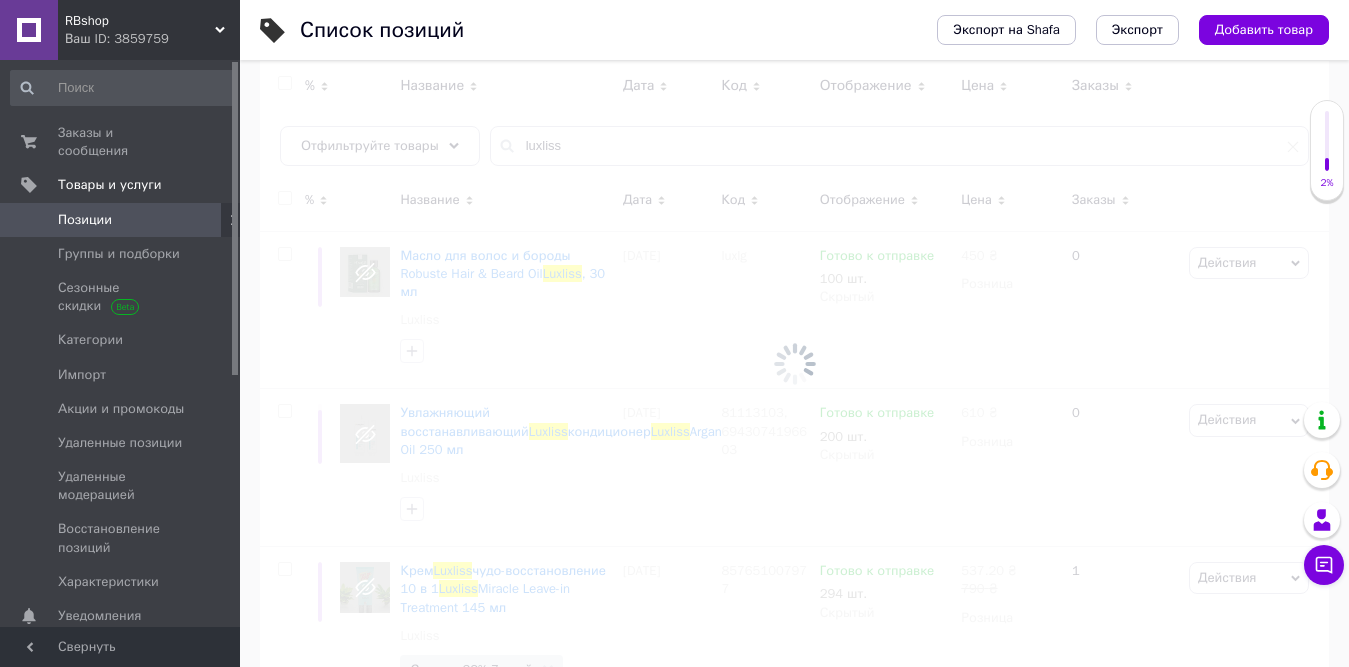 checkbox on "false" 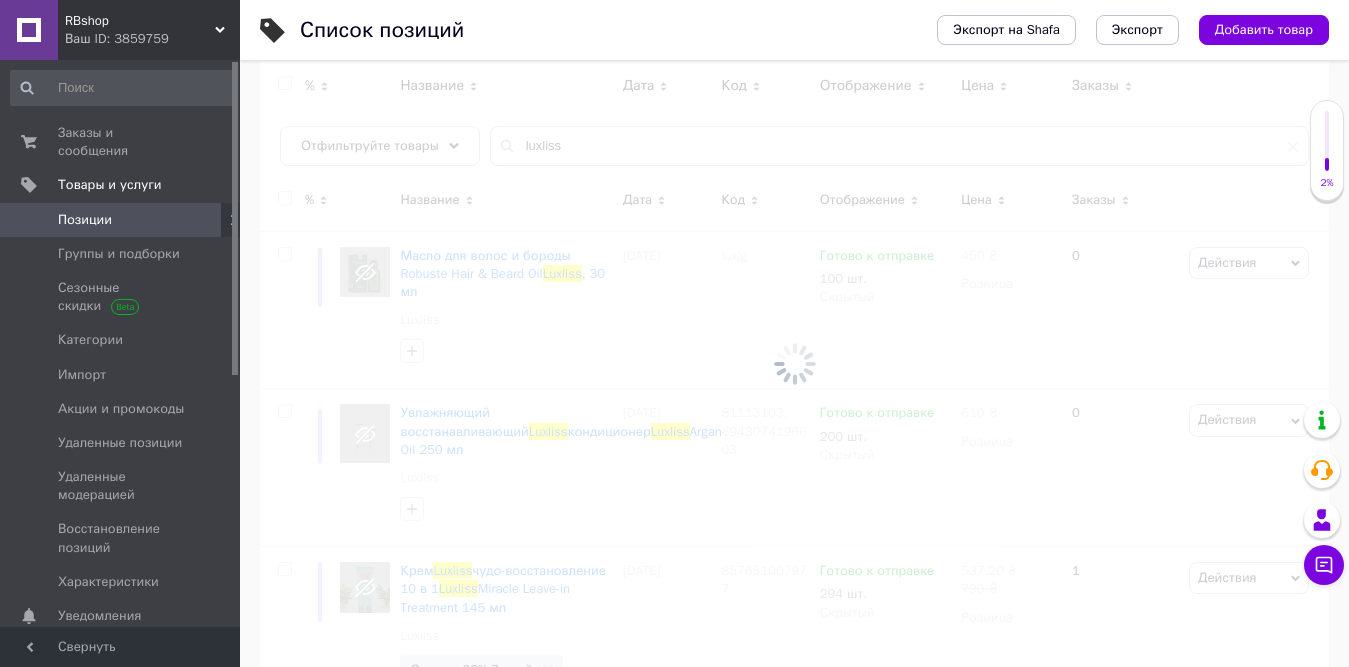 checkbox on "false" 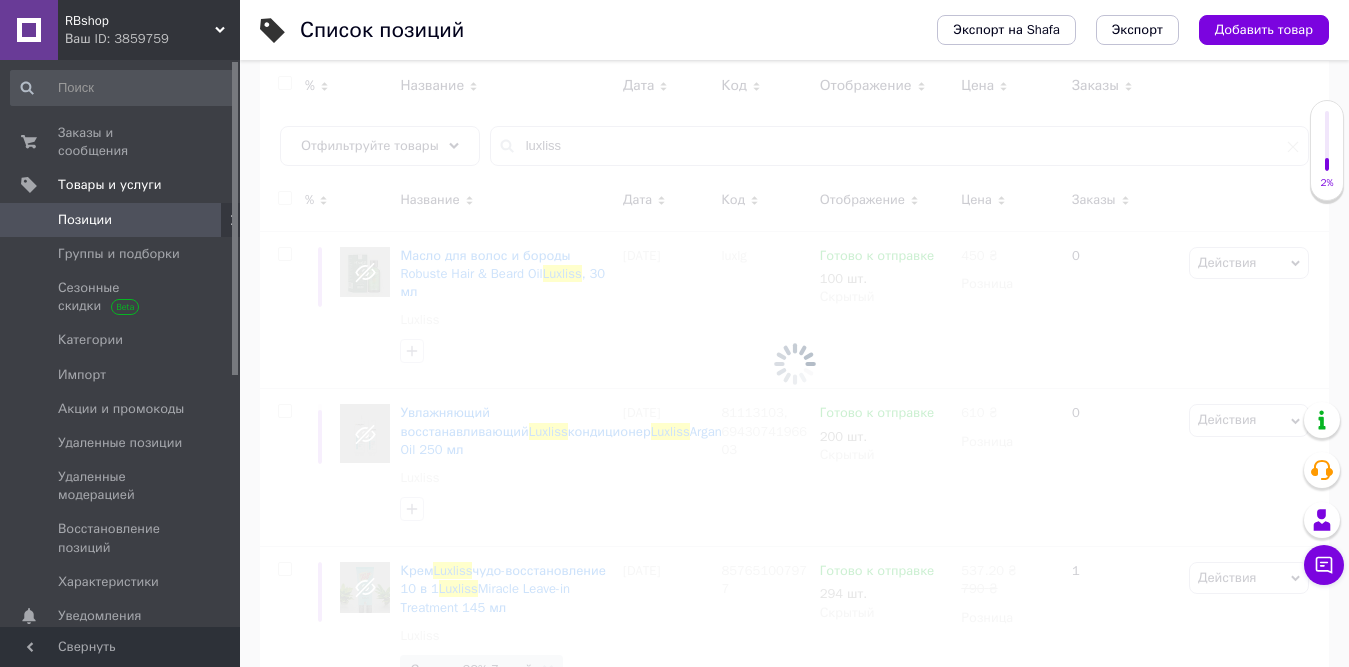 checkbox on "false" 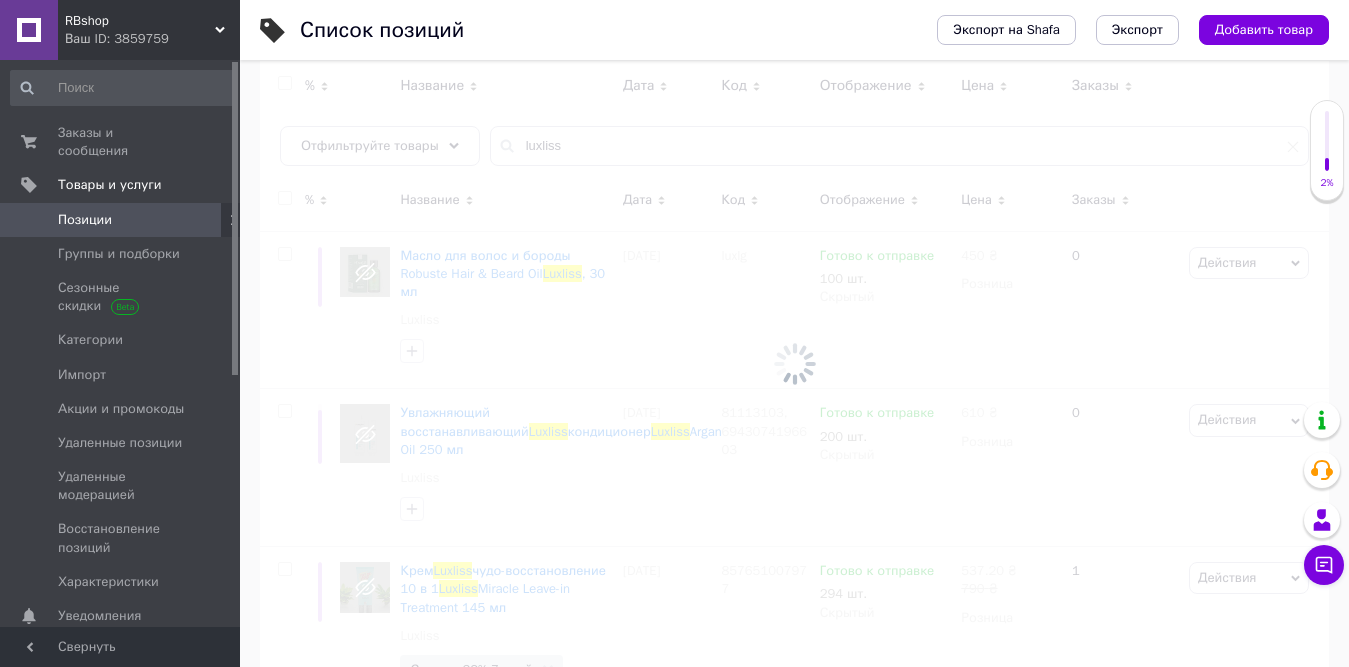 checkbox on "false" 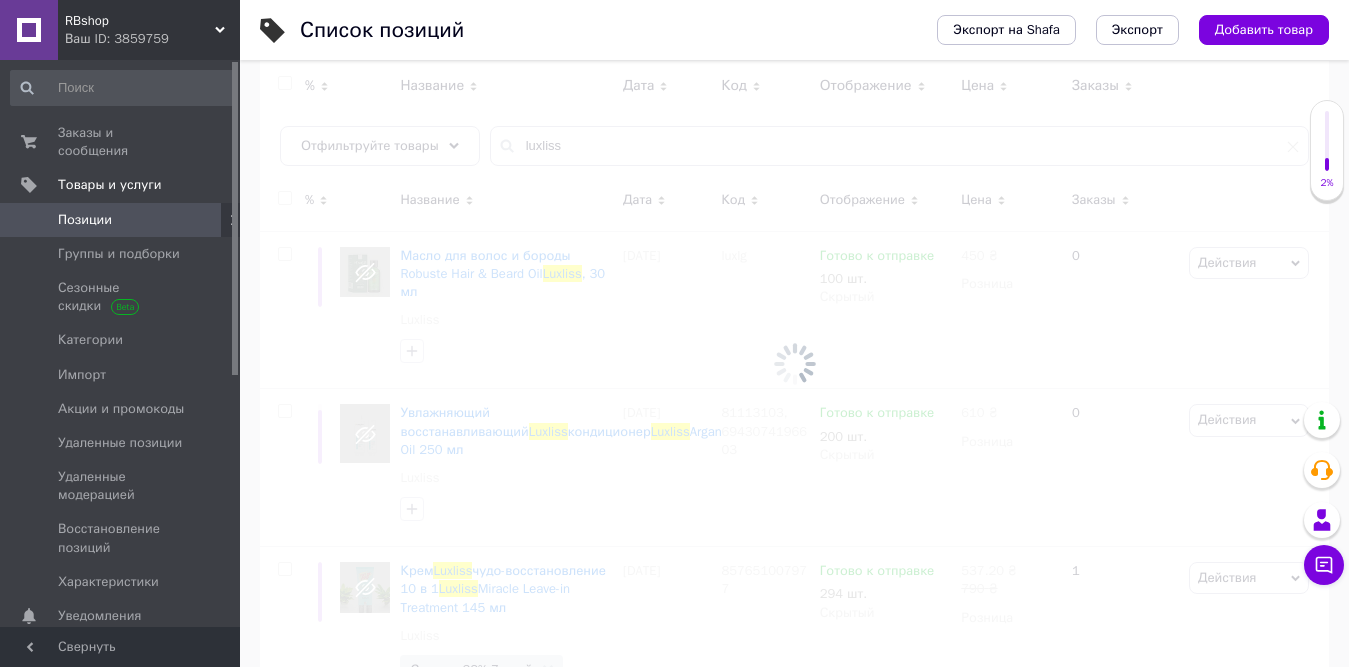 checkbox on "false" 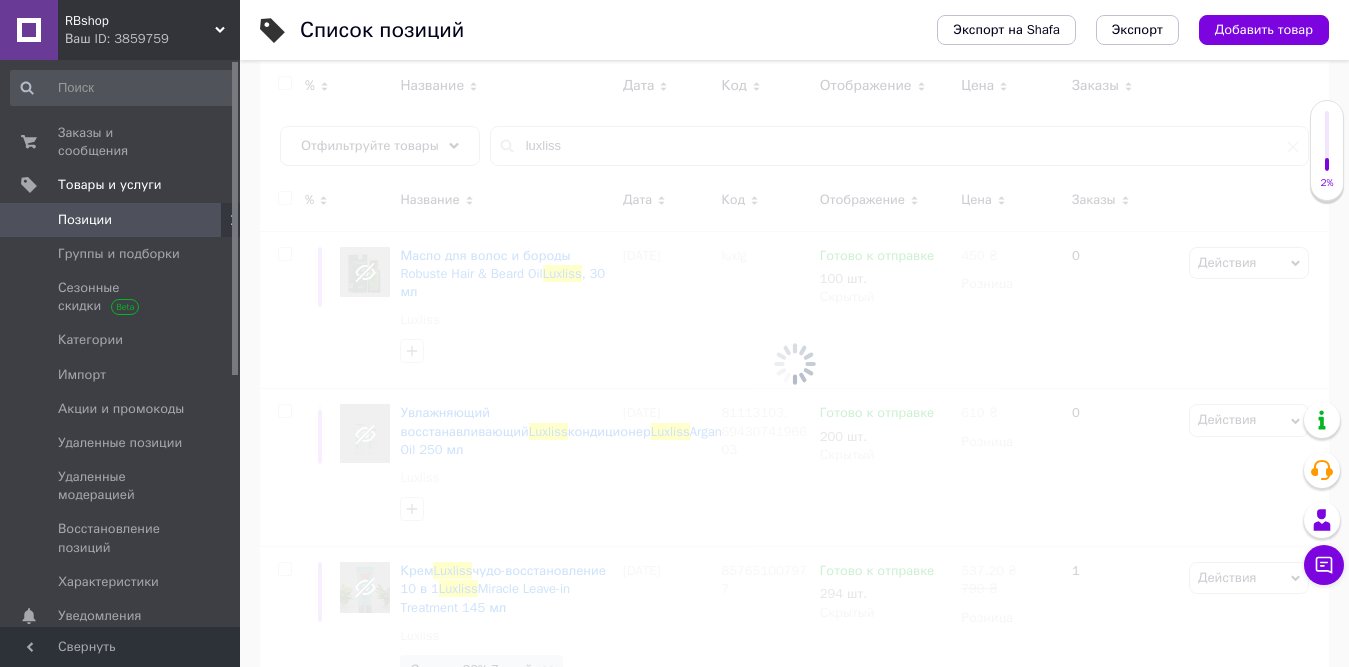 checkbox on "false" 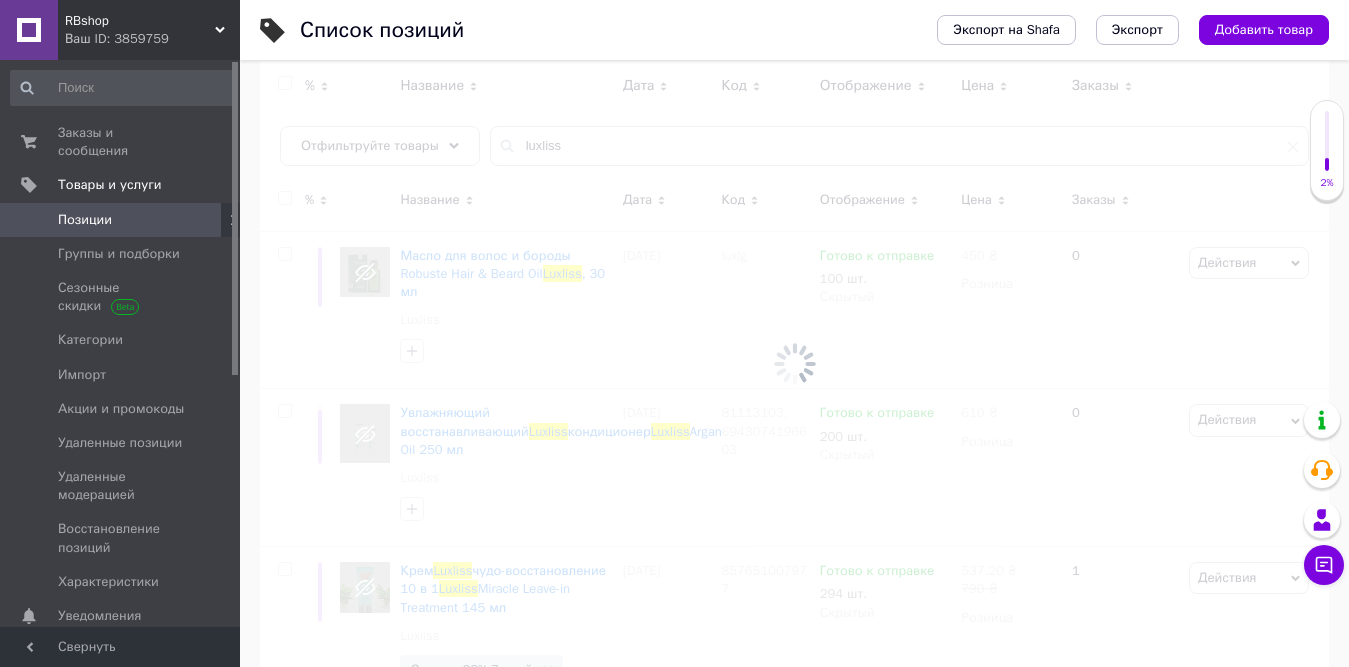 checkbox on "false" 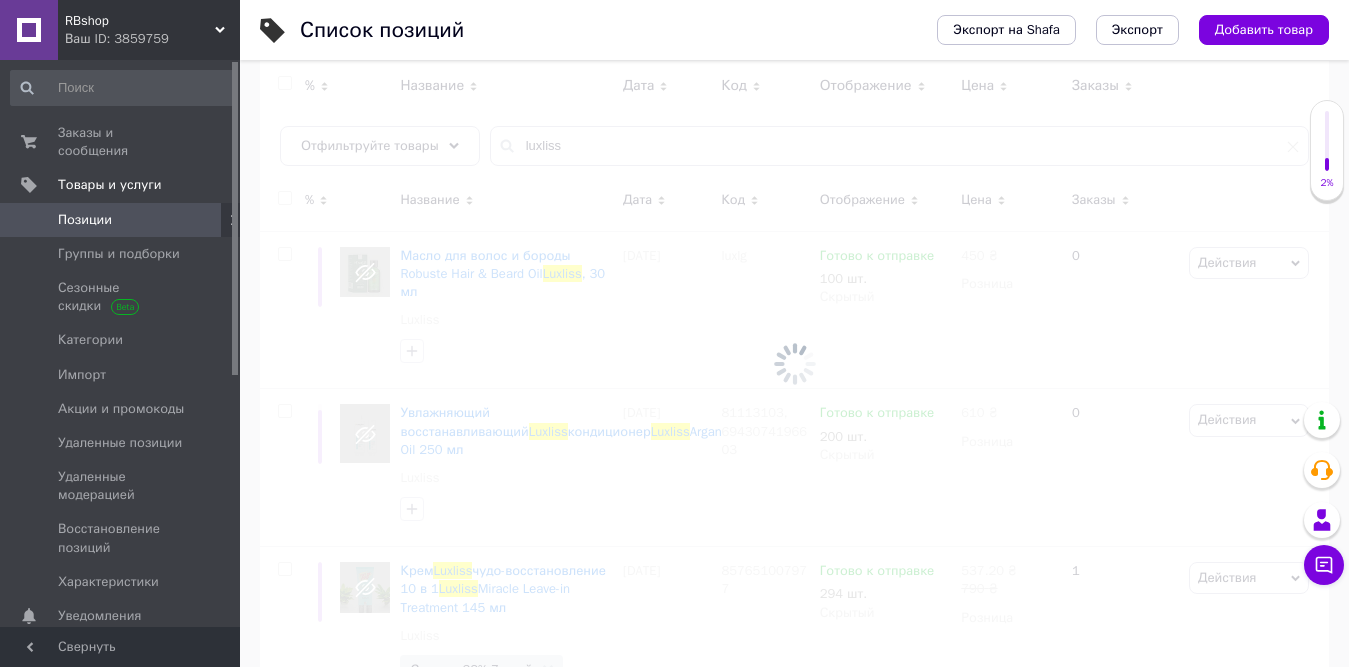 checkbox on "false" 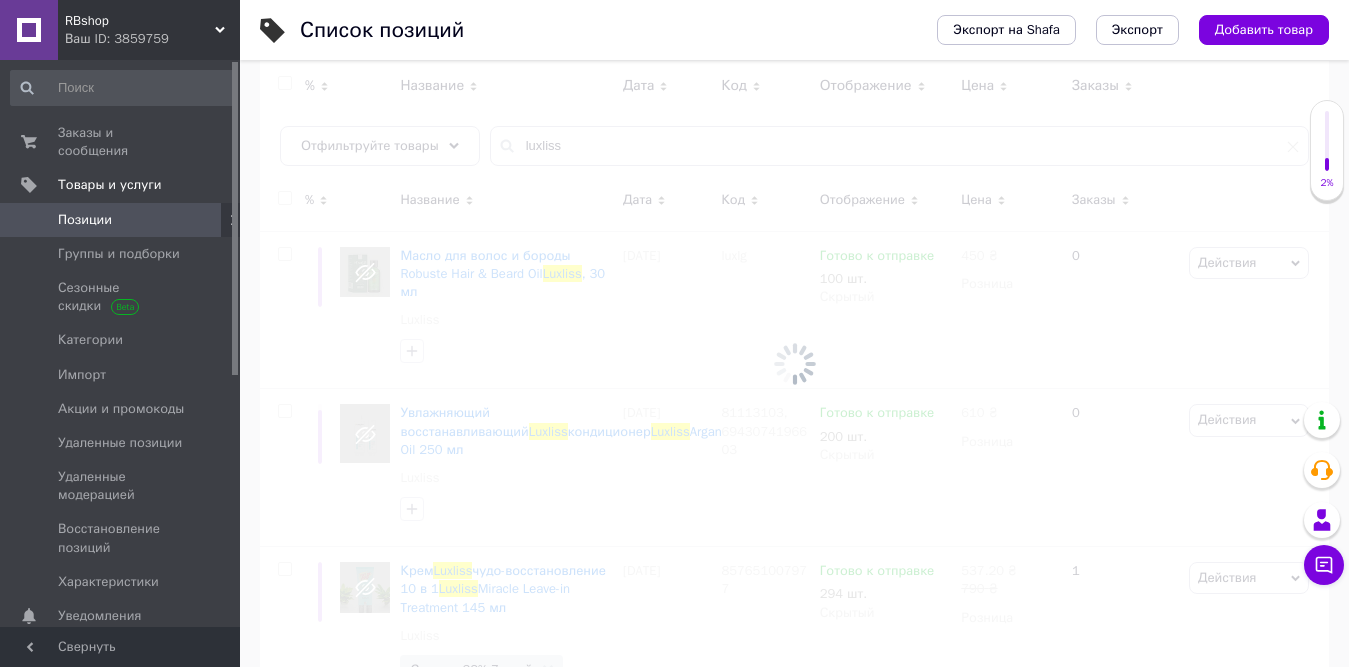 checkbox on "false" 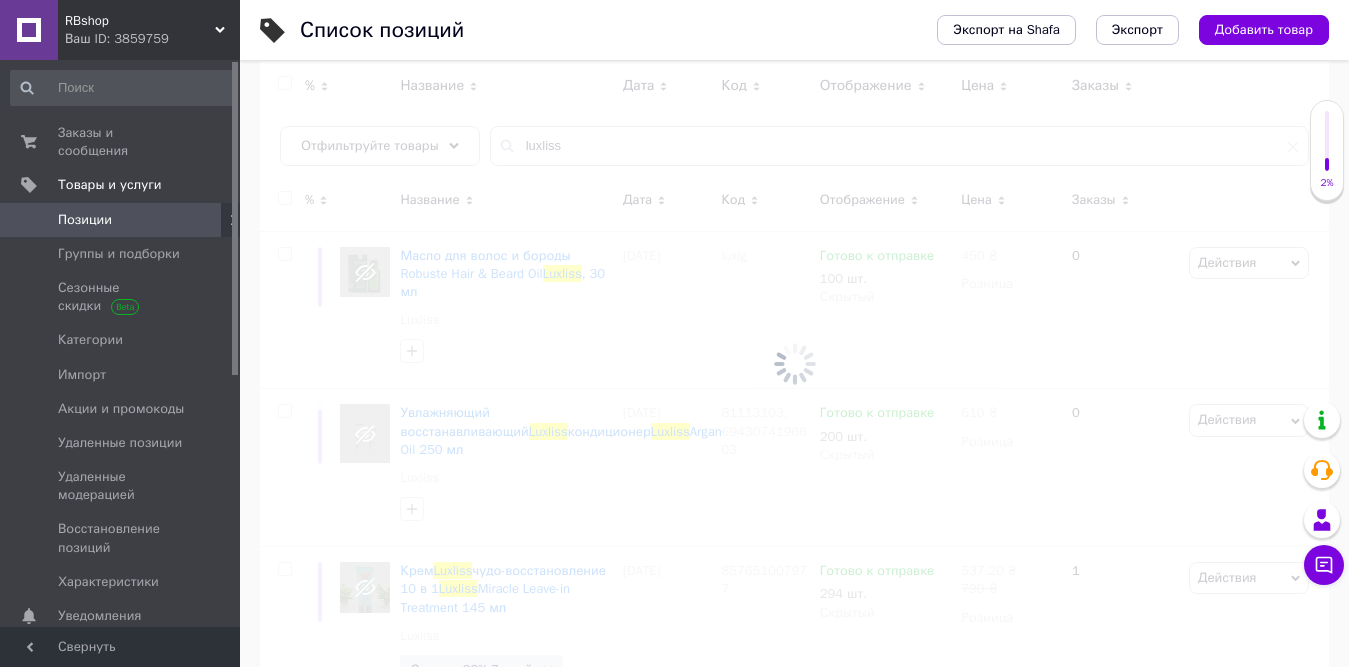 checkbox on "false" 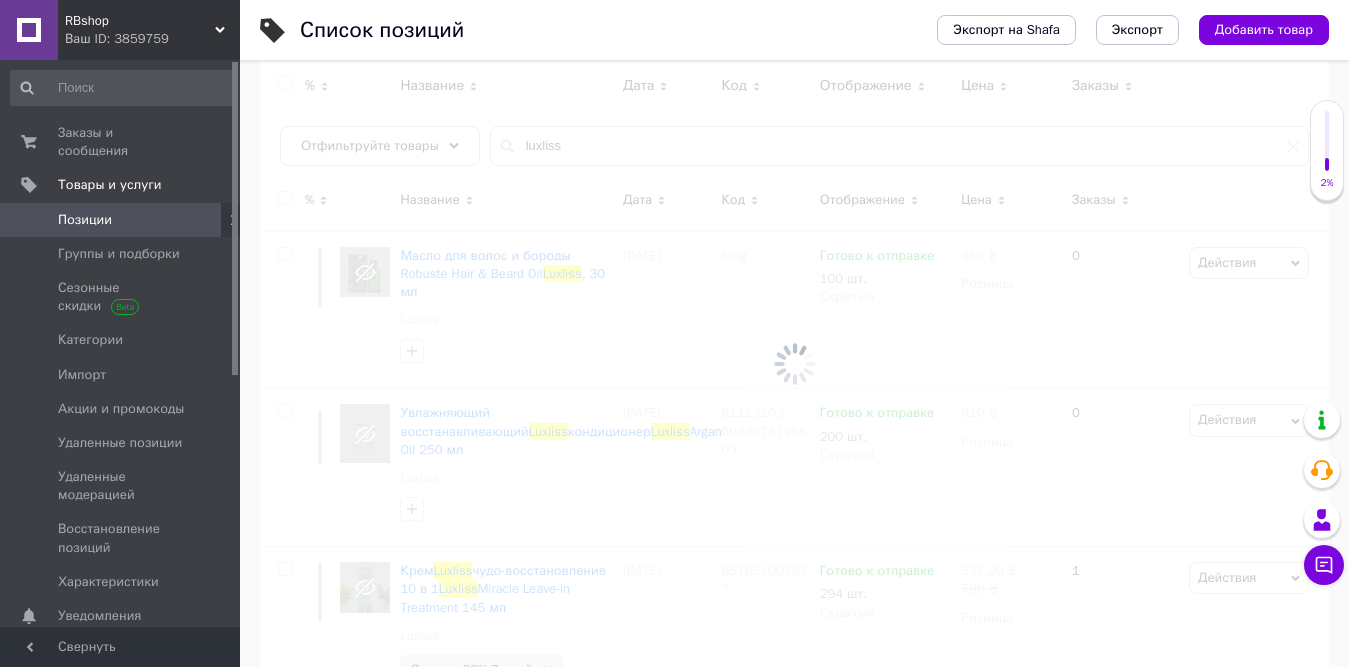 checkbox on "false" 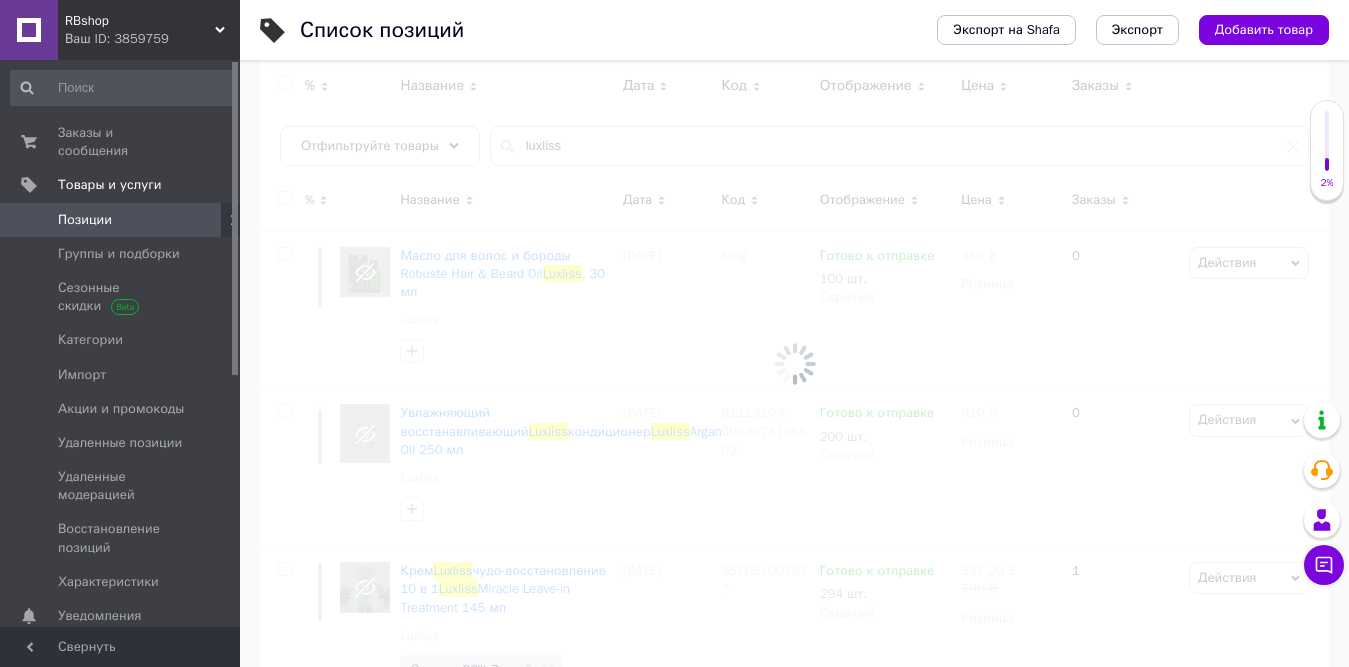 checkbox on "false" 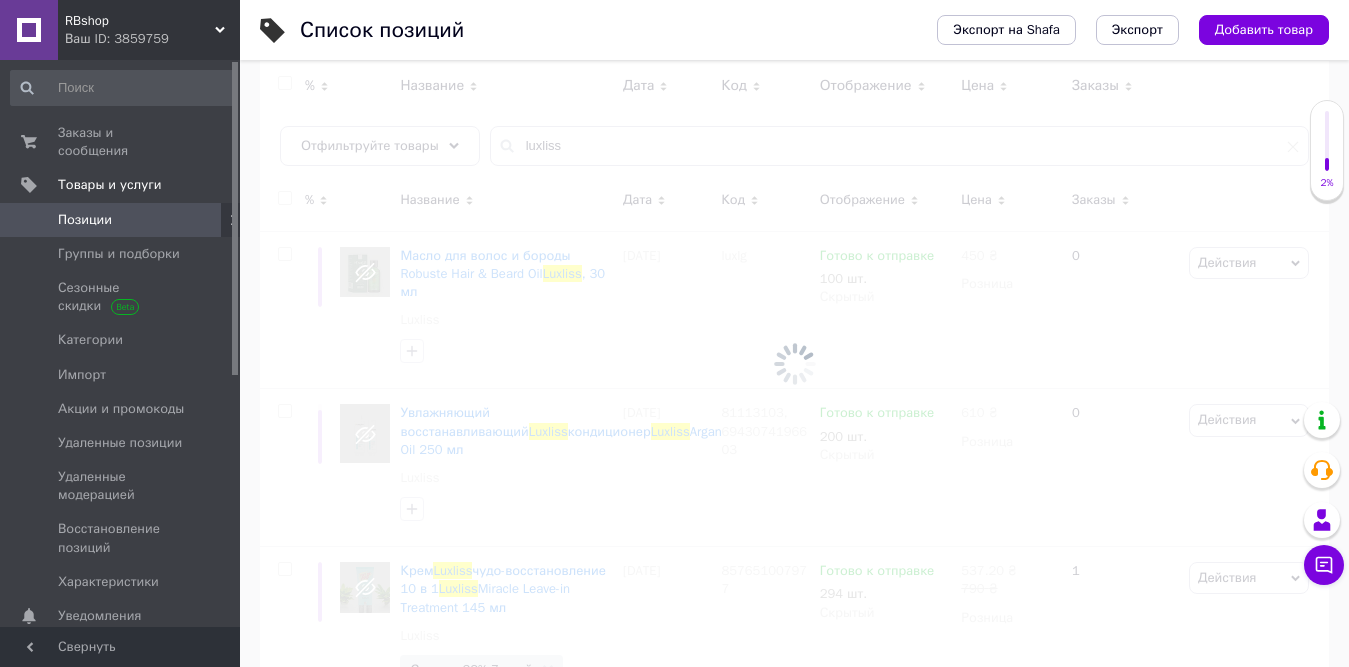 checkbox on "false" 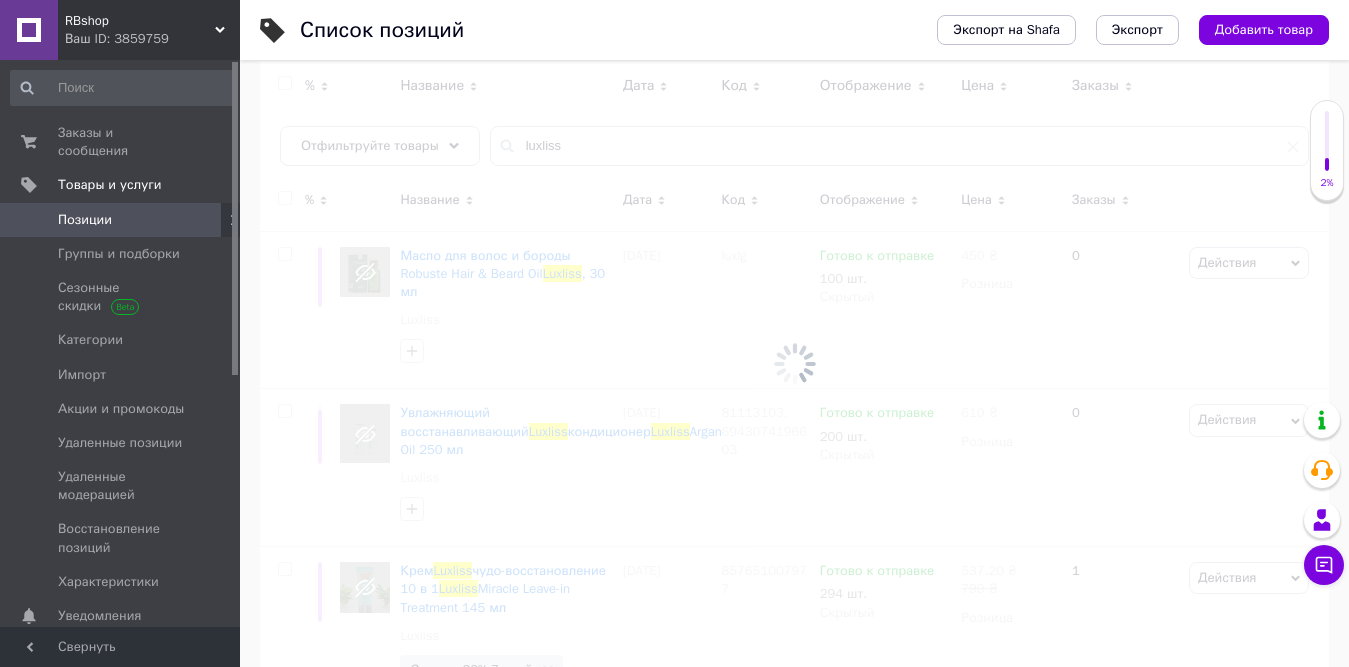 checkbox on "false" 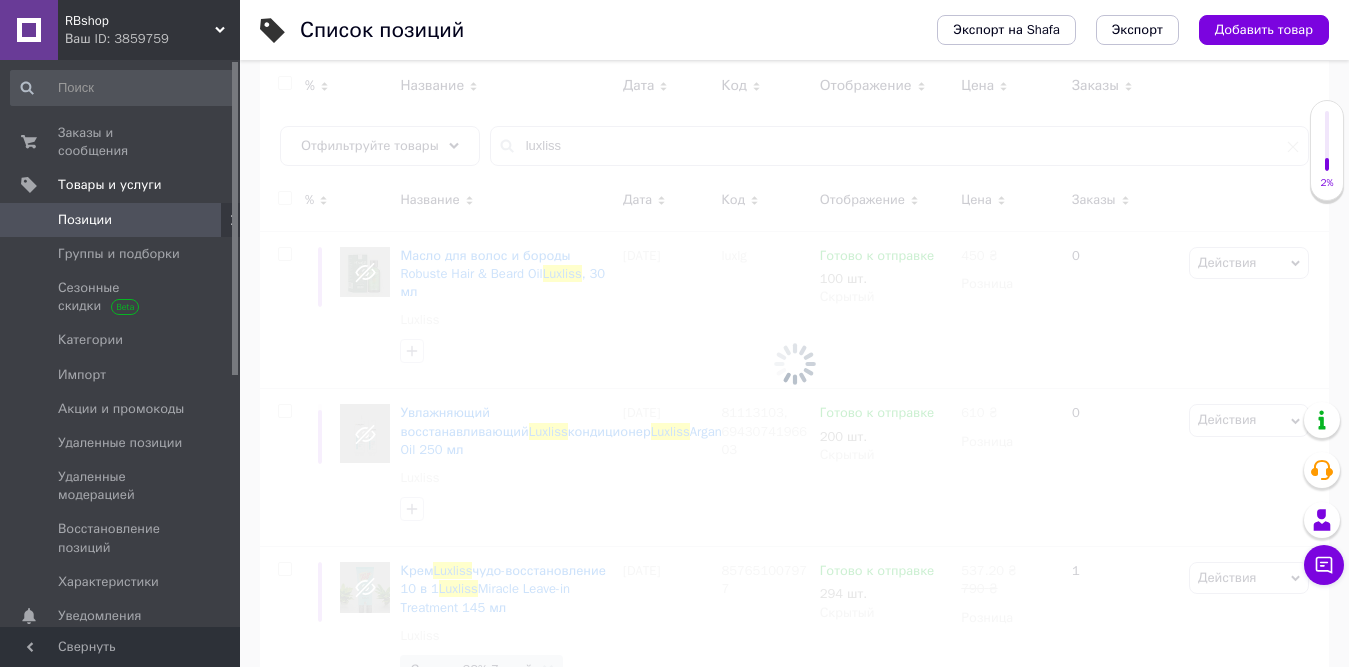 checkbox on "false" 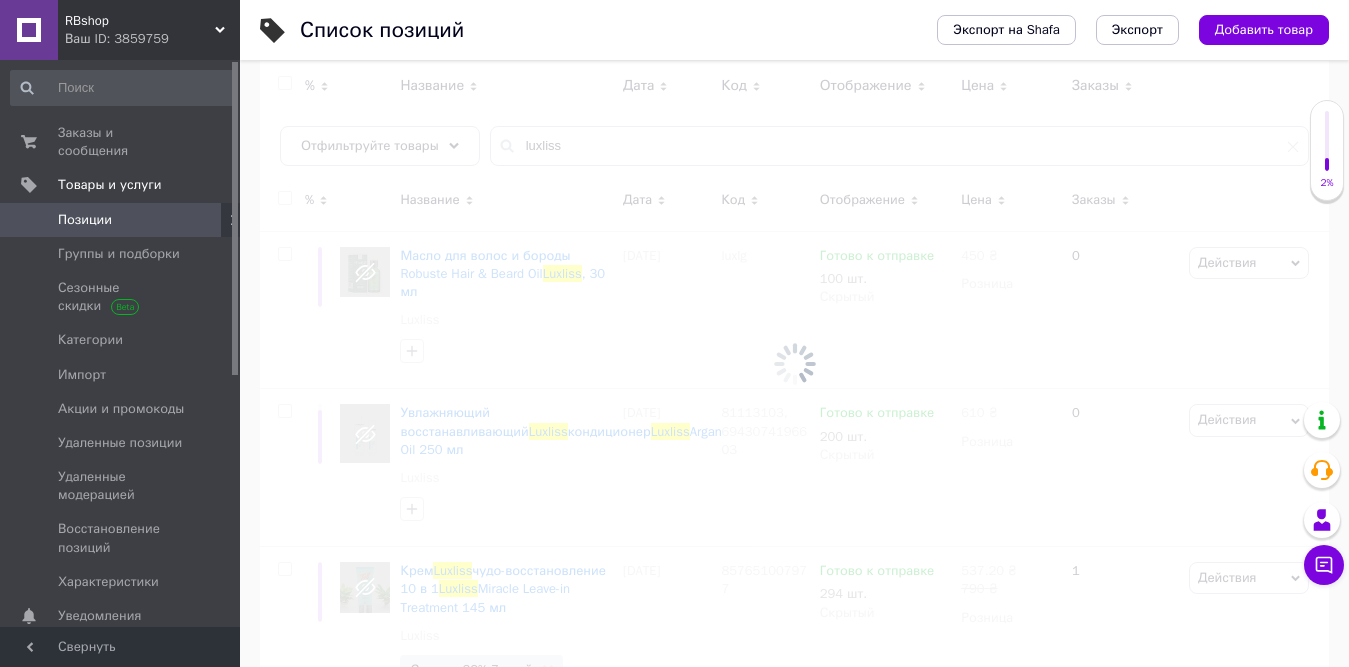 checkbox on "false" 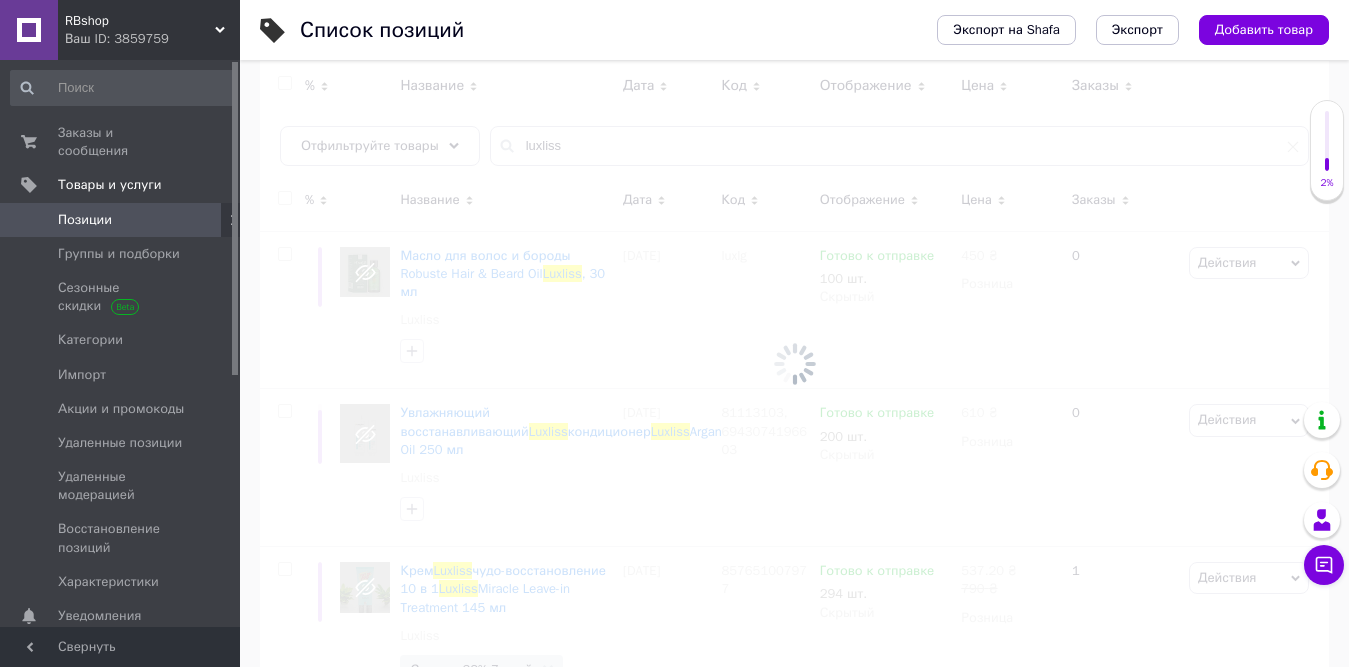 checkbox on "false" 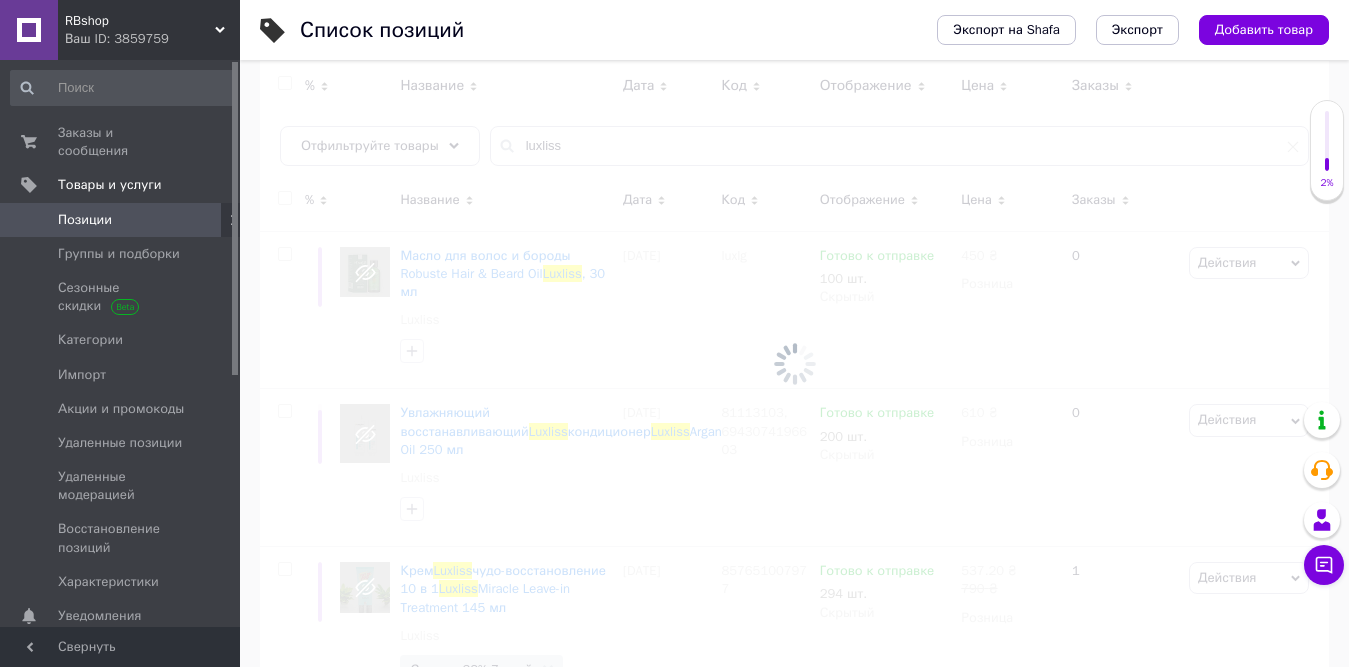 checkbox on "false" 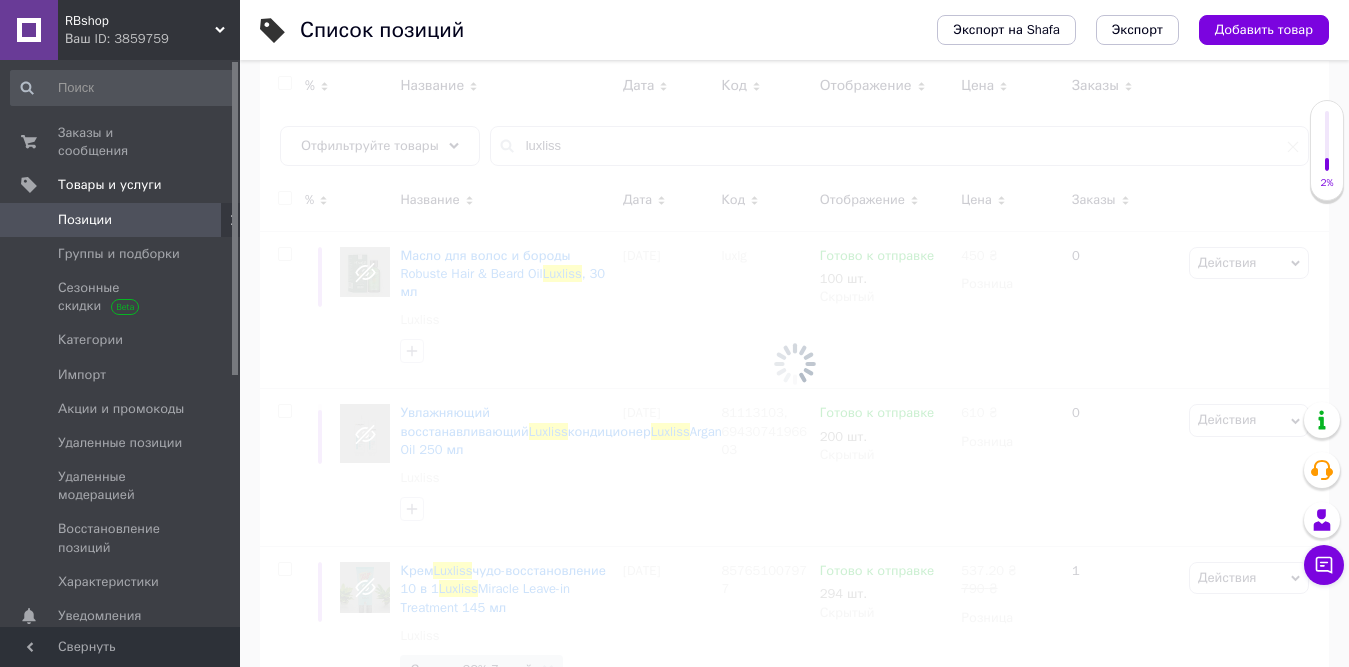 checkbox on "false" 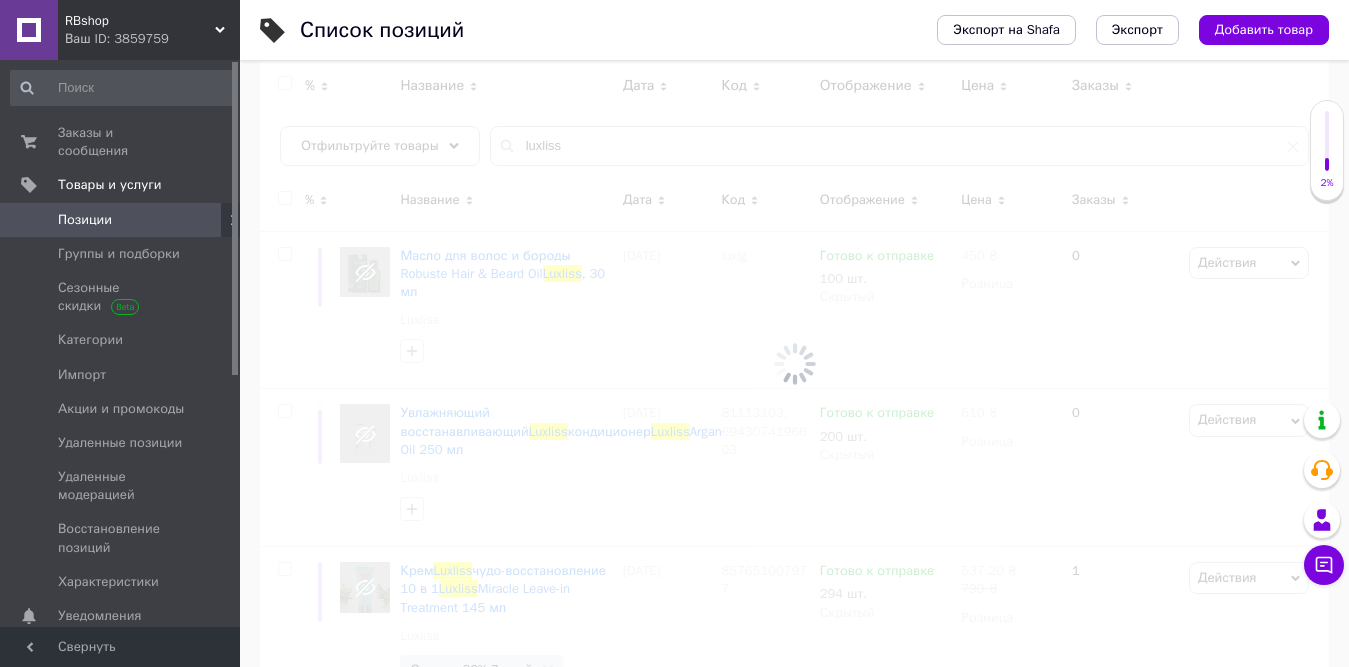 checkbox on "false" 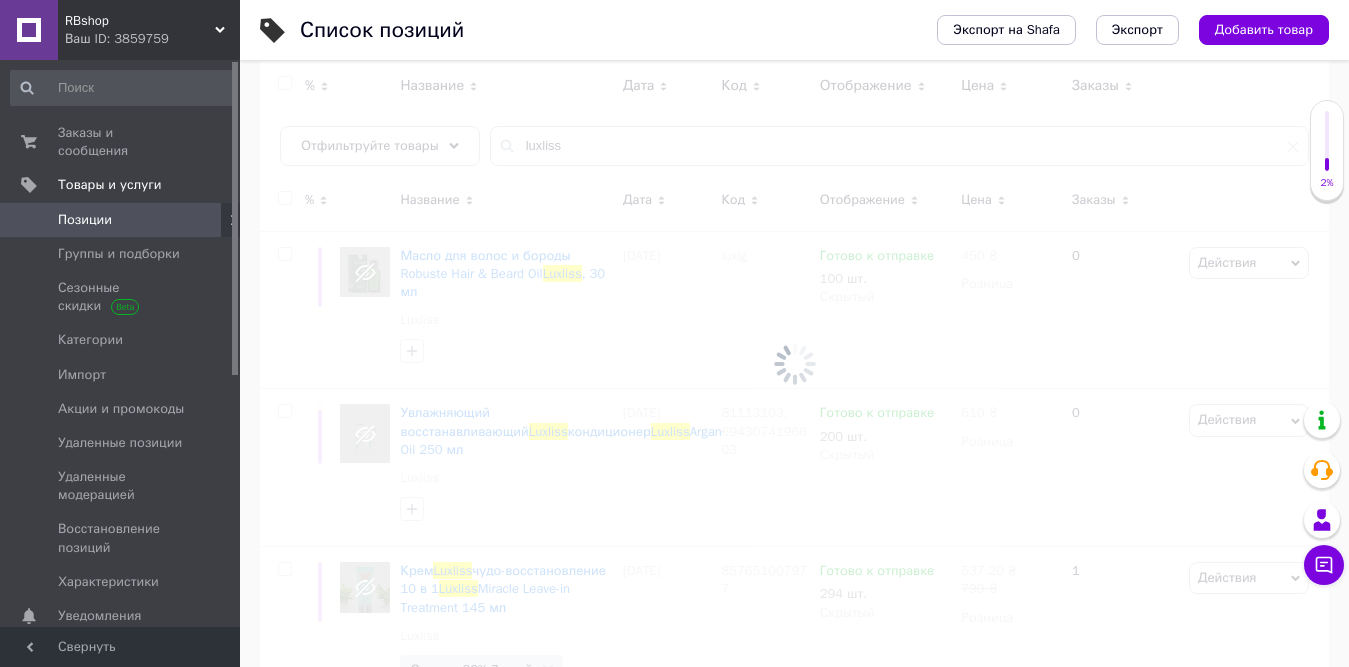 checkbox on "false" 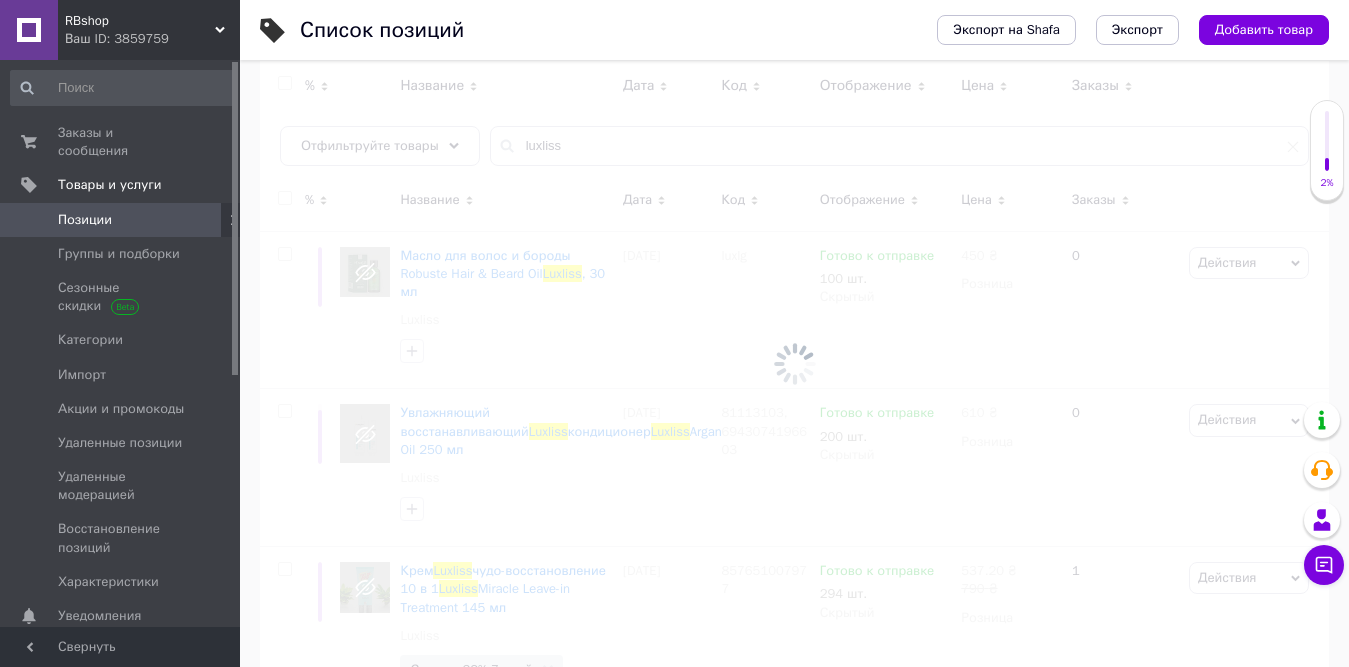 checkbox on "false" 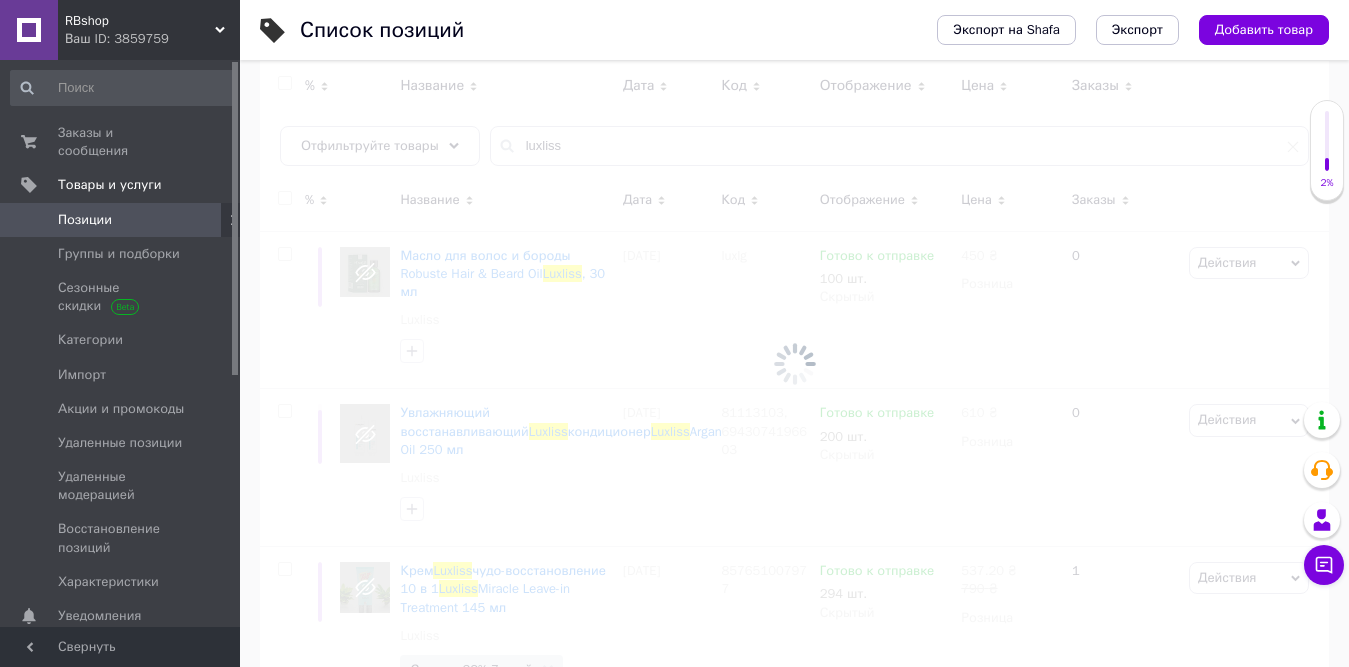 checkbox on "false" 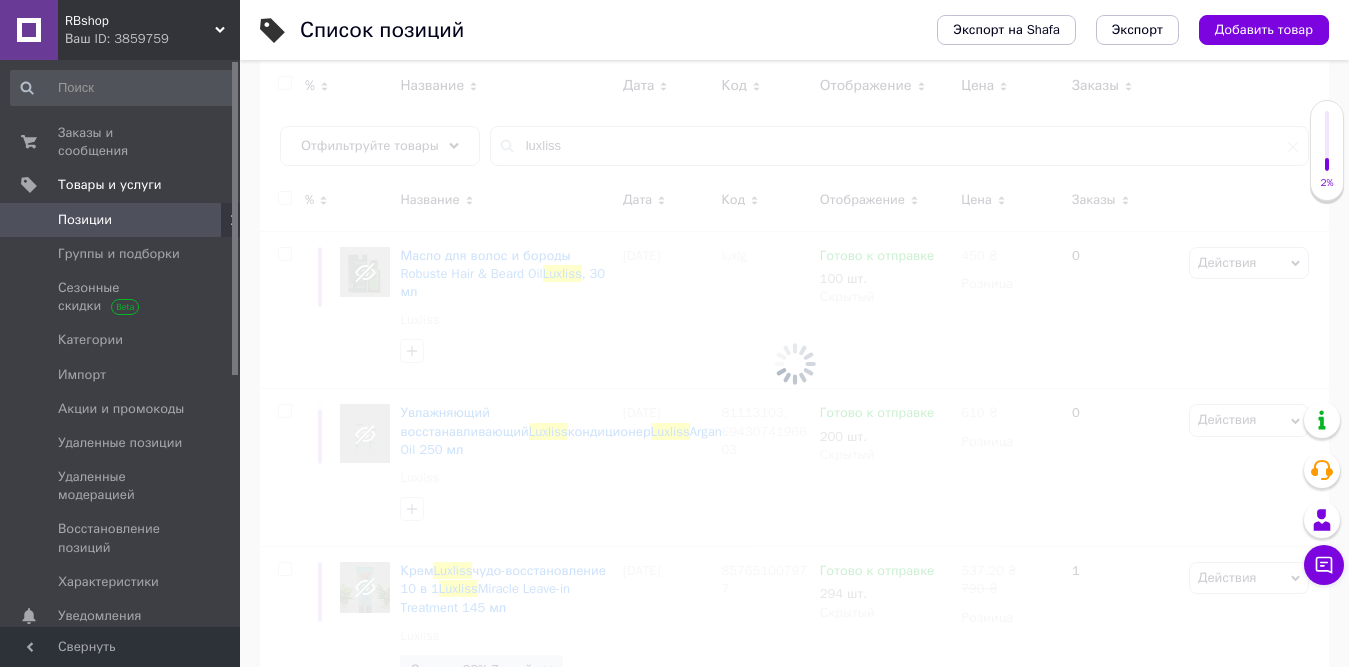 checkbox on "false" 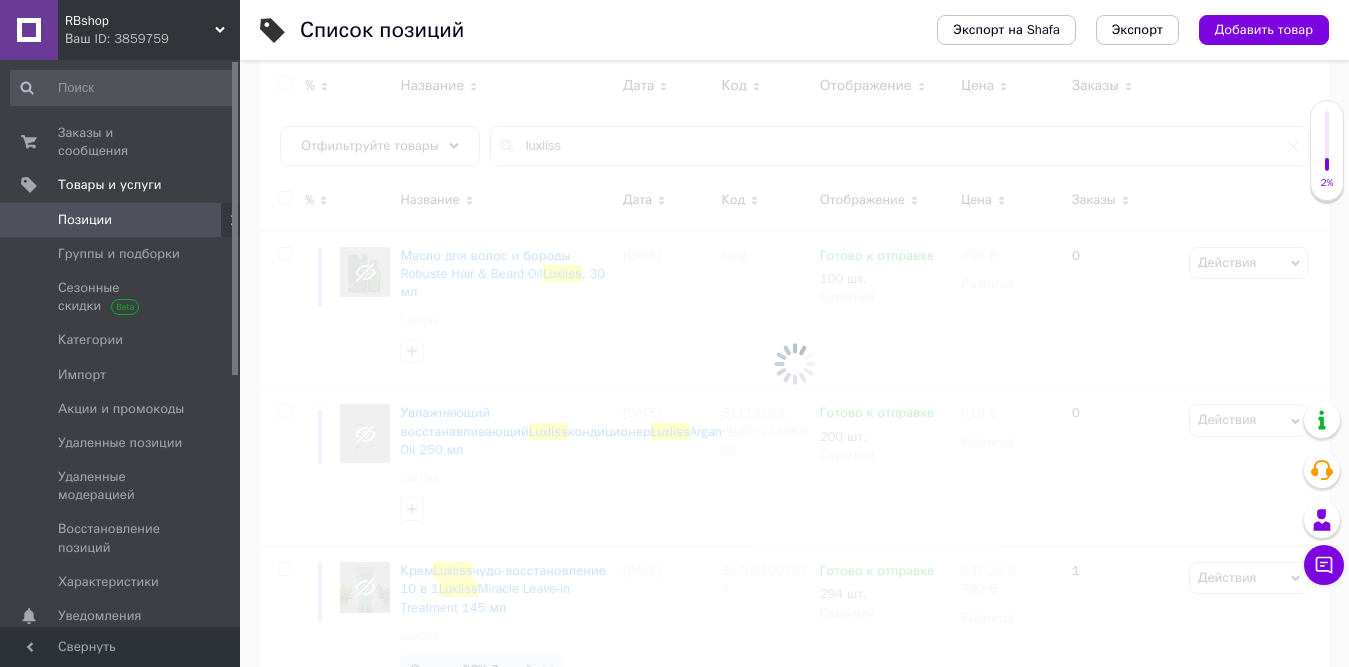 checkbox on "false" 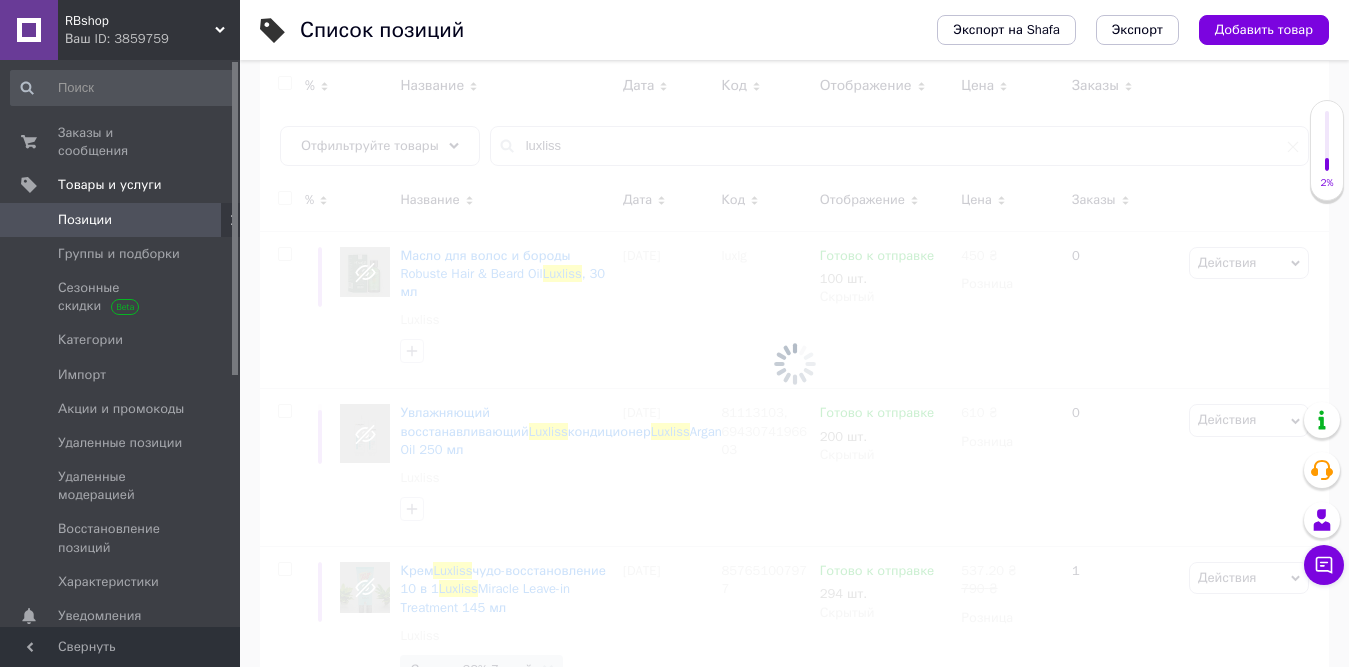 checkbox on "false" 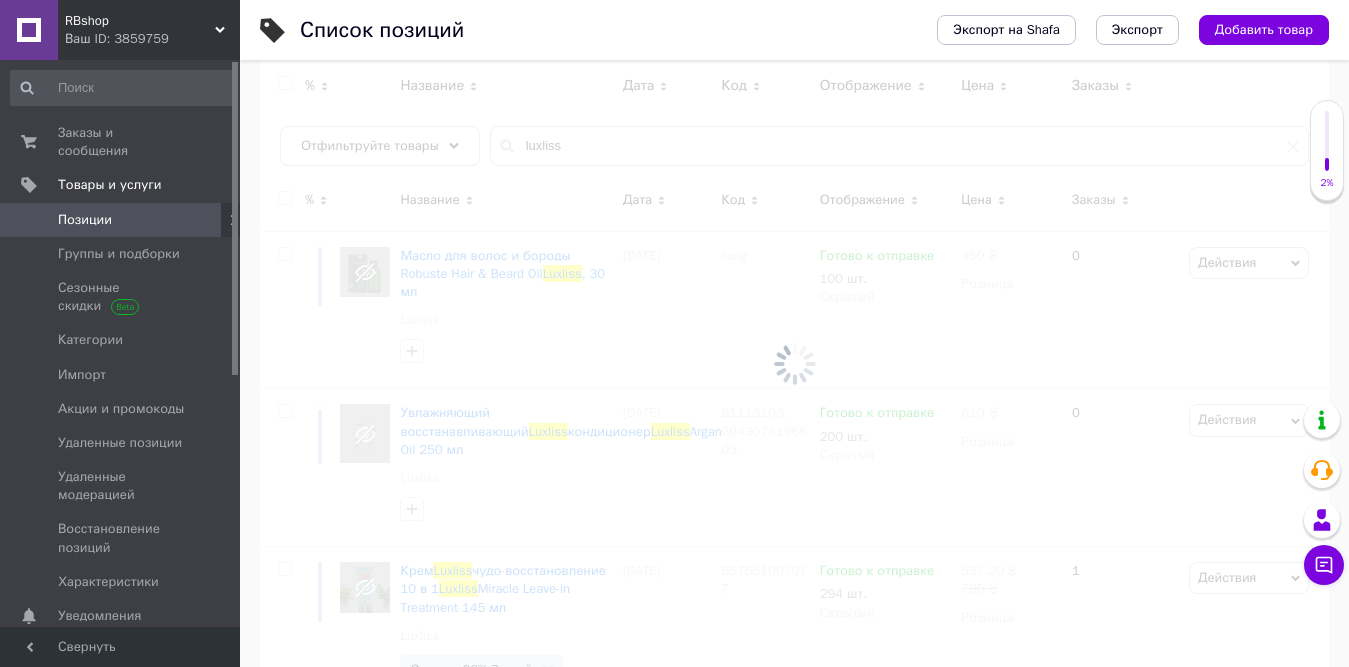 checkbox on "false" 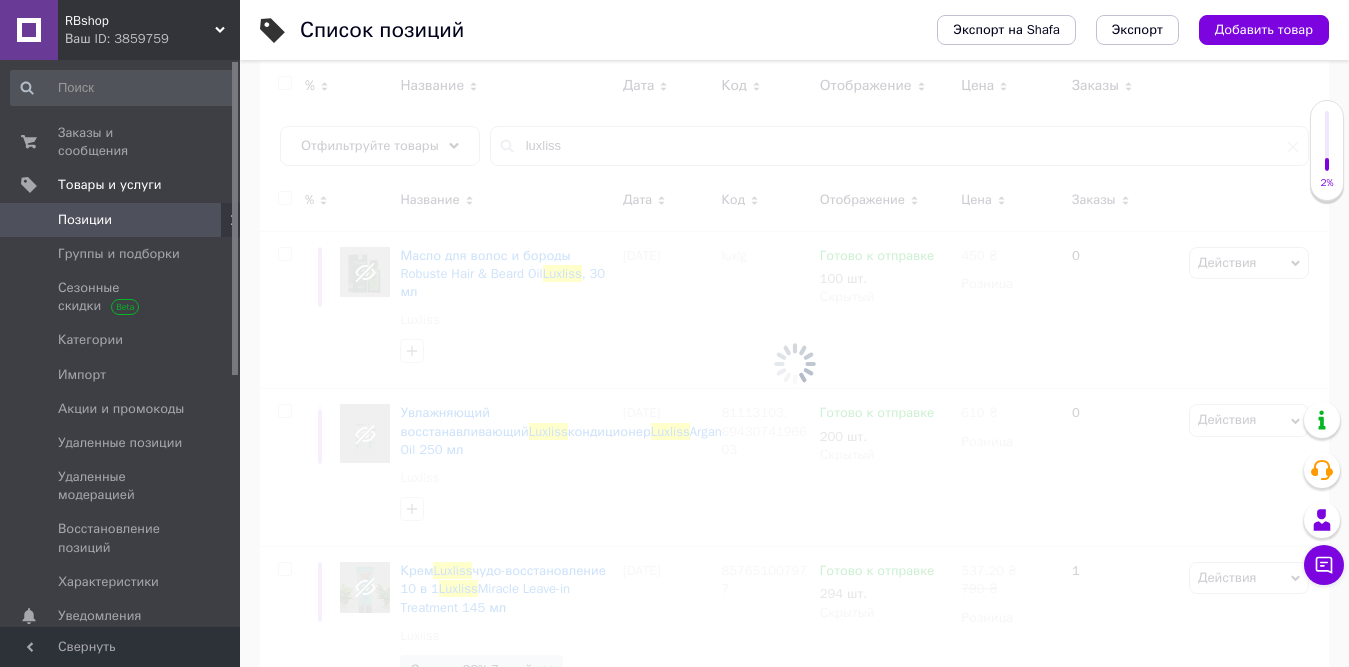 checkbox on "false" 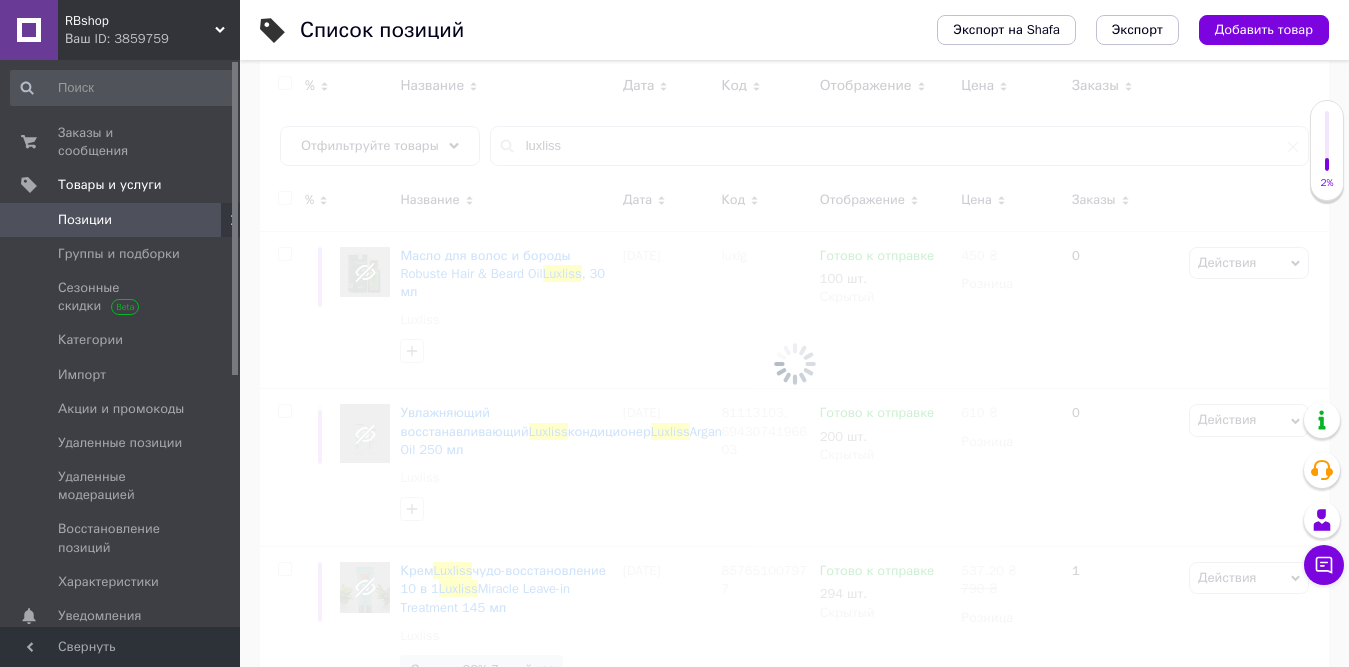 checkbox on "false" 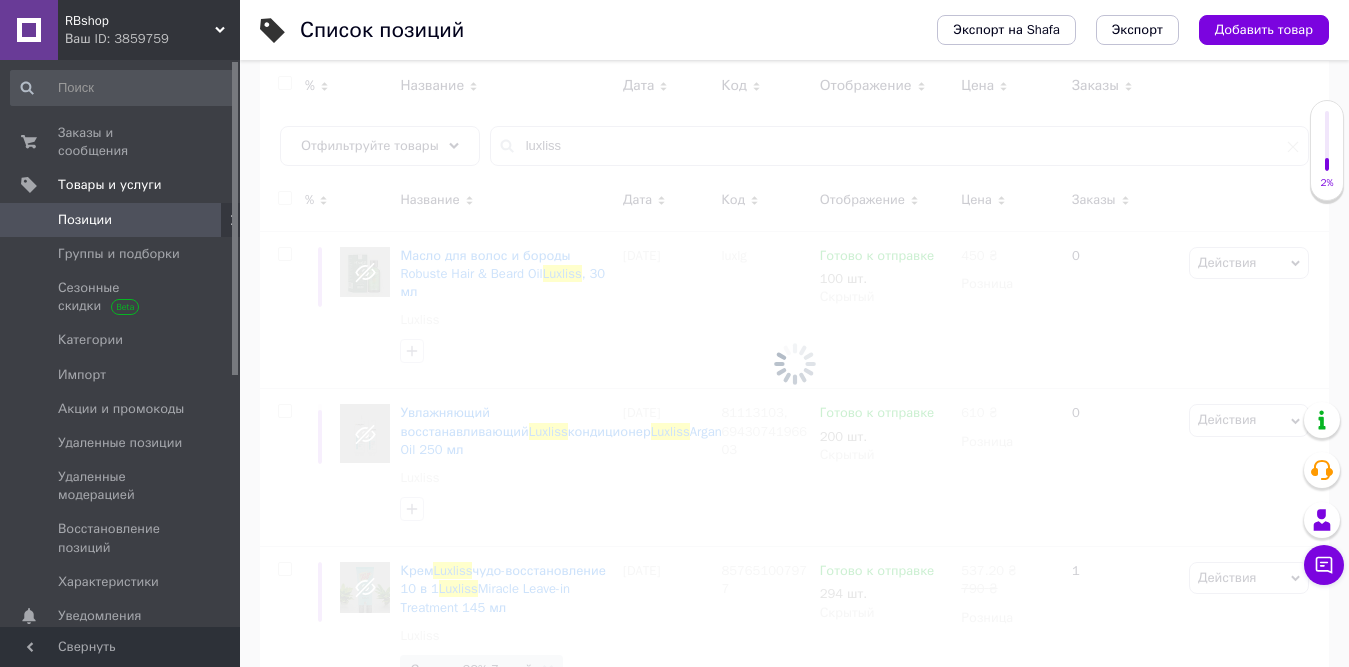 checkbox on "false" 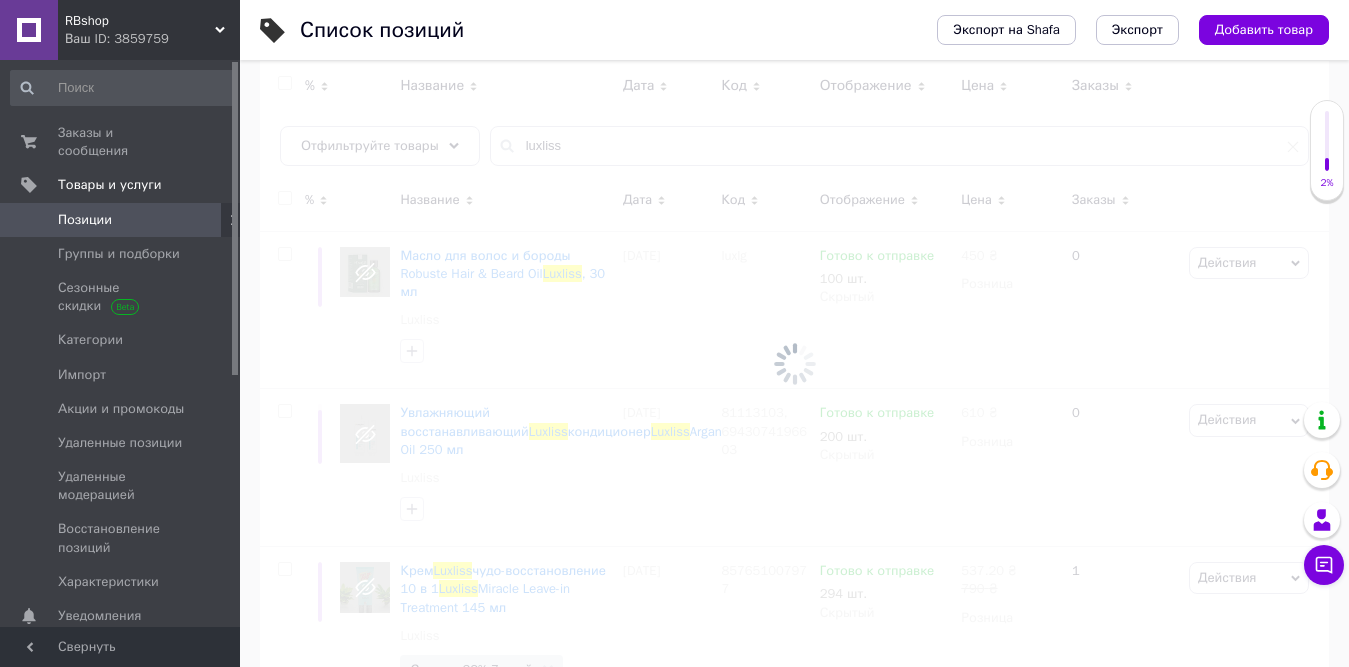 checkbox on "false" 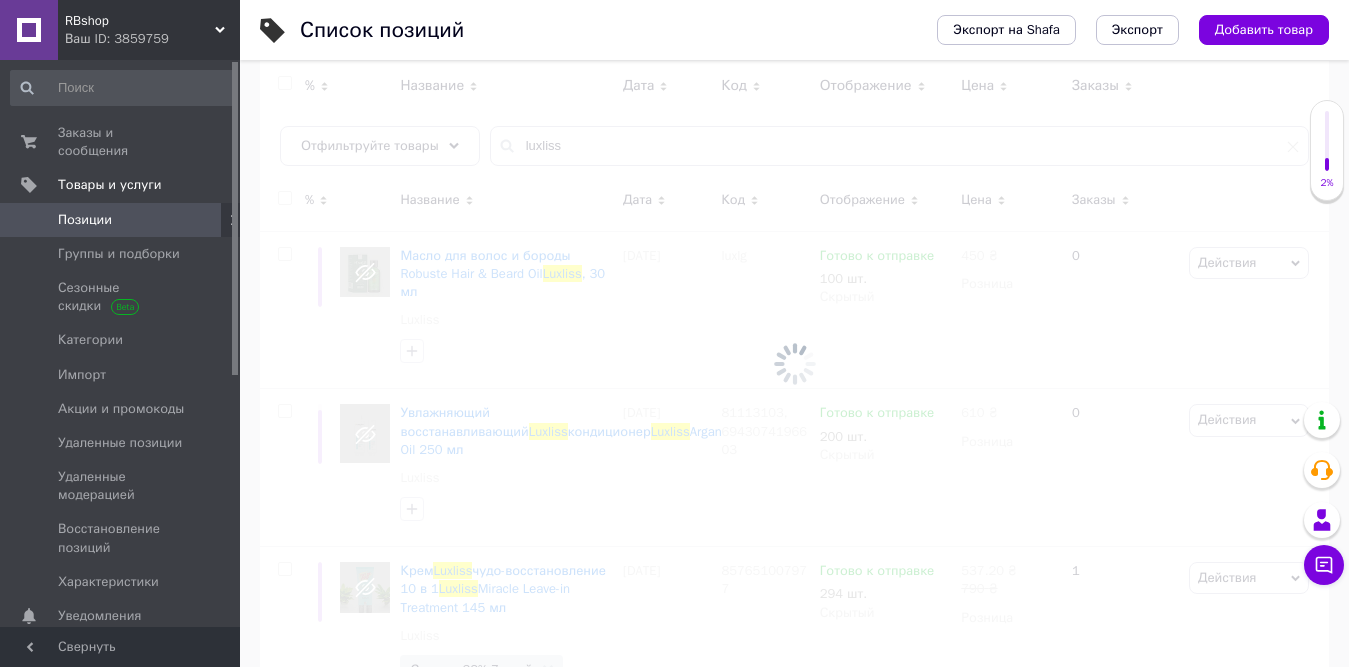 checkbox on "false" 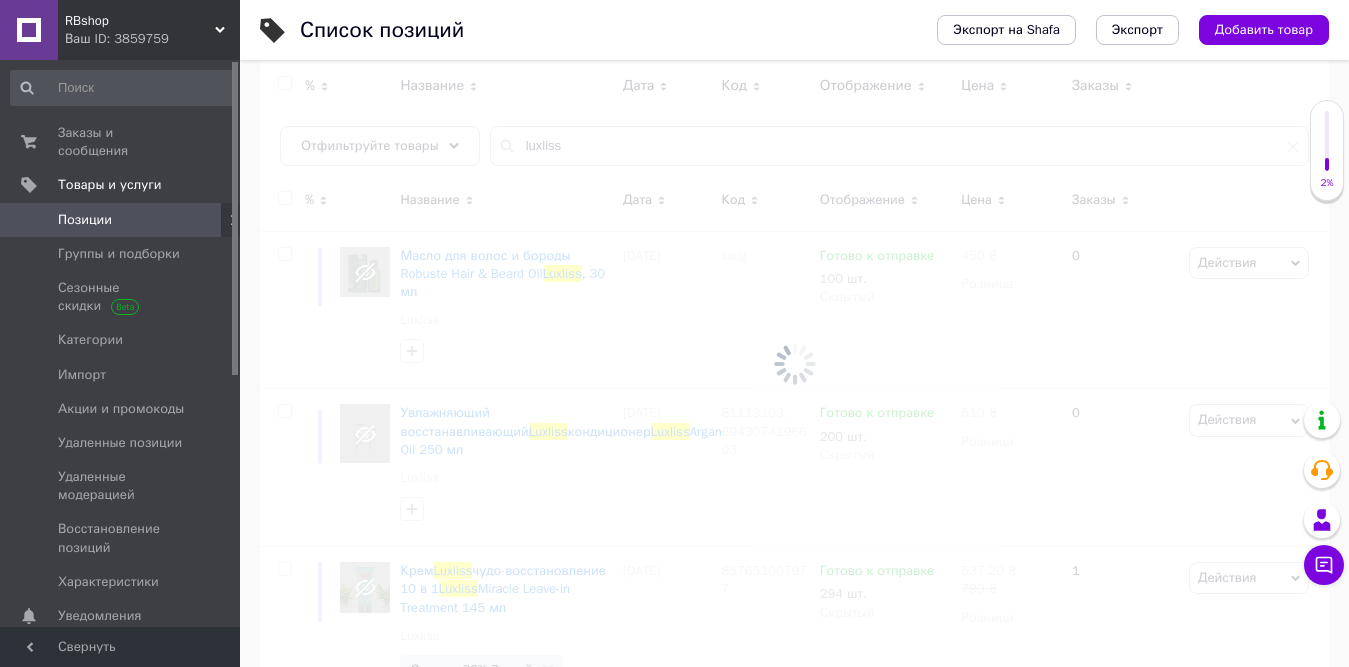 checkbox on "false" 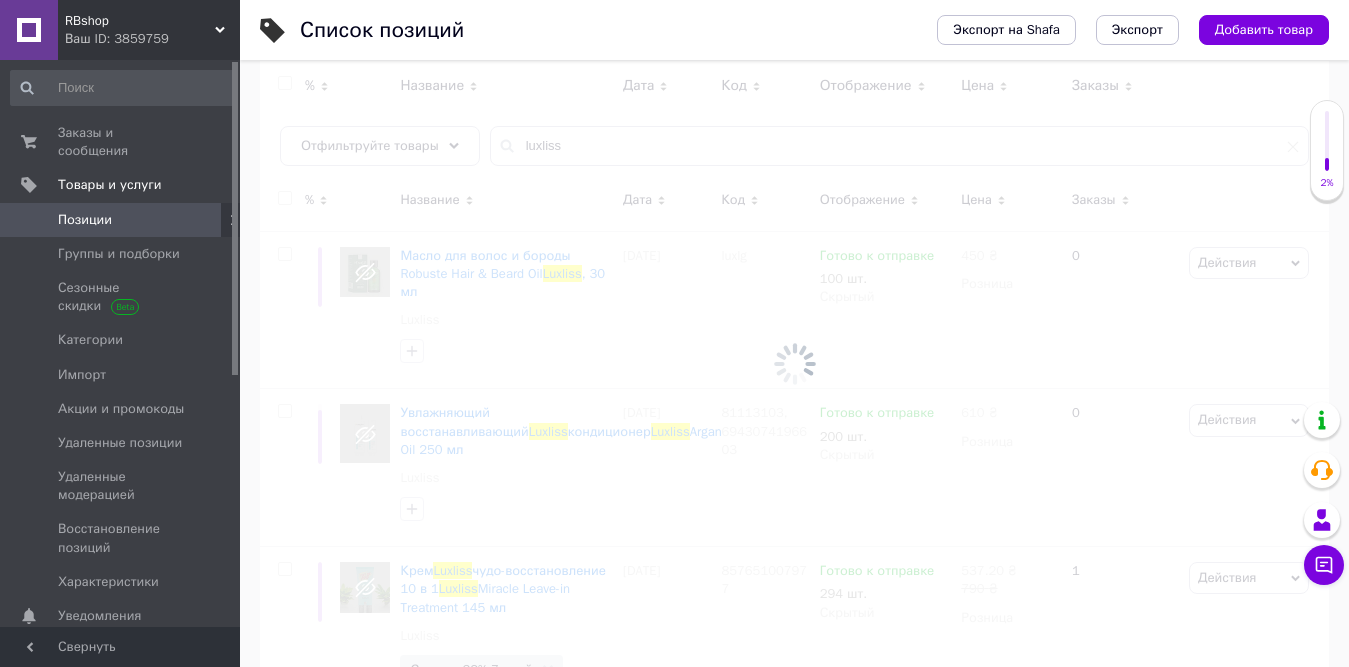 checkbox on "false" 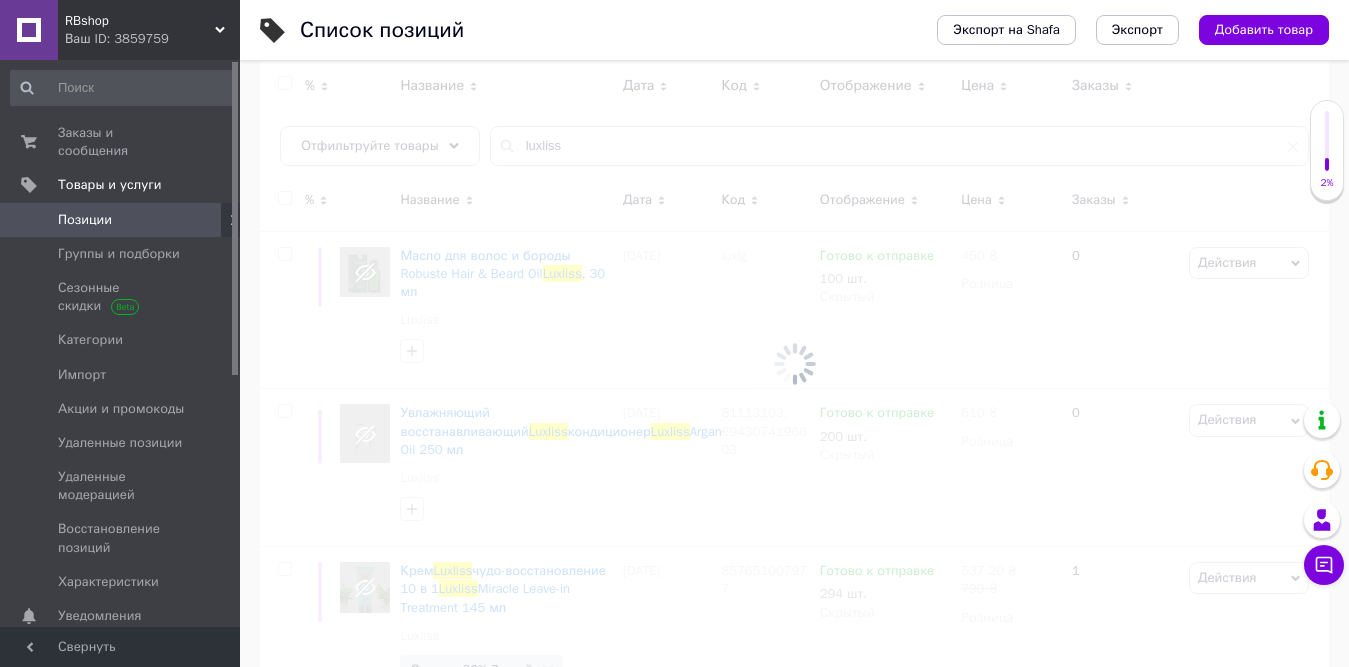 checkbox on "false" 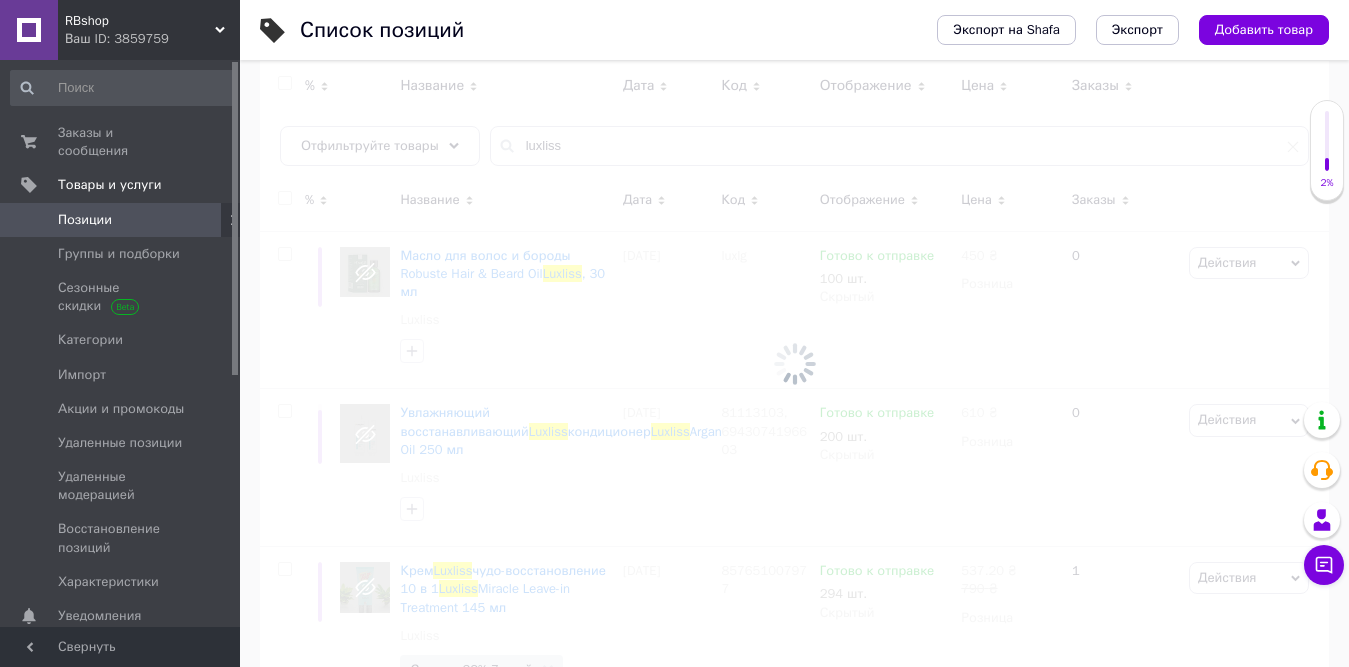 checkbox on "false" 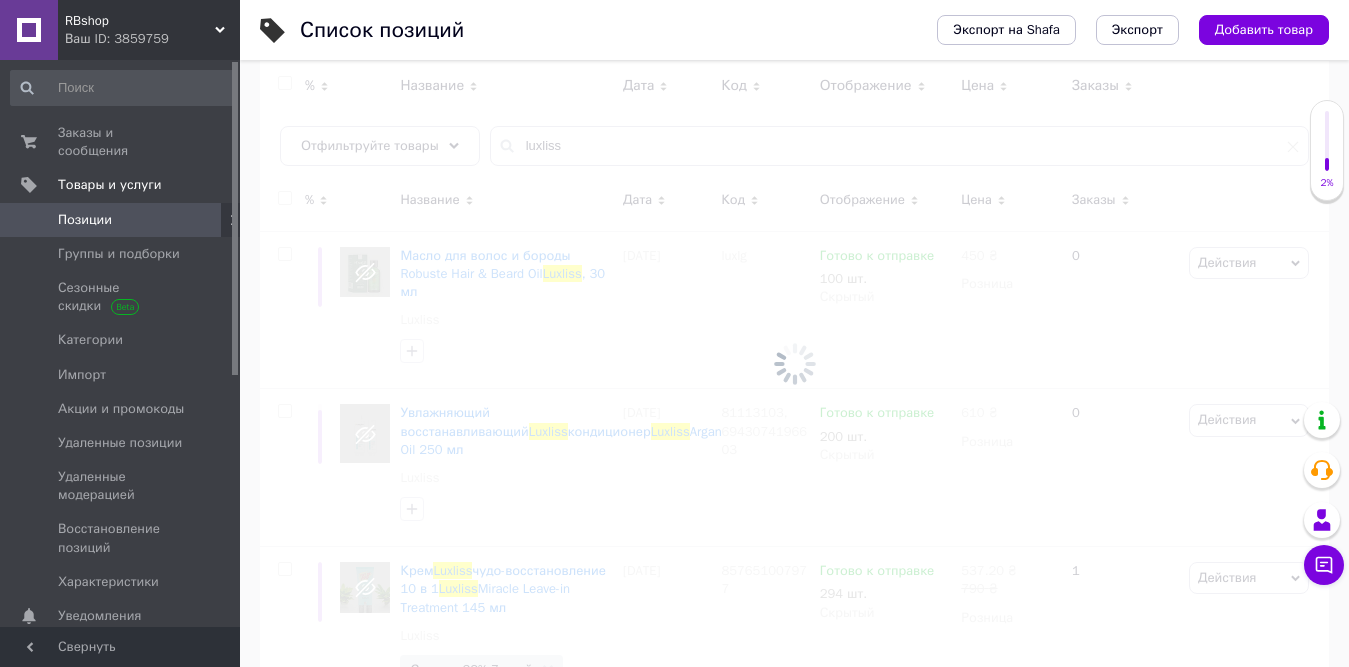 checkbox on "false" 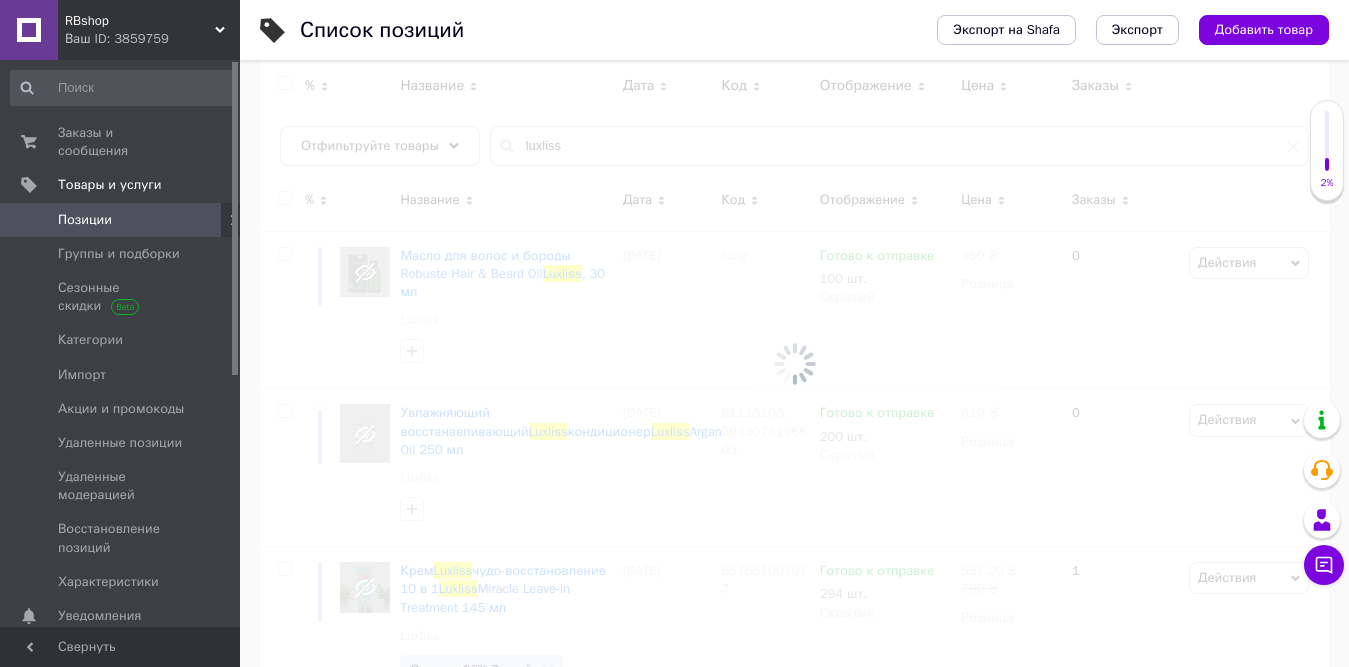 checkbox on "false" 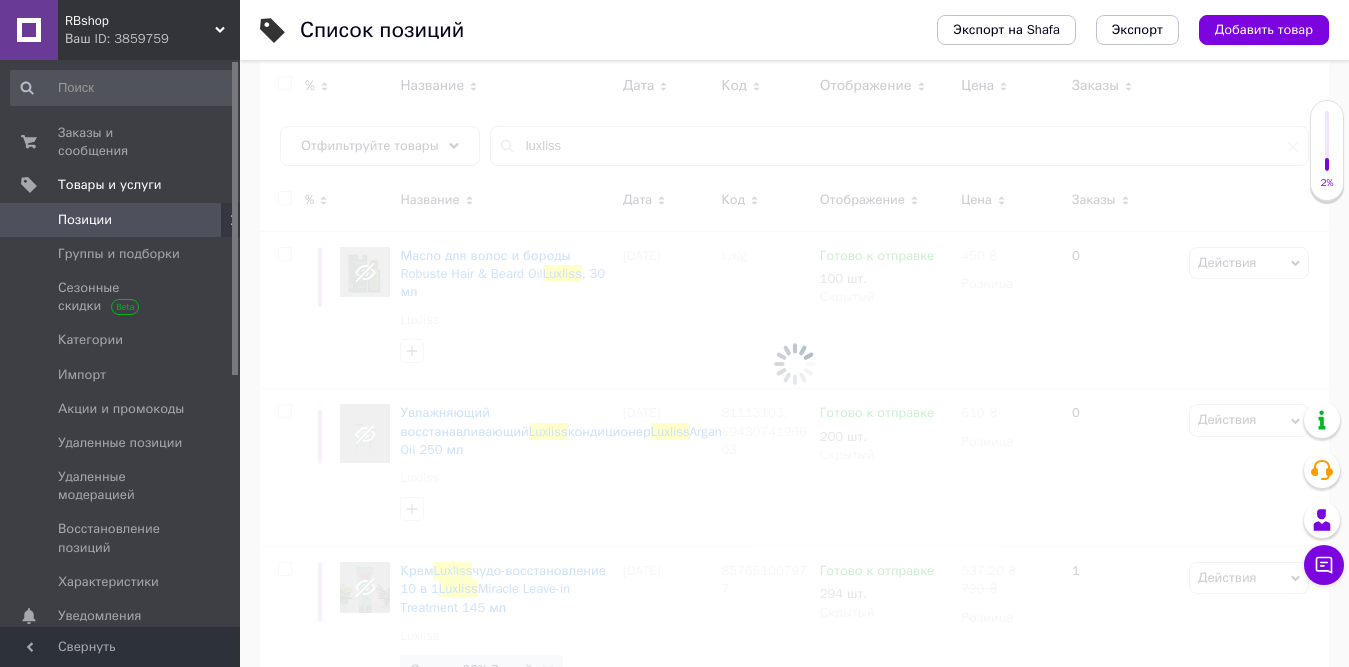 checkbox on "false" 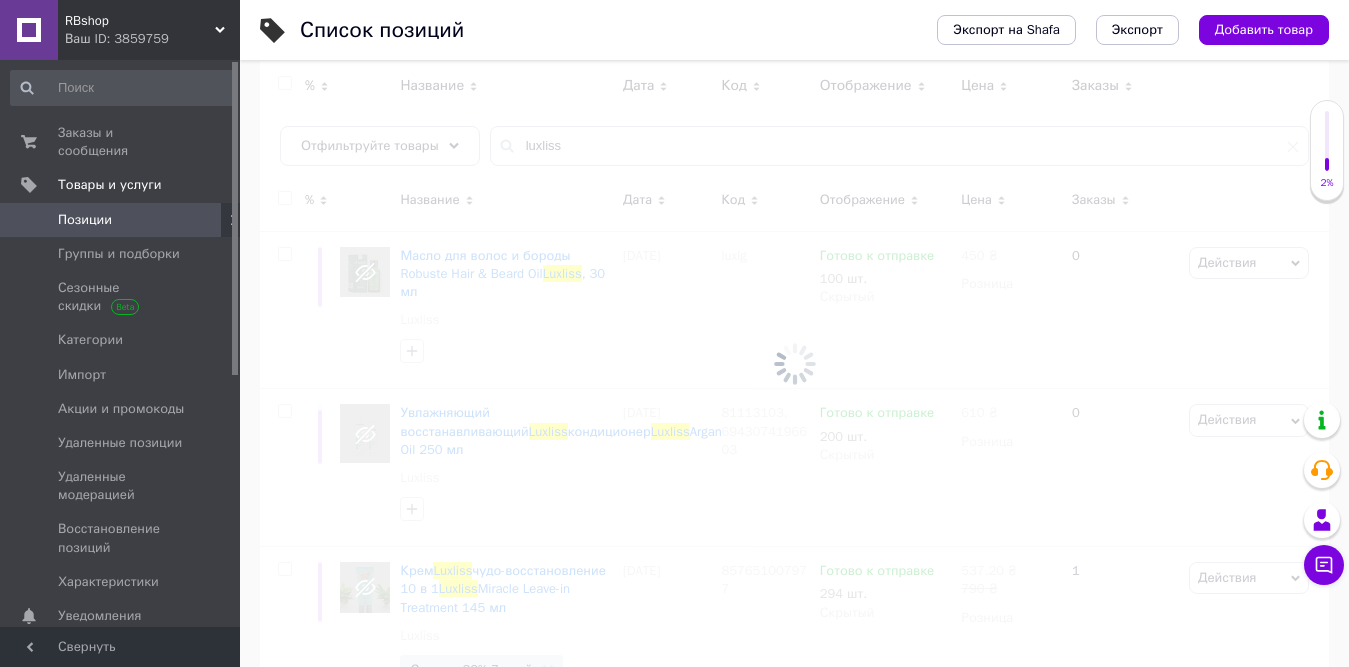 checkbox on "false" 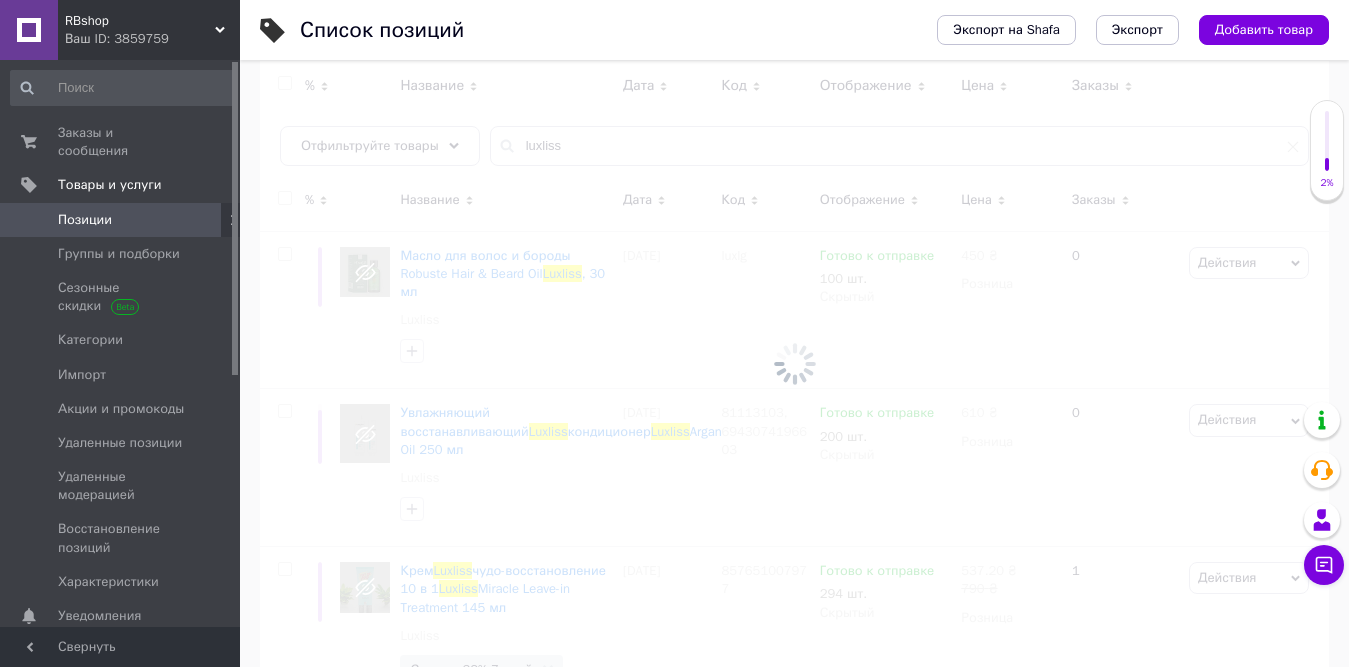 checkbox on "false" 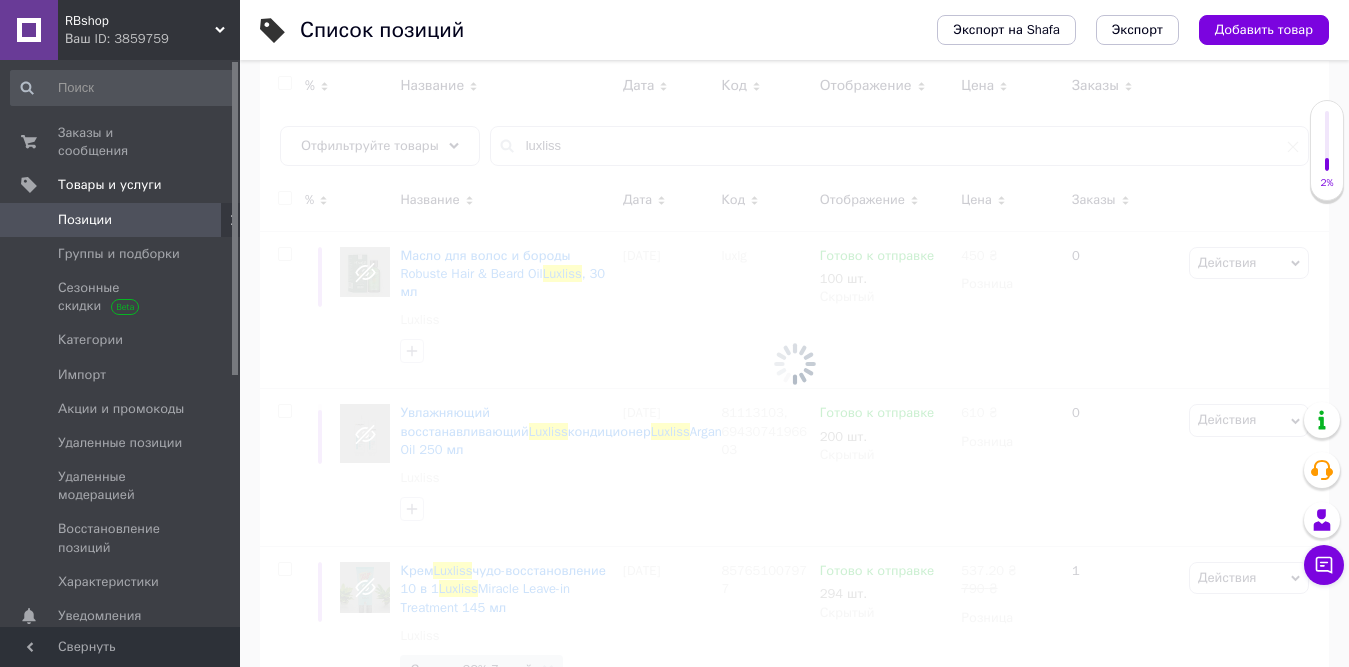 checkbox on "false" 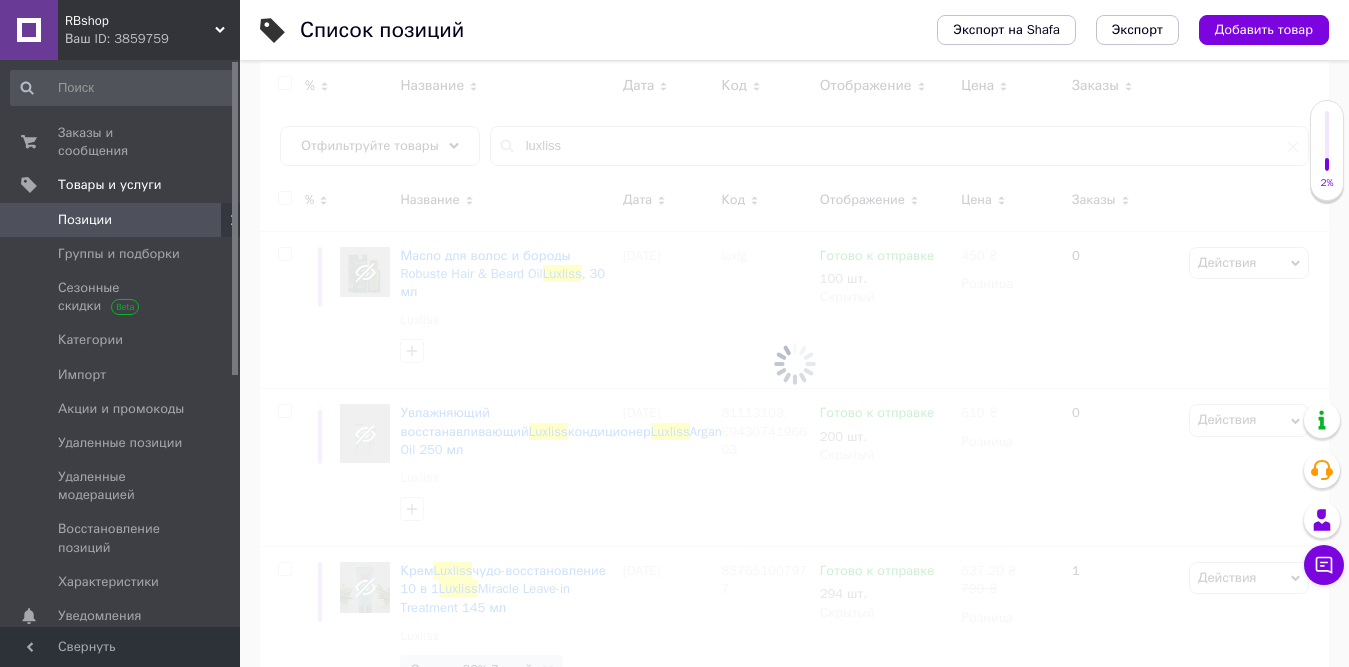 checkbox on "false" 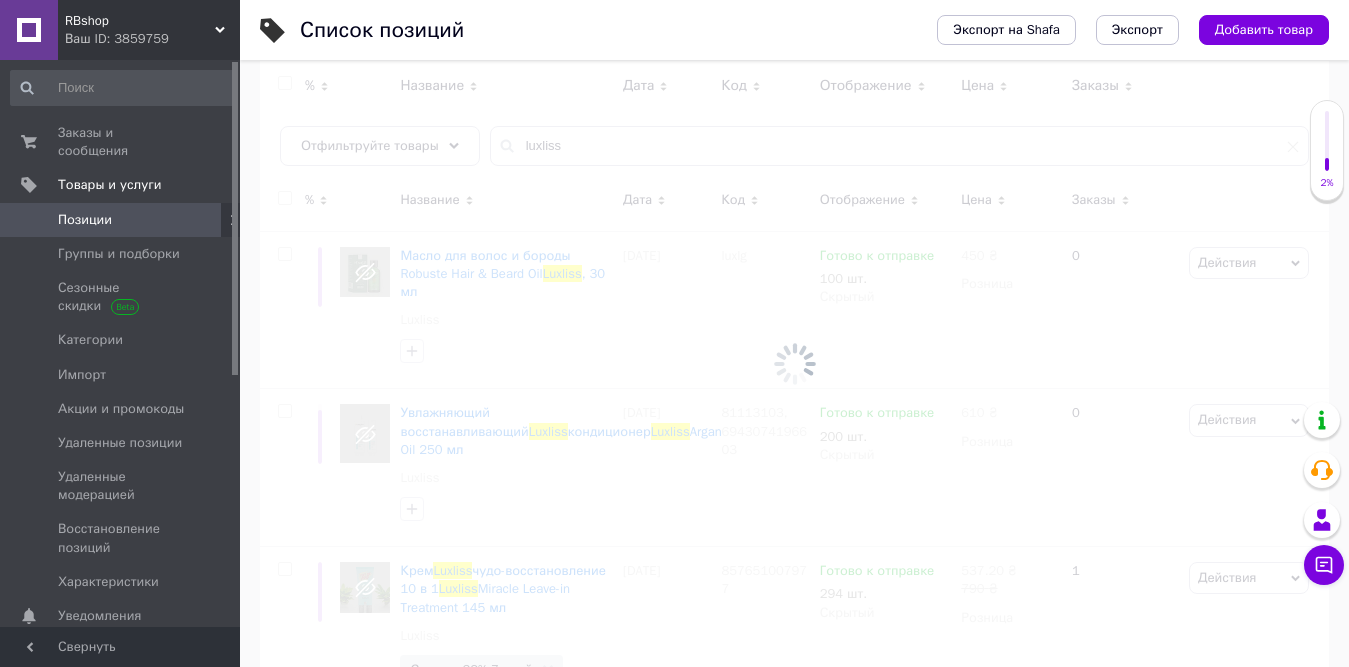 checkbox on "false" 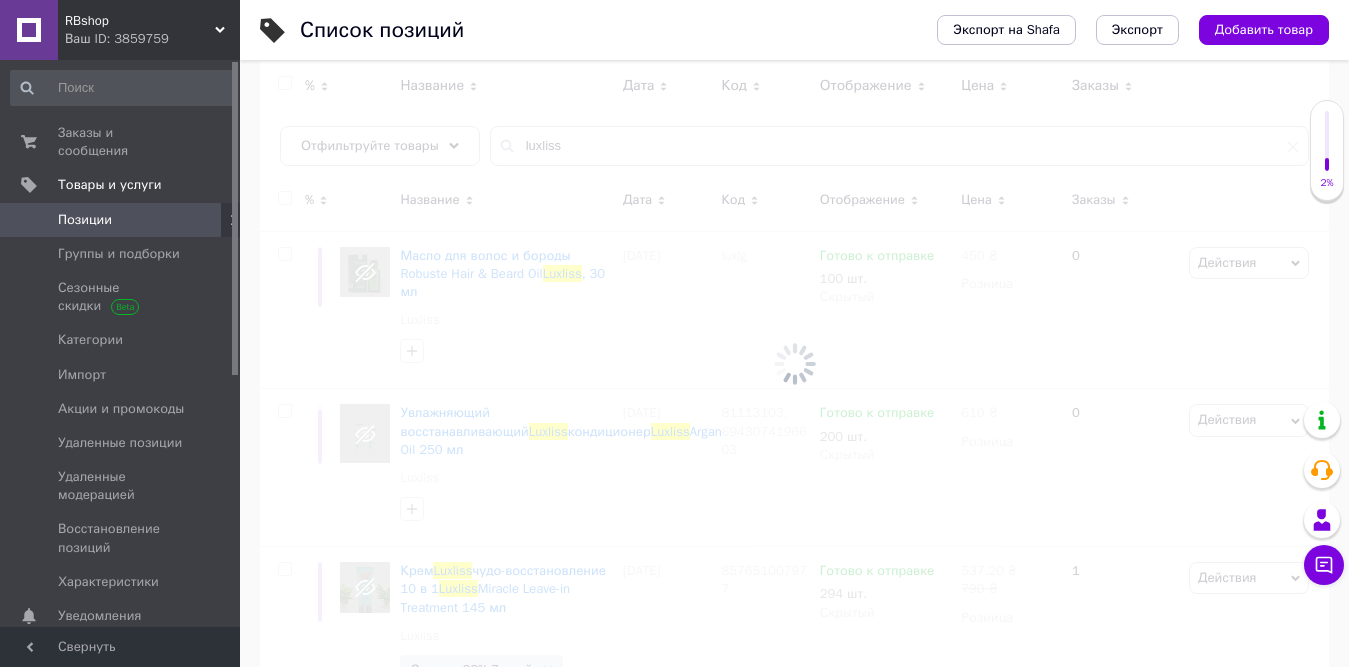 checkbox on "false" 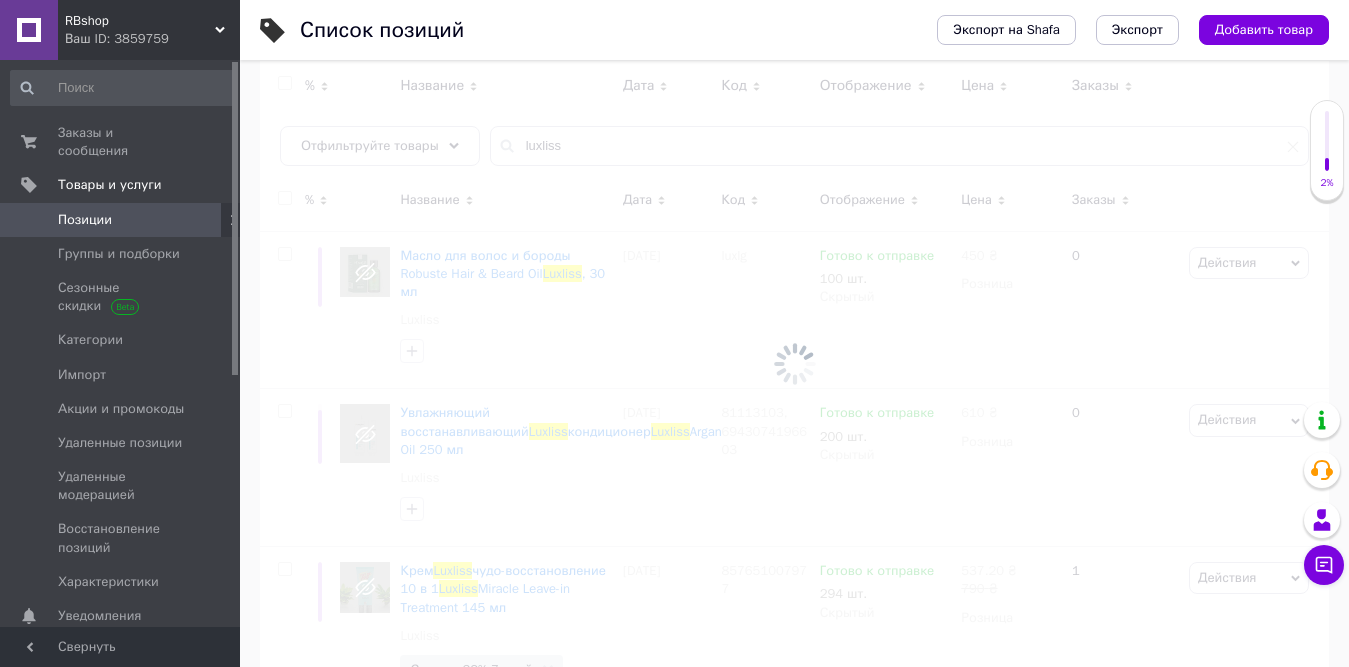 checkbox on "false" 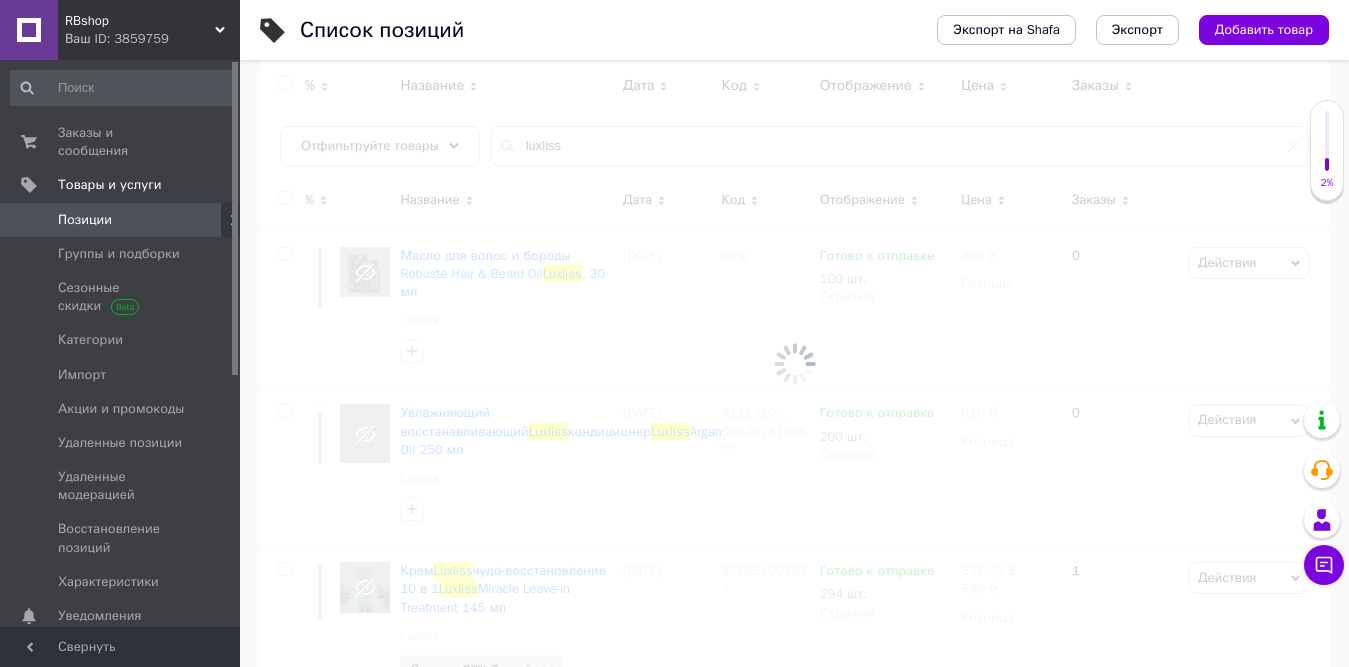 checkbox on "false" 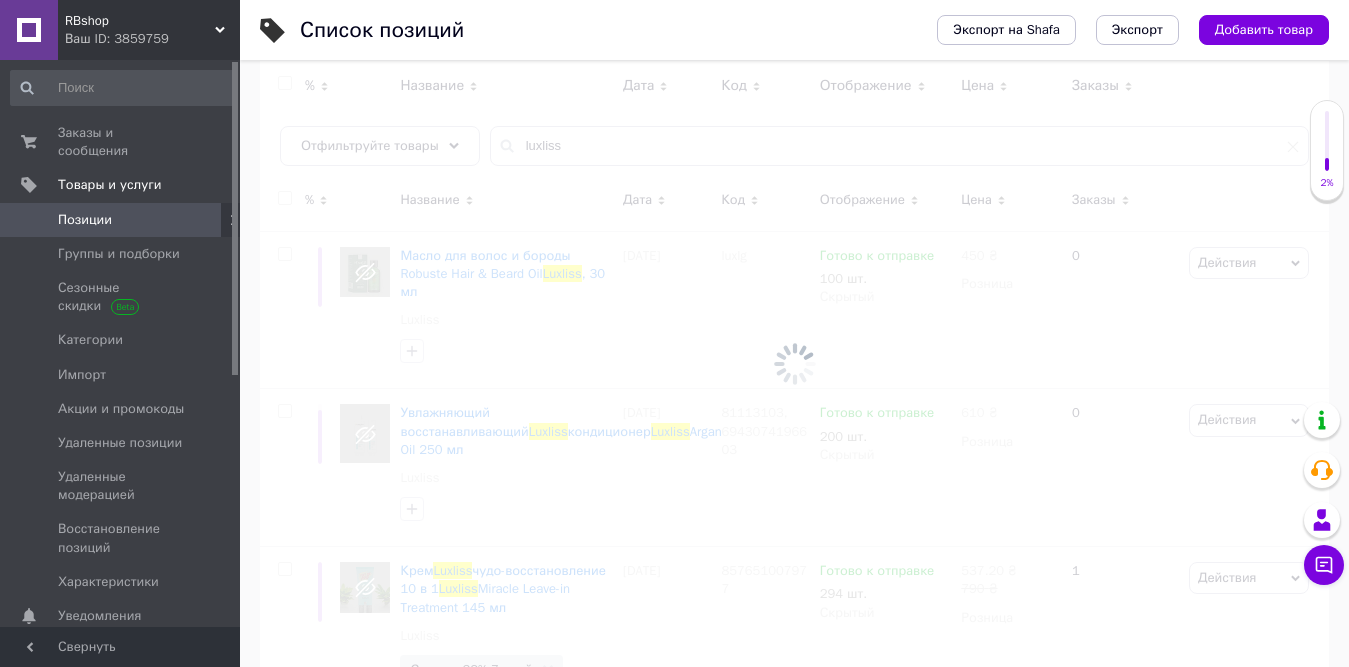 checkbox on "false" 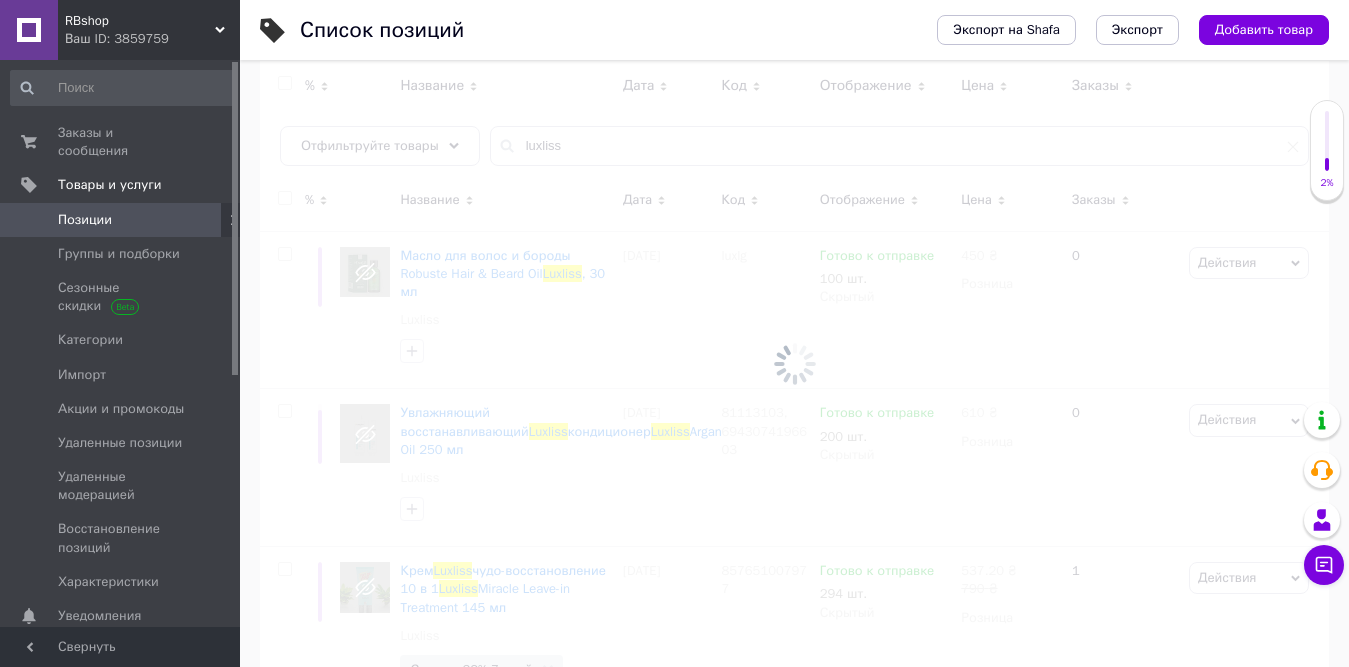checkbox on "false" 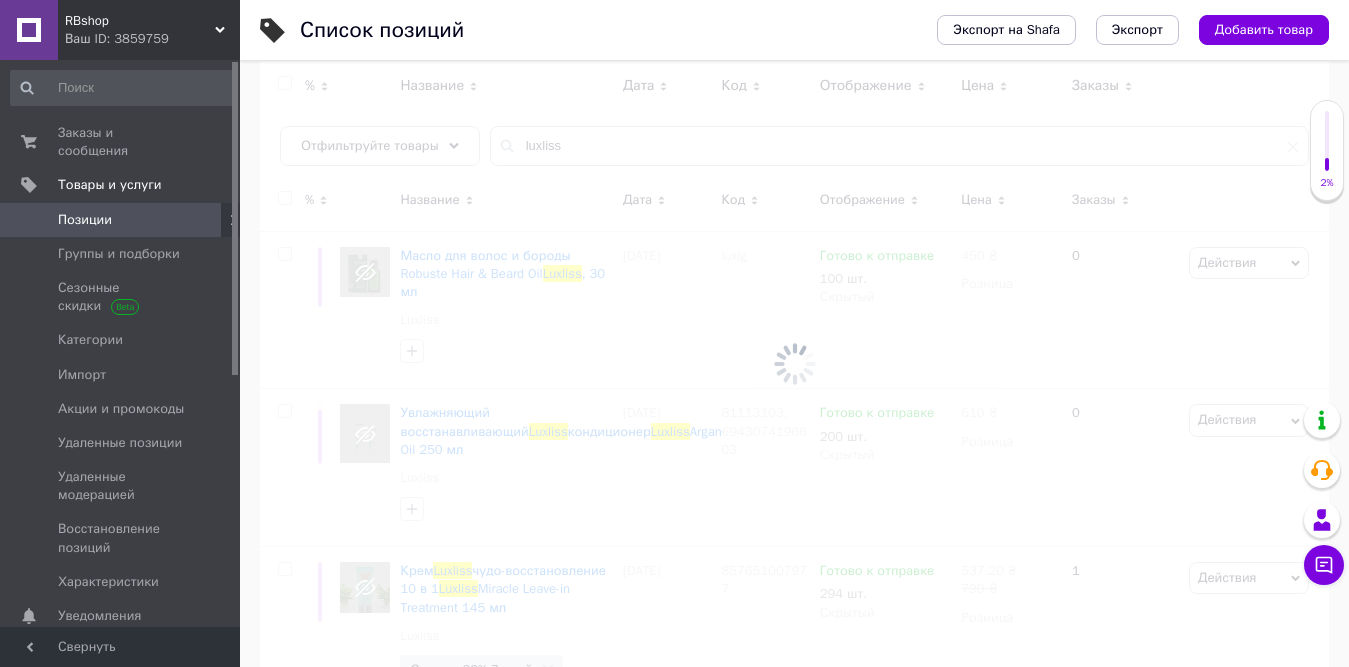 checkbox on "false" 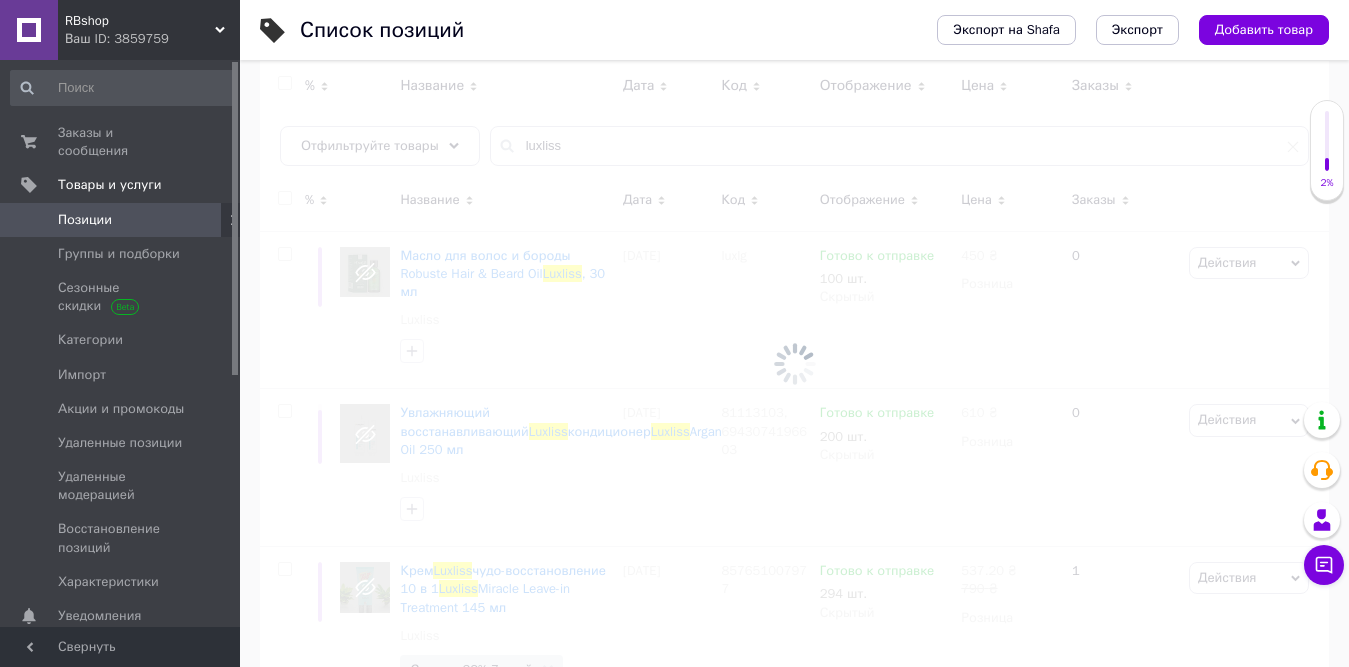 checkbox on "false" 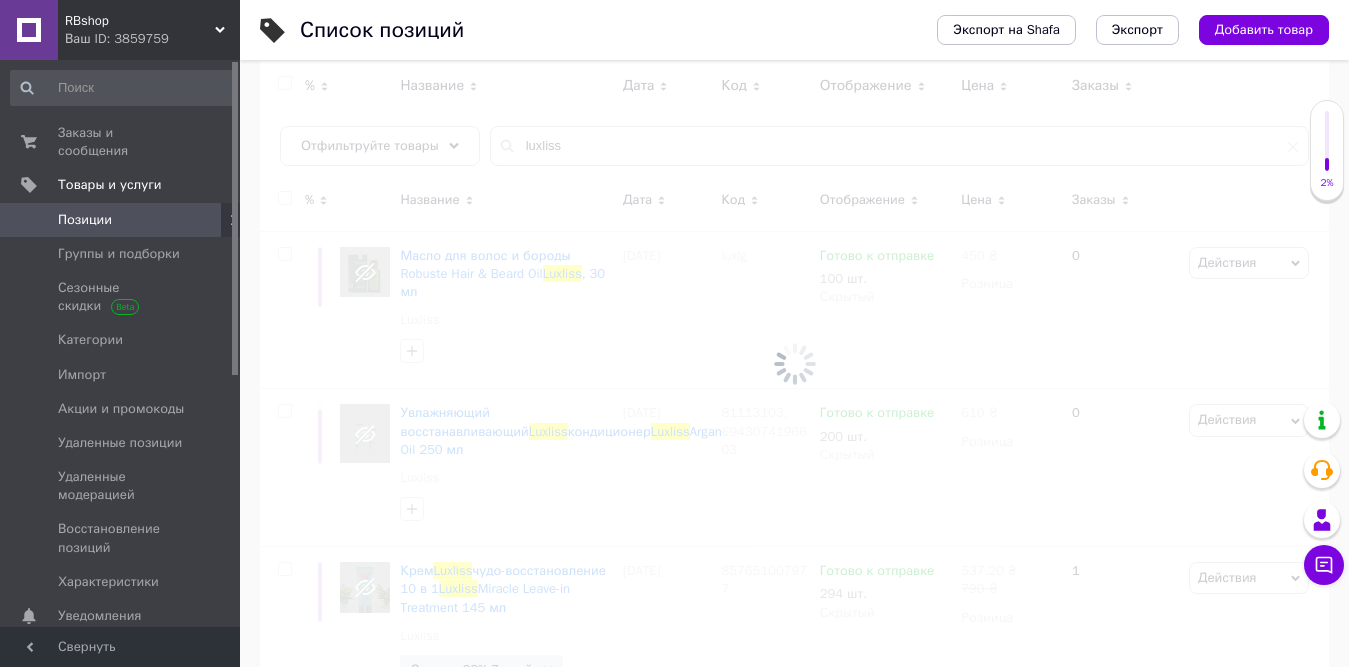 checkbox on "false" 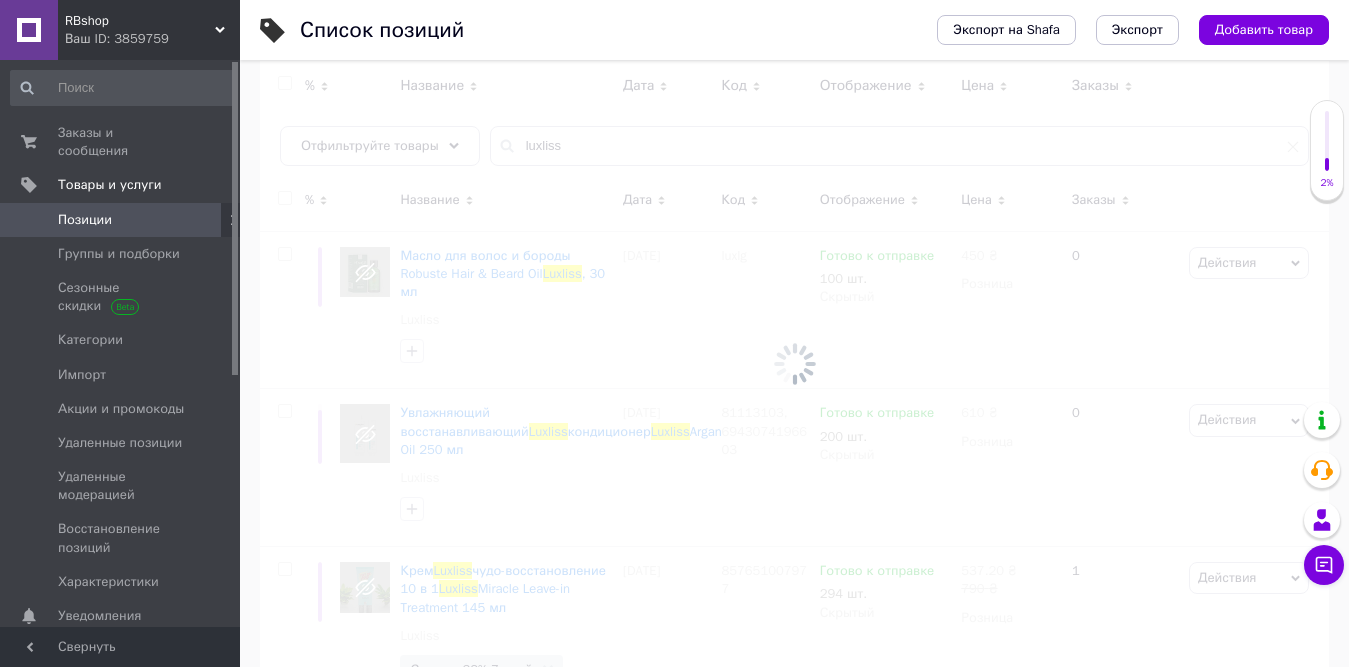 checkbox on "false" 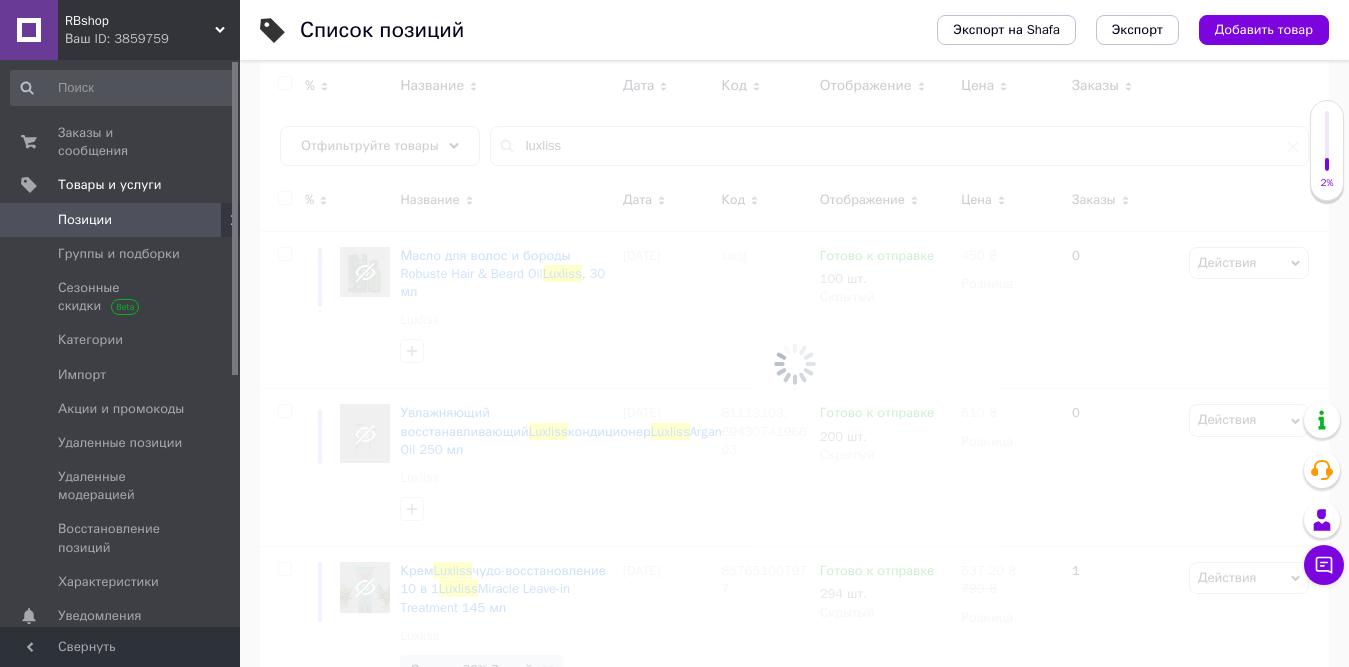 checkbox on "false" 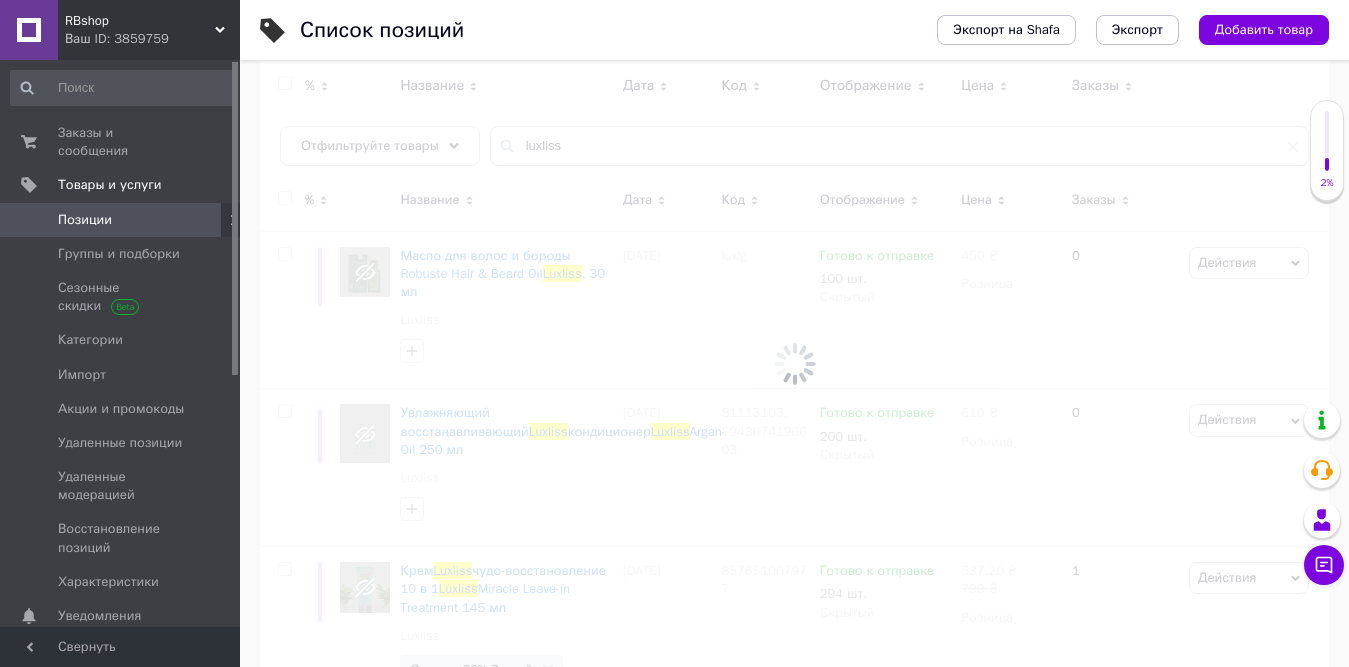 checkbox on "false" 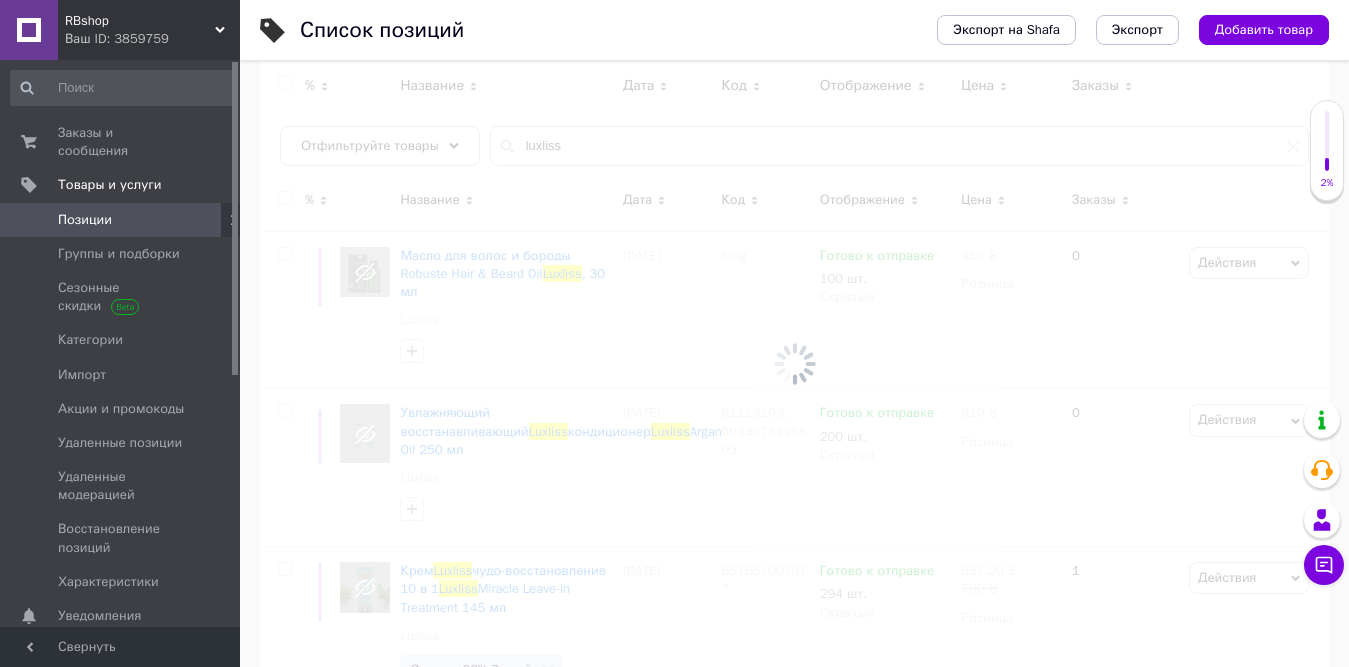 checkbox on "false" 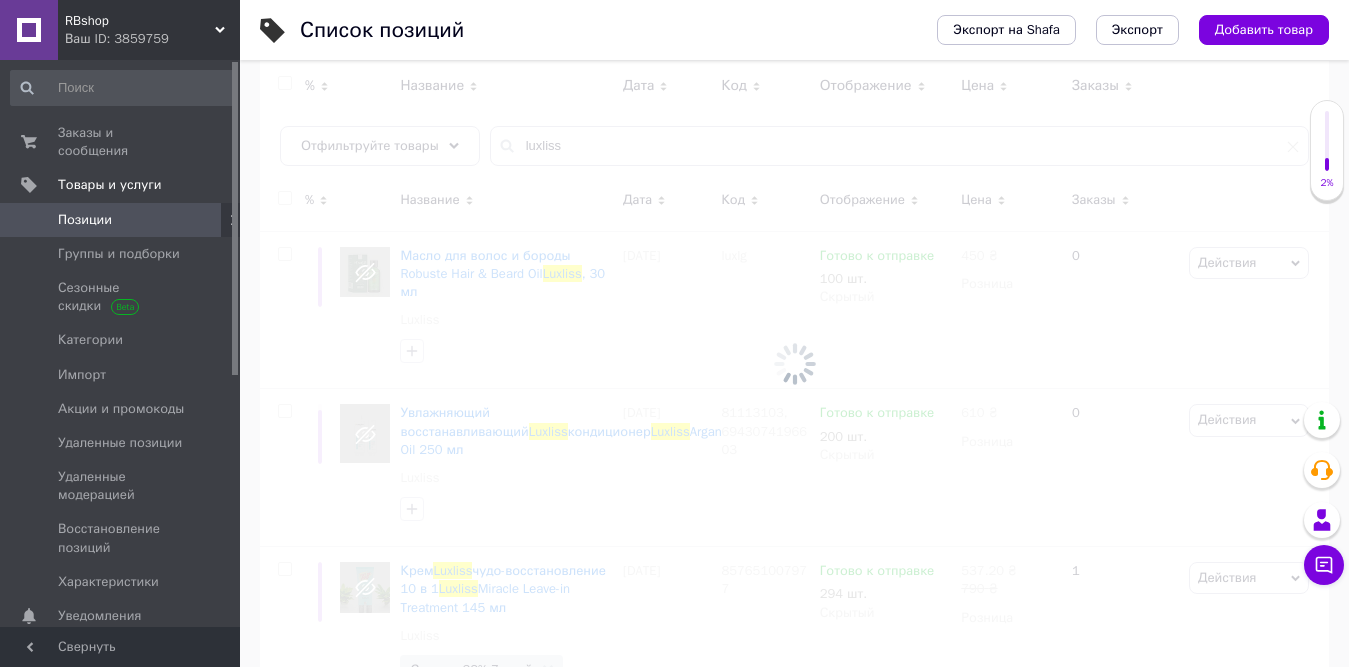 checkbox on "false" 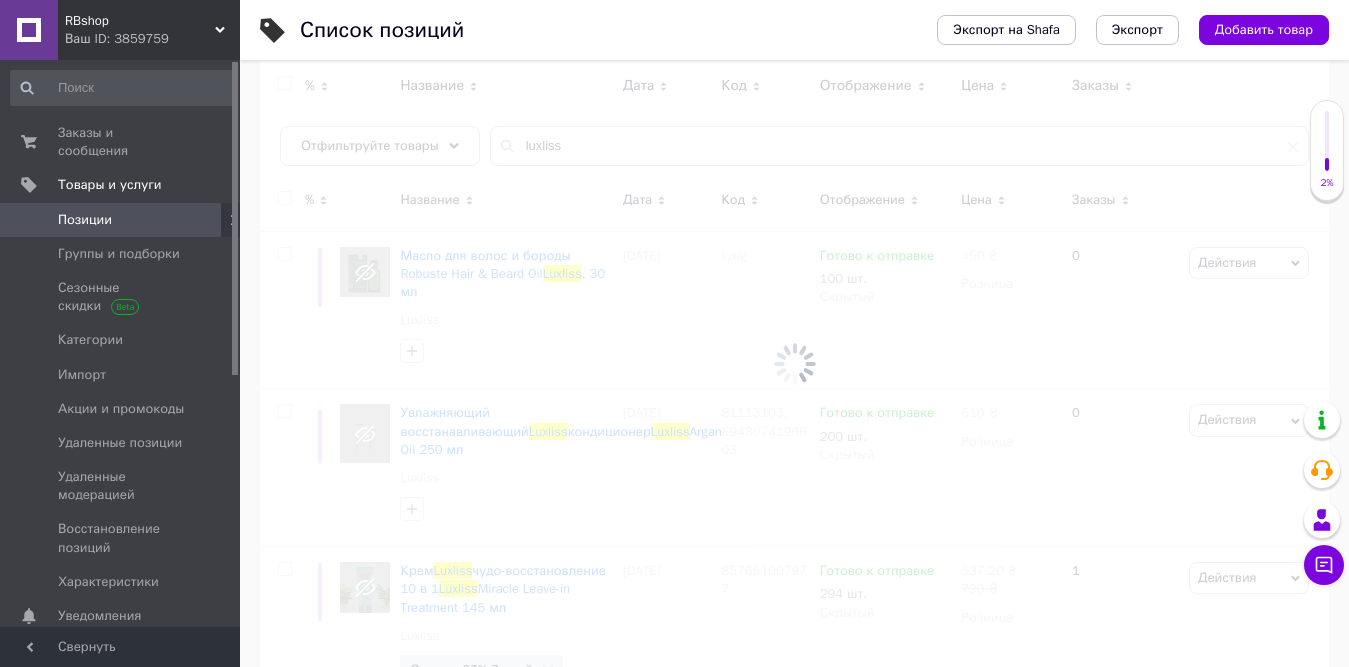 checkbox on "false" 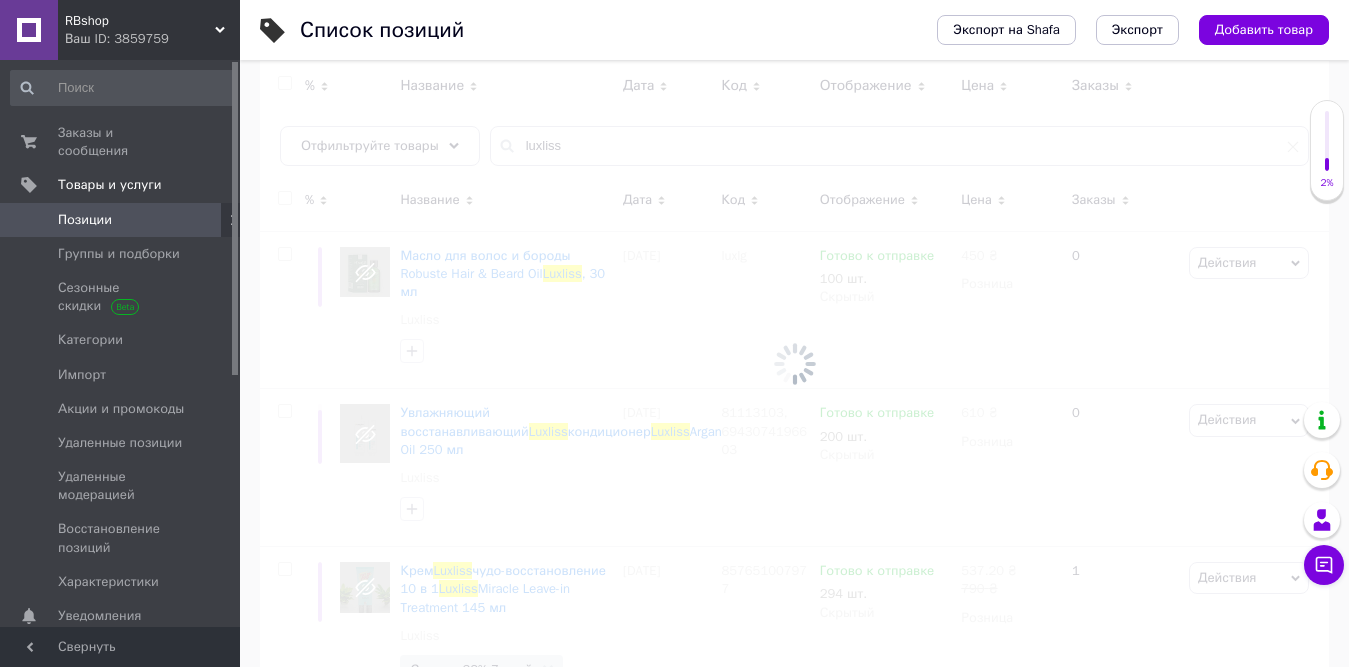 checkbox on "false" 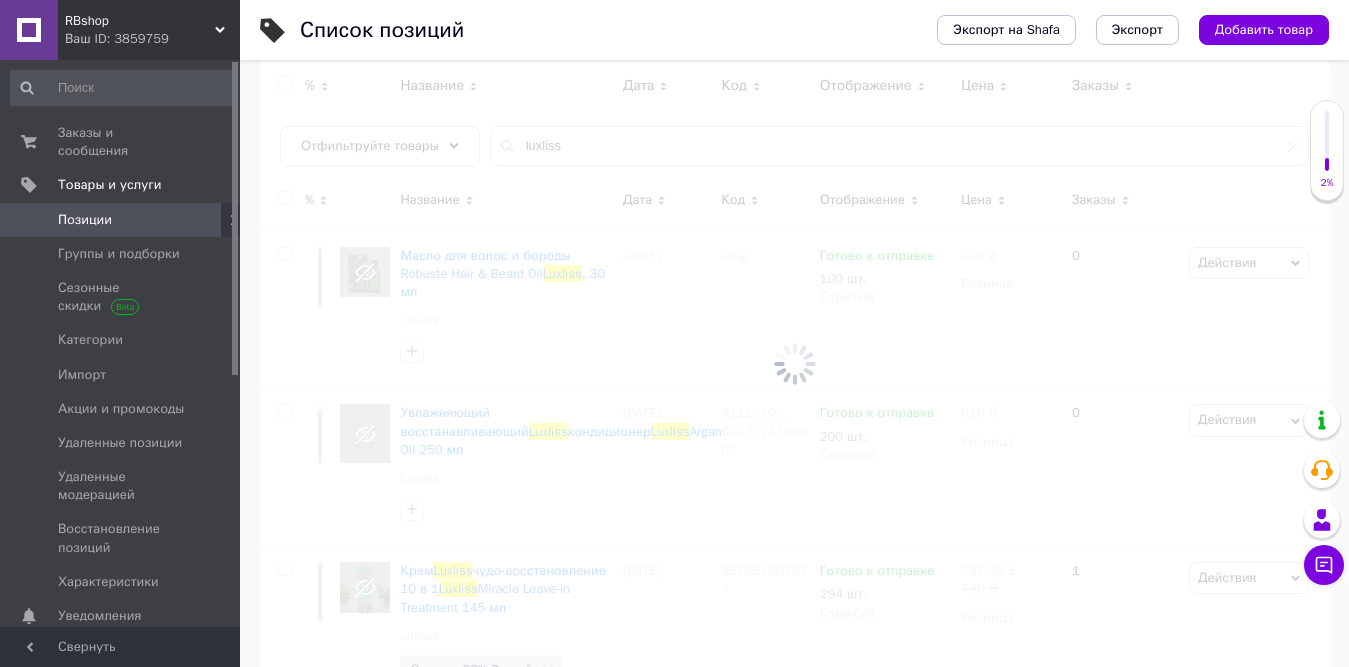 checkbox on "false" 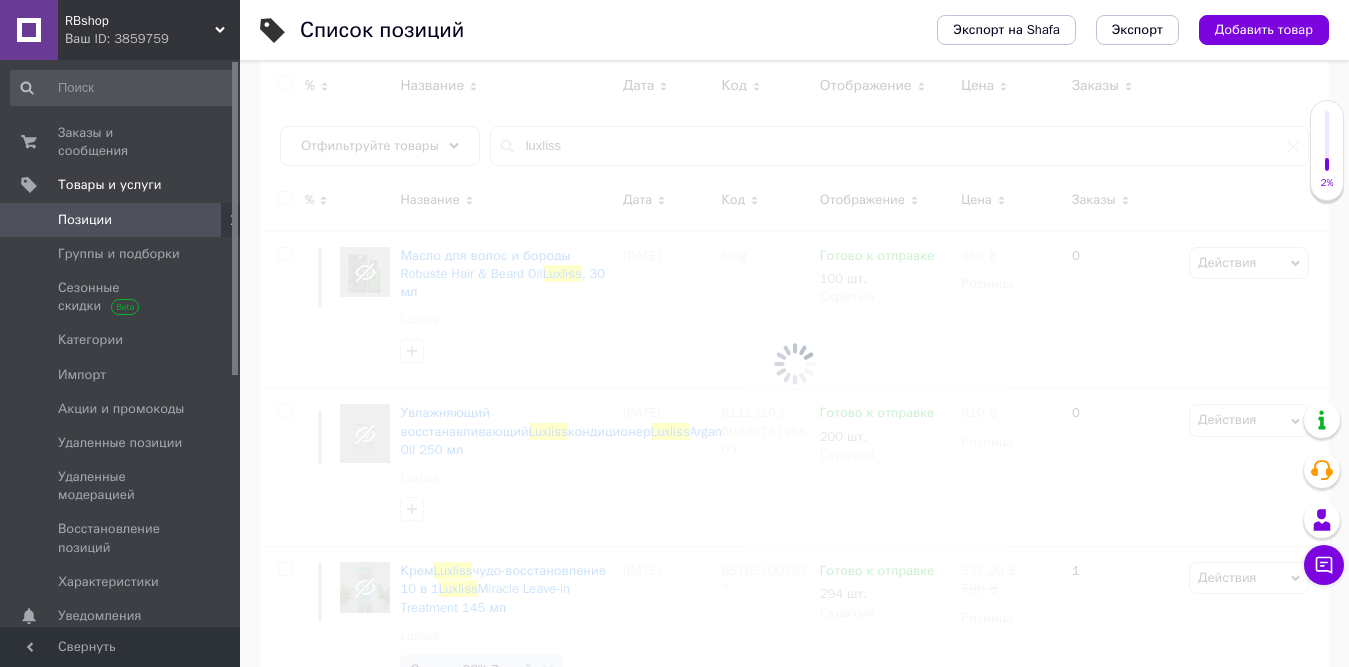 checkbox on "false" 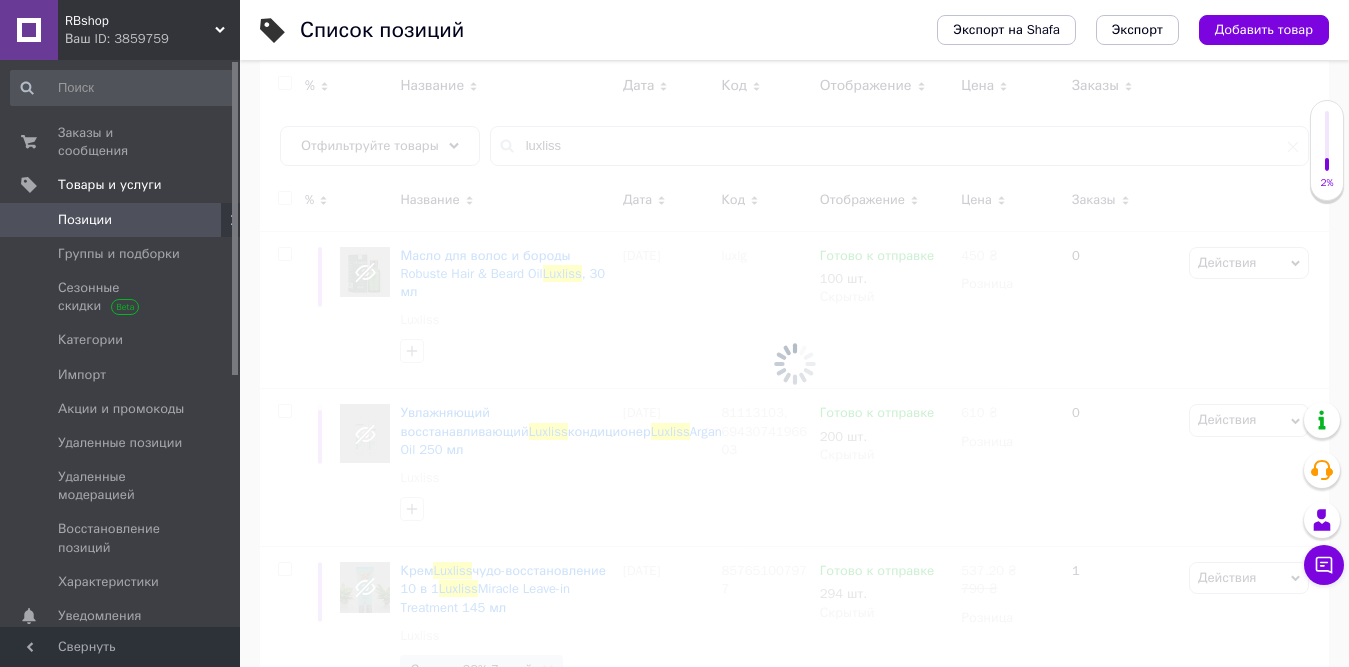 checkbox on "false" 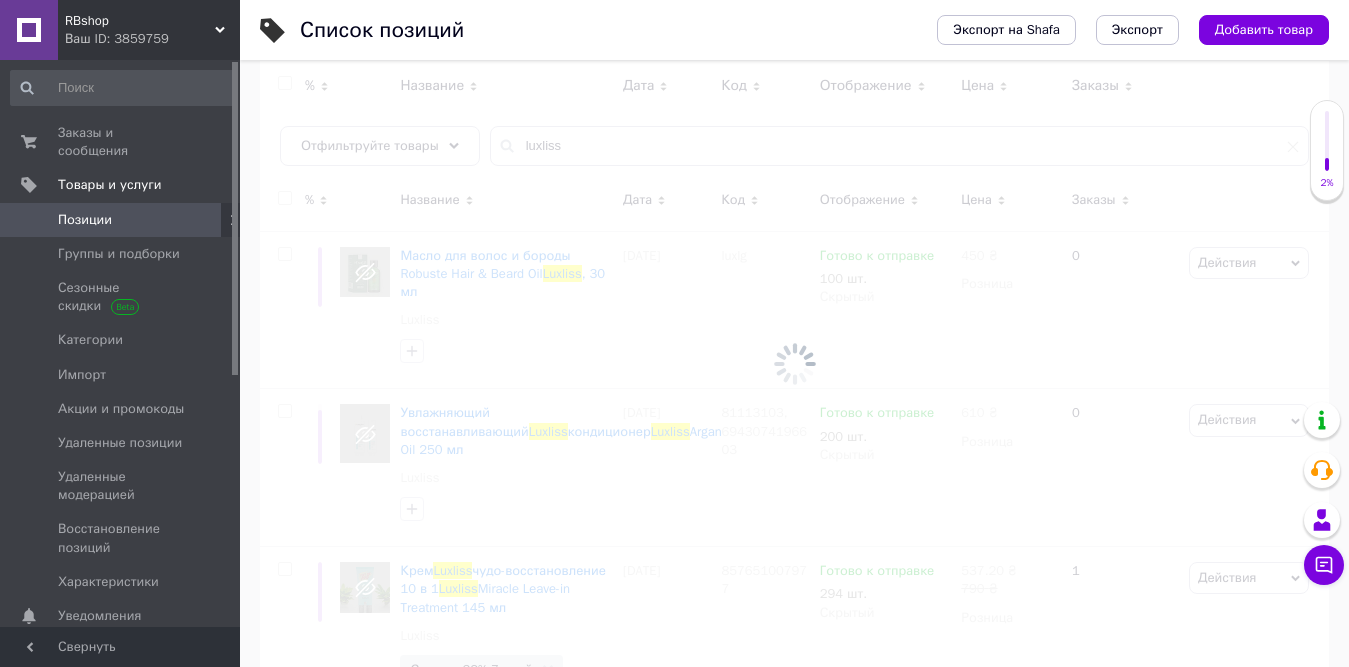 checkbox on "false" 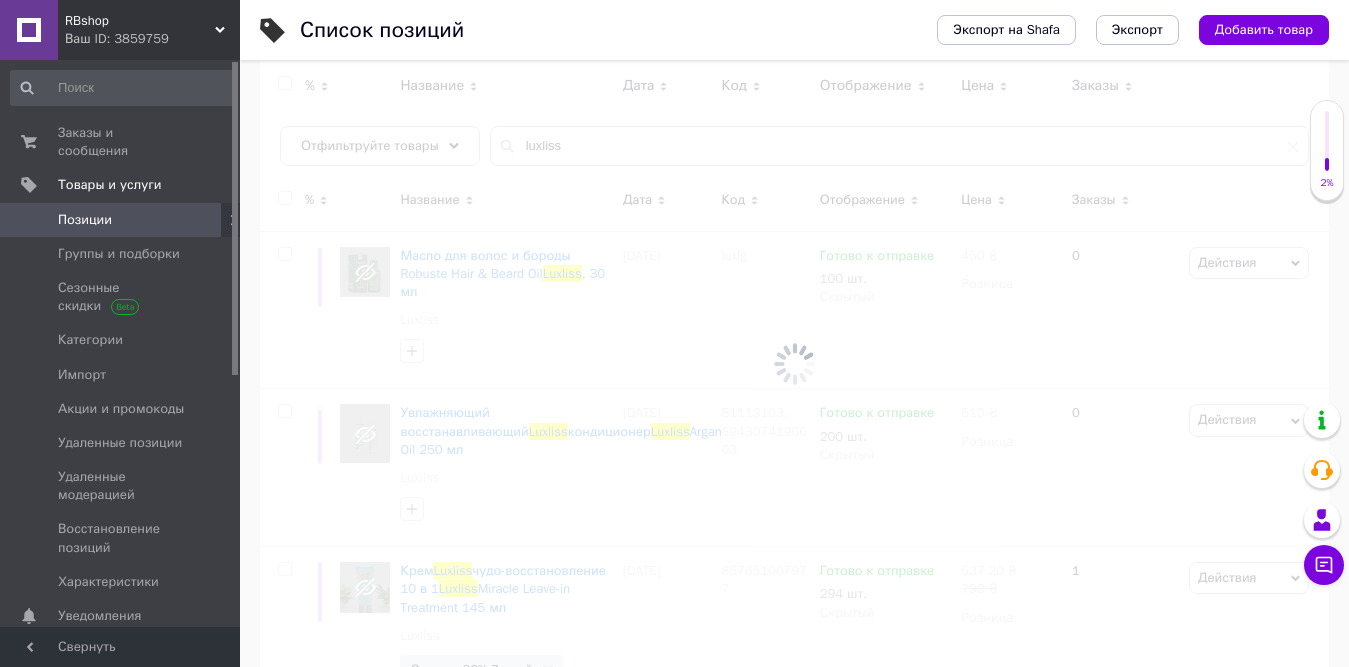 checkbox on "false" 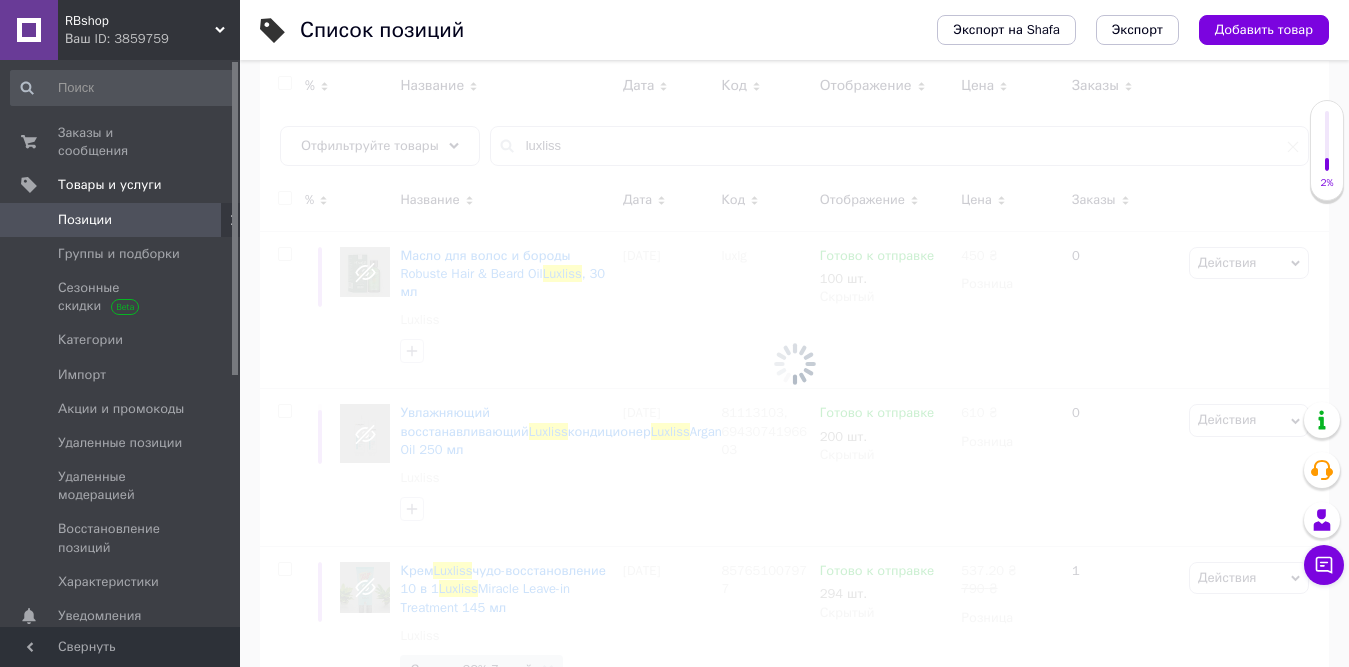 type 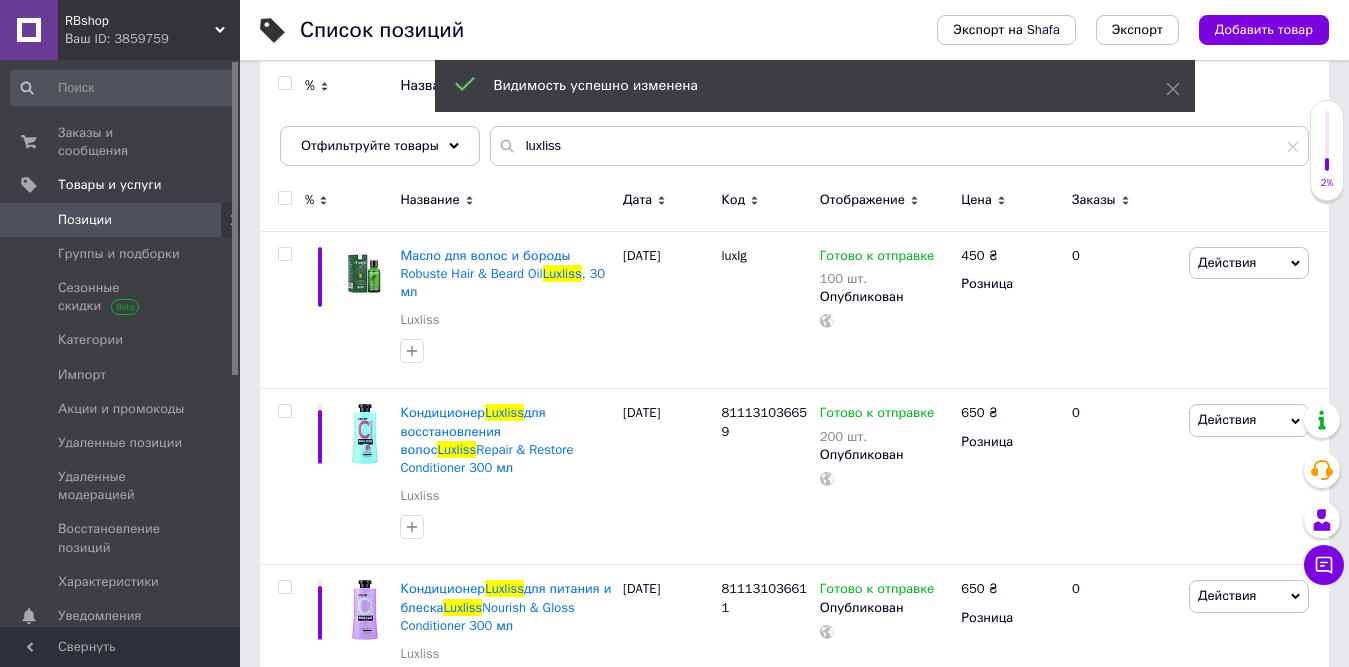click at bounding box center (284, 198) 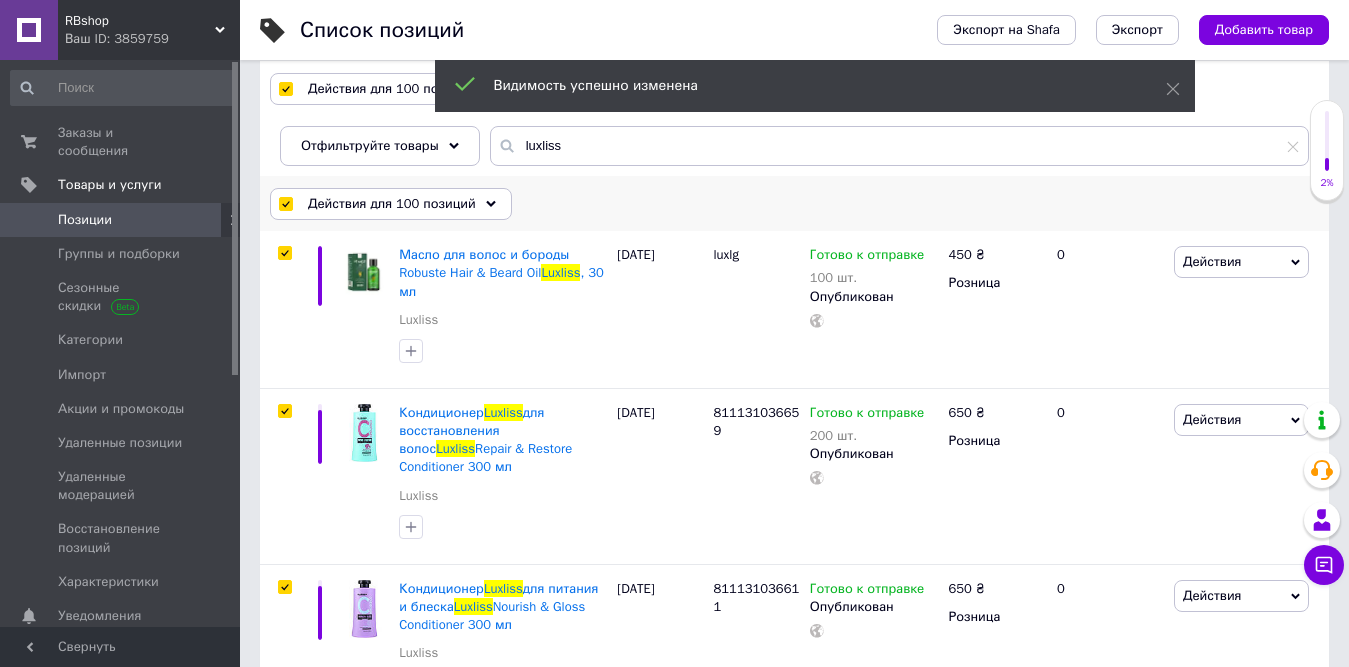 click on "Действия для 100 позиций" at bounding box center (391, 204) 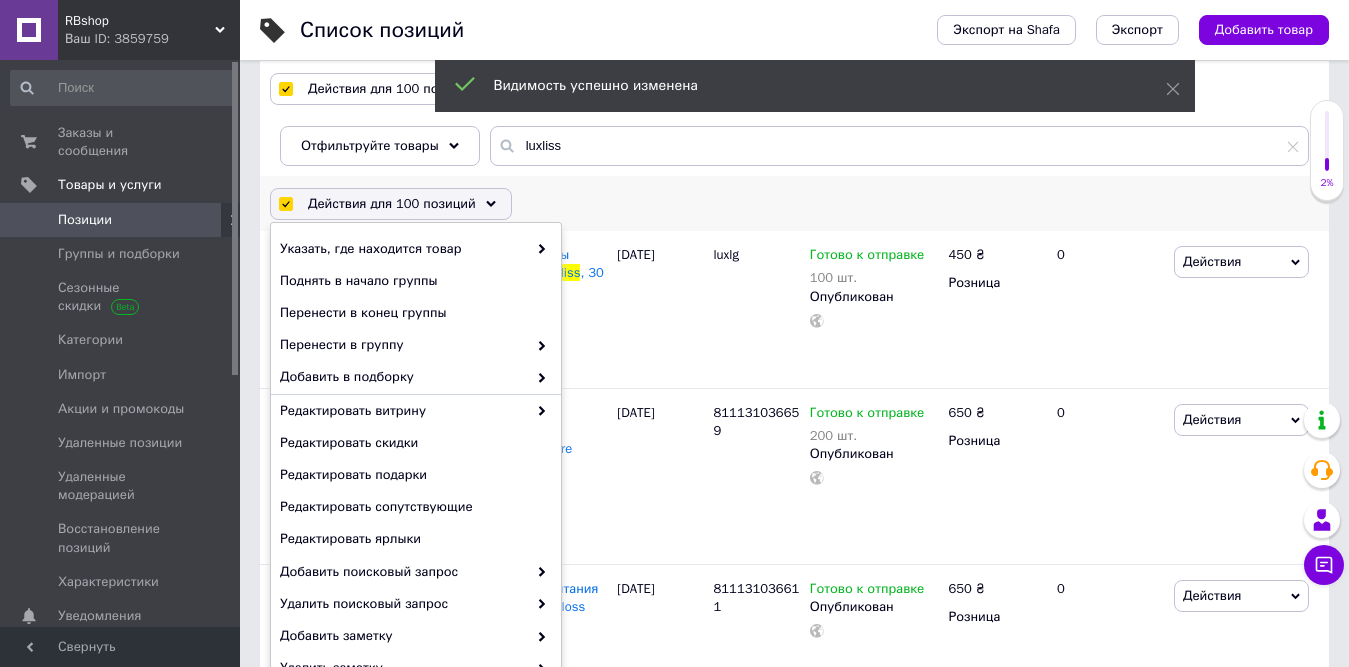 scroll, scrollTop: 180, scrollLeft: 0, axis: vertical 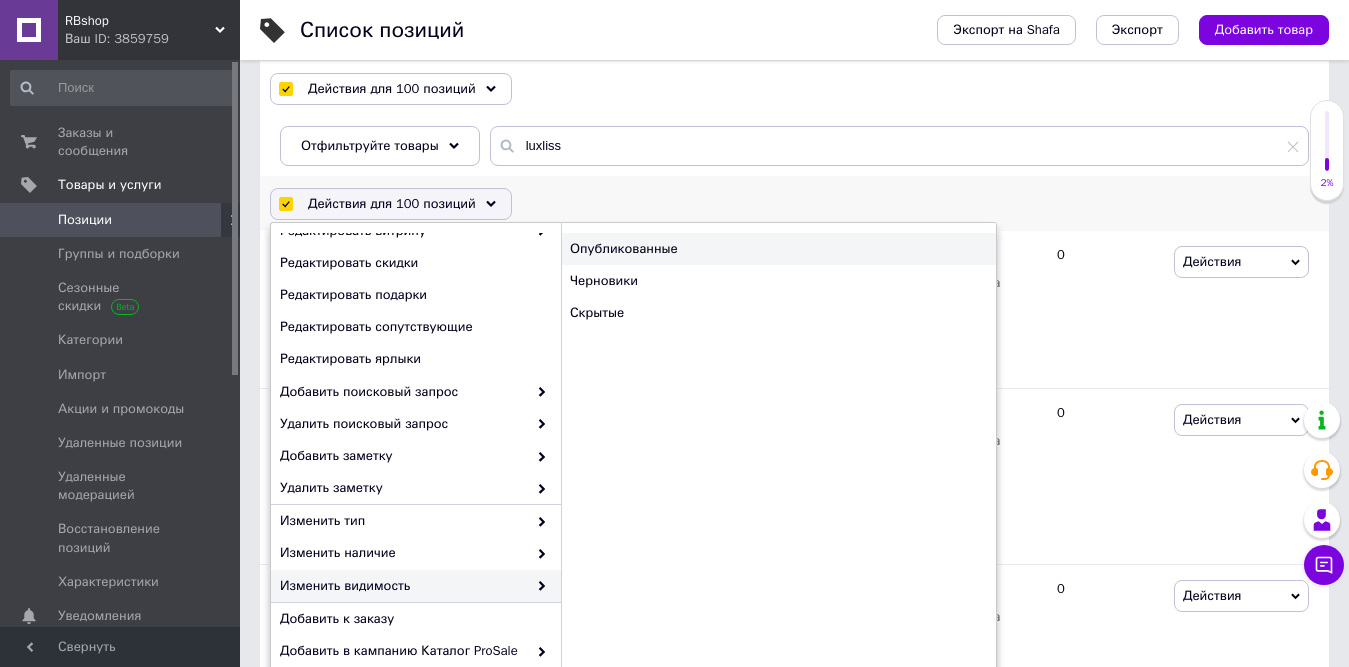click on "Опубликованные" at bounding box center [778, 249] 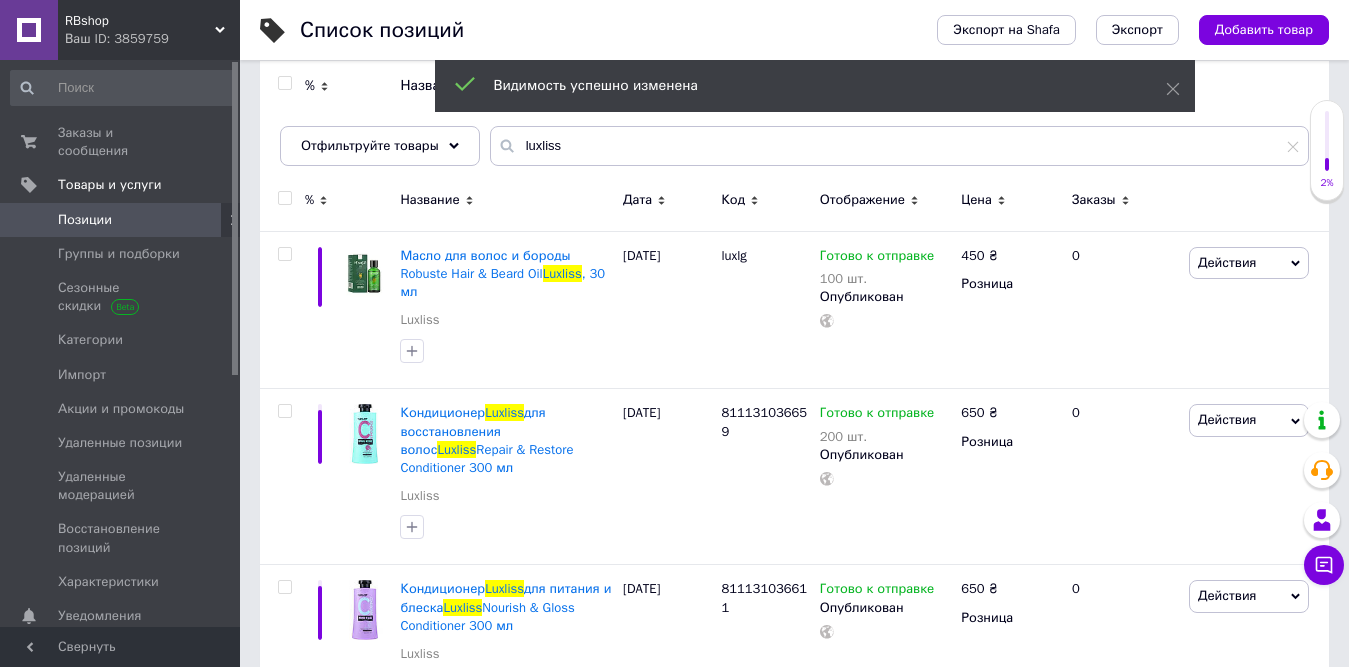 click at bounding box center [284, 198] 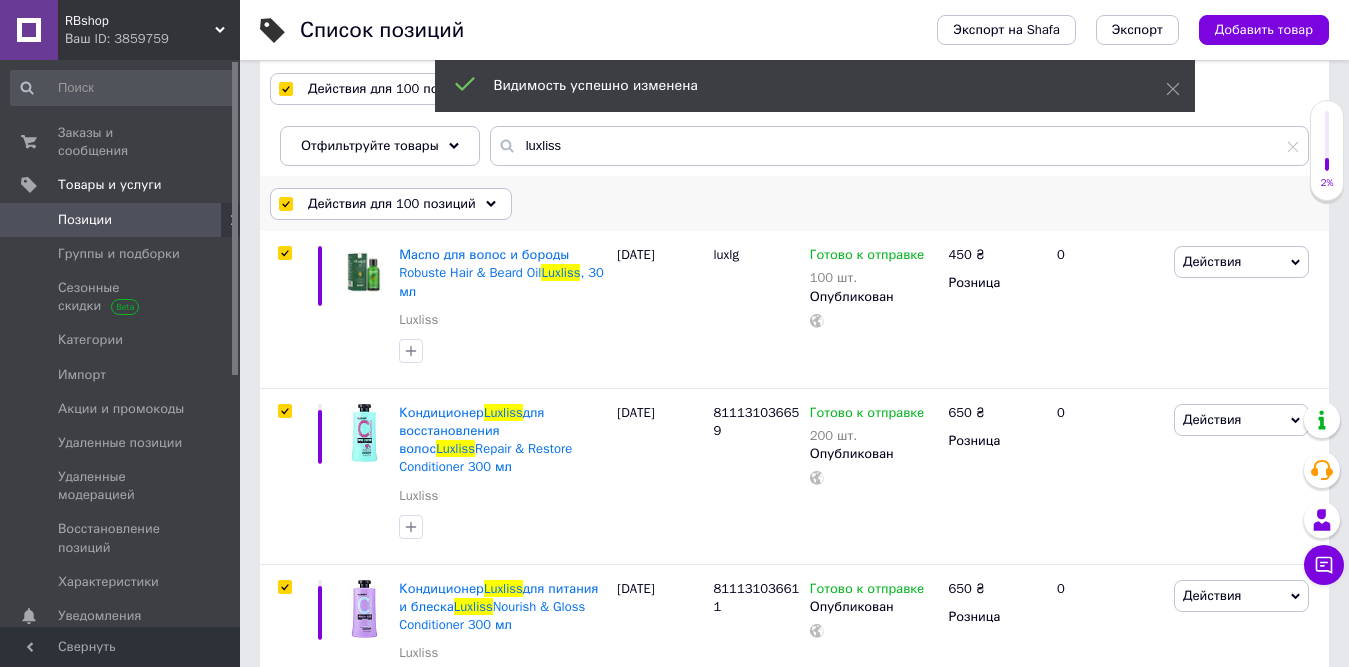 click on "Действия для 100 позиций" at bounding box center (392, 204) 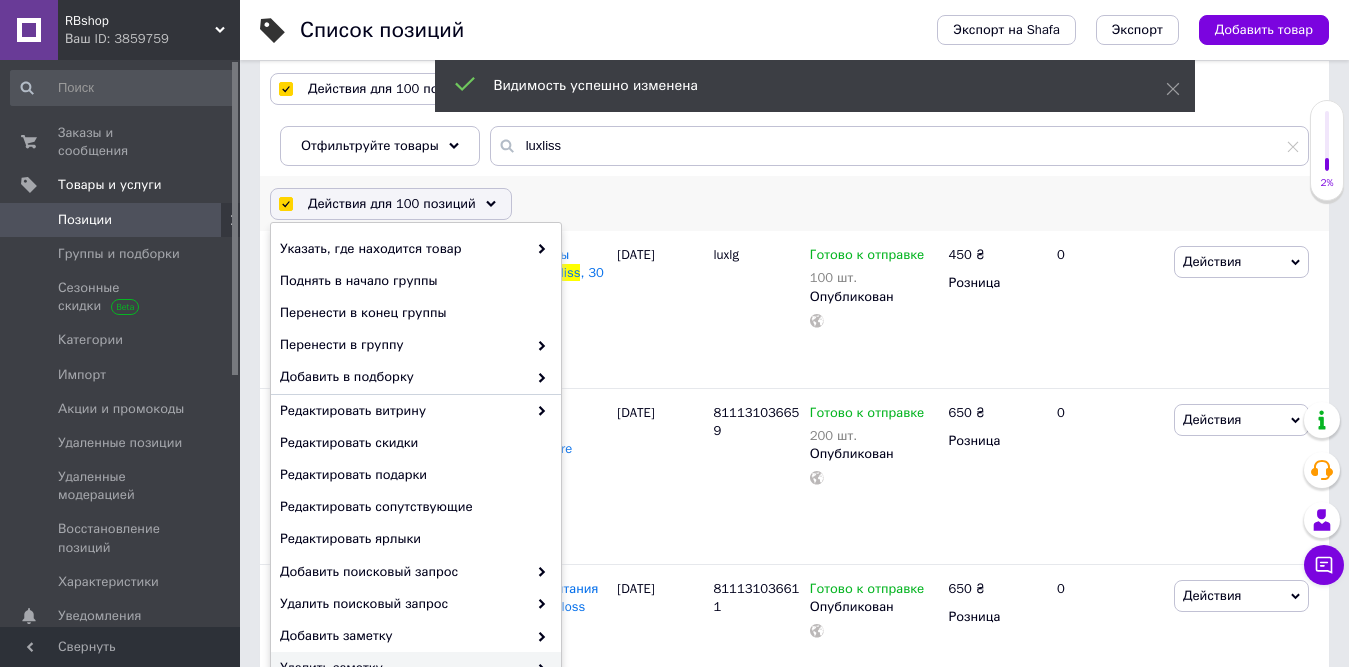 scroll, scrollTop: 180, scrollLeft: 0, axis: vertical 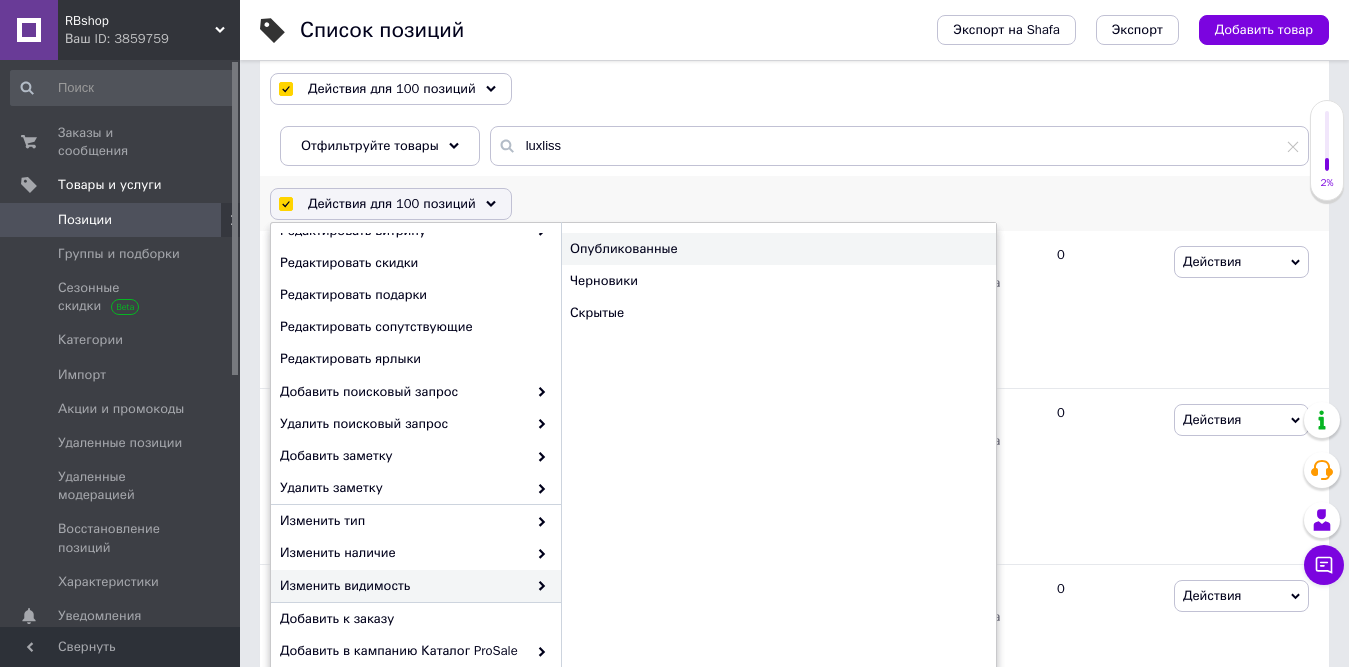 click on "Опубликованные" at bounding box center [778, 249] 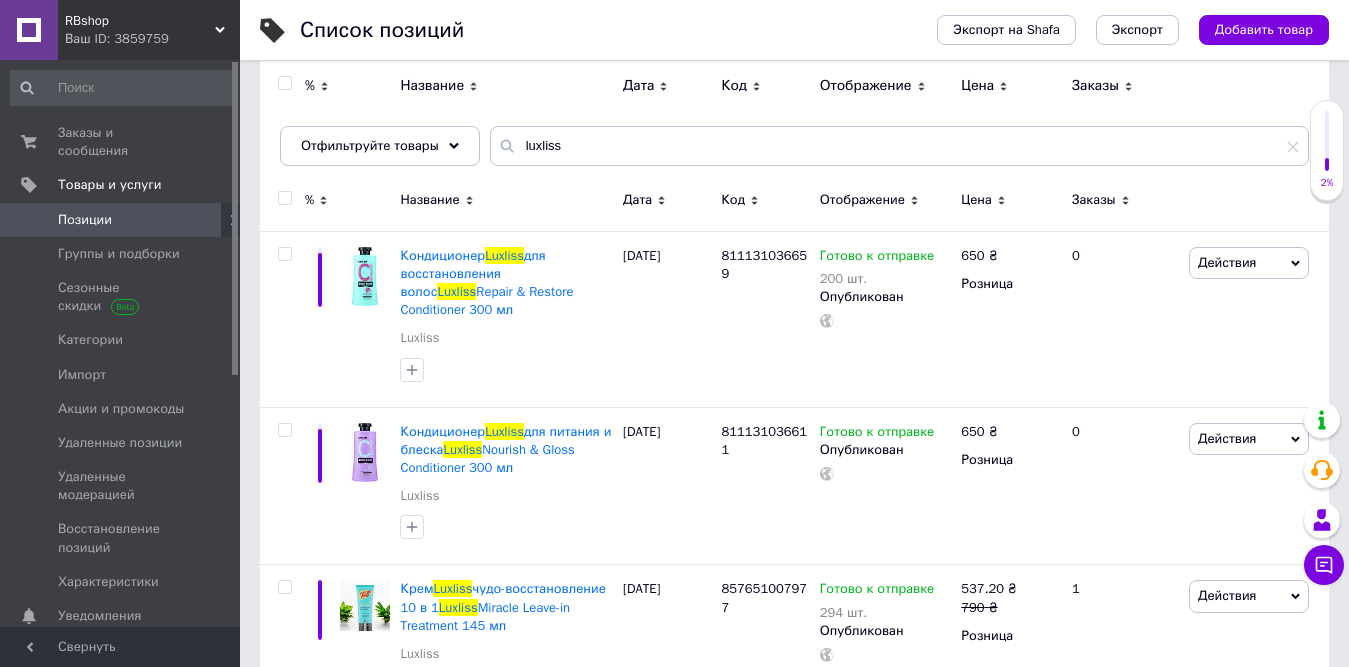 click at bounding box center (284, 198) 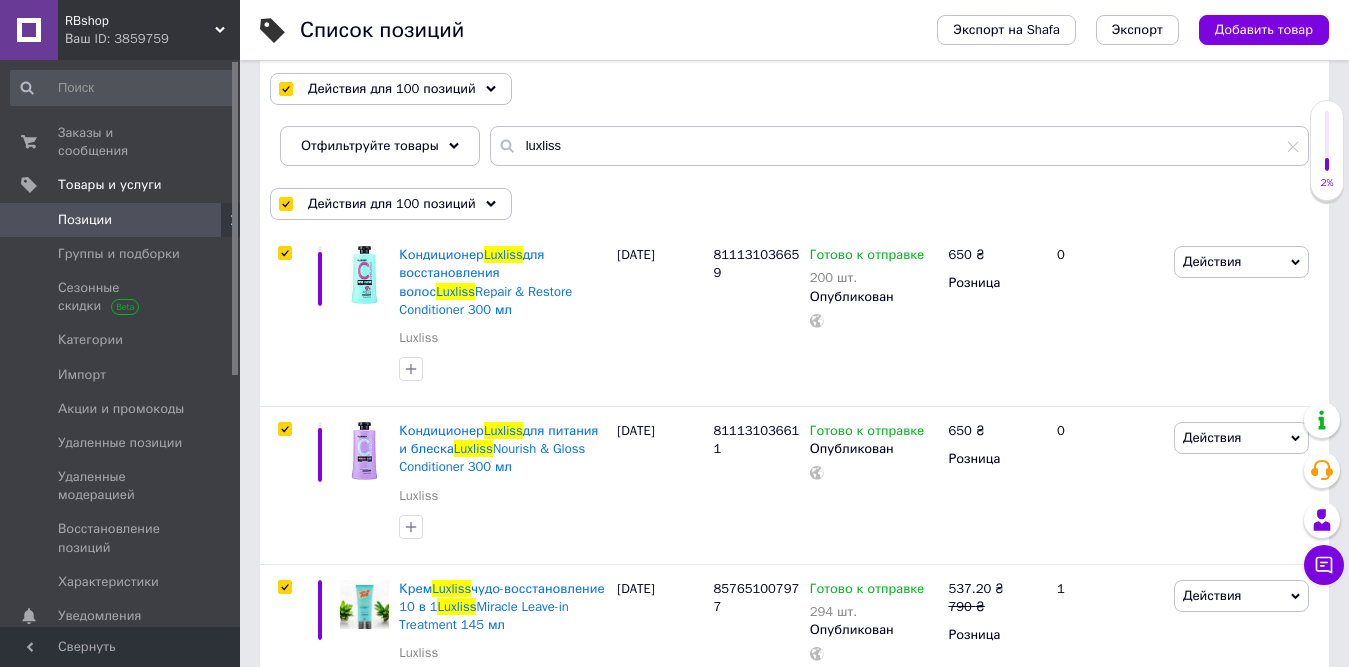 click on "Действия для 100 позиций" at bounding box center [392, 204] 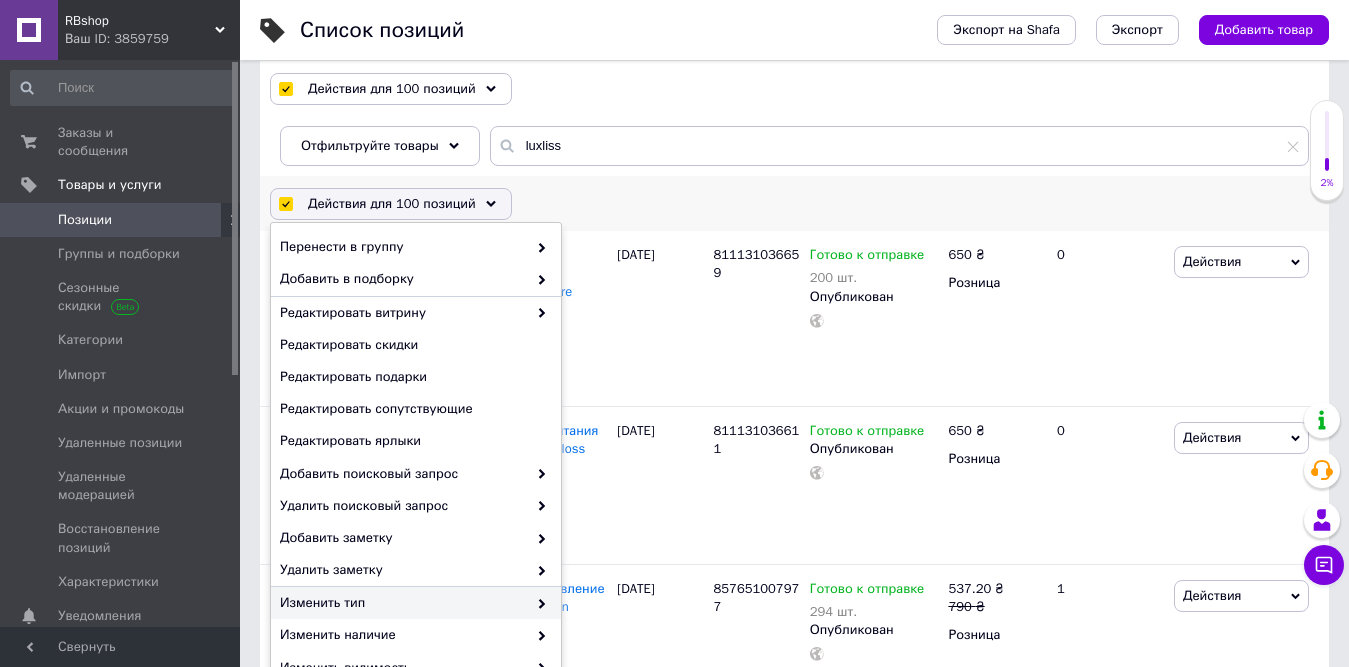 scroll, scrollTop: 180, scrollLeft: 0, axis: vertical 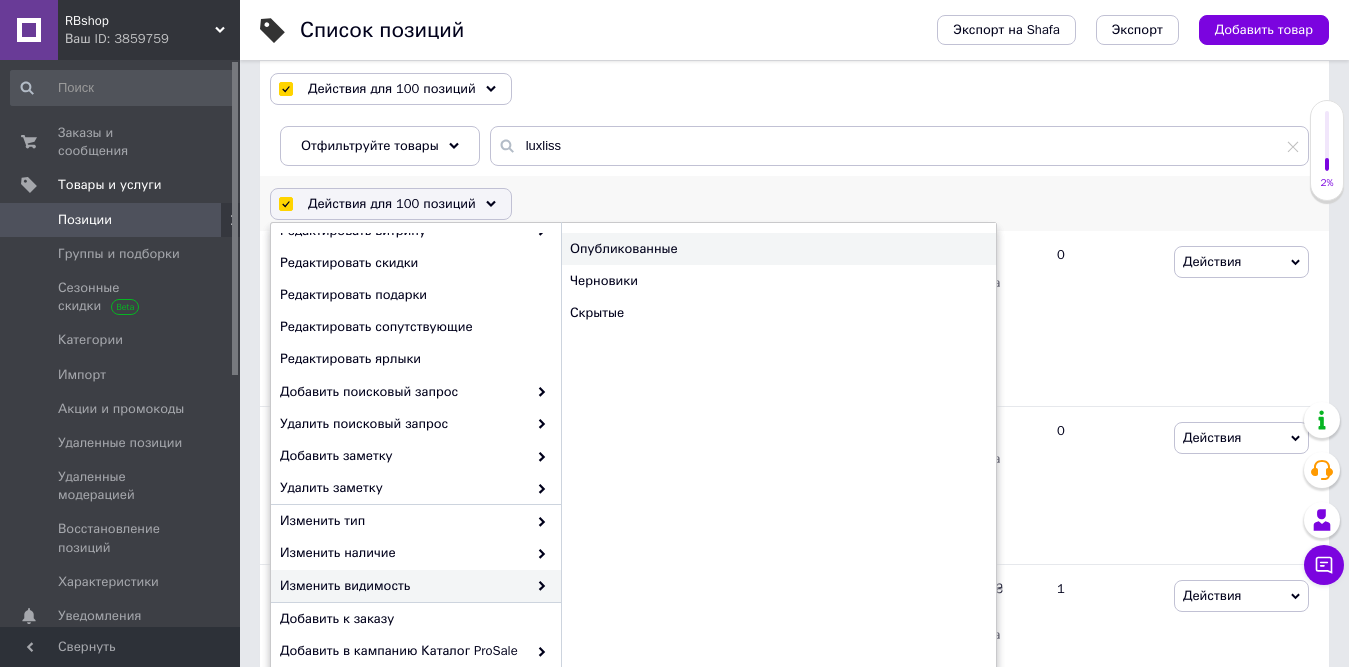 click on "Опубликованные" at bounding box center [778, 249] 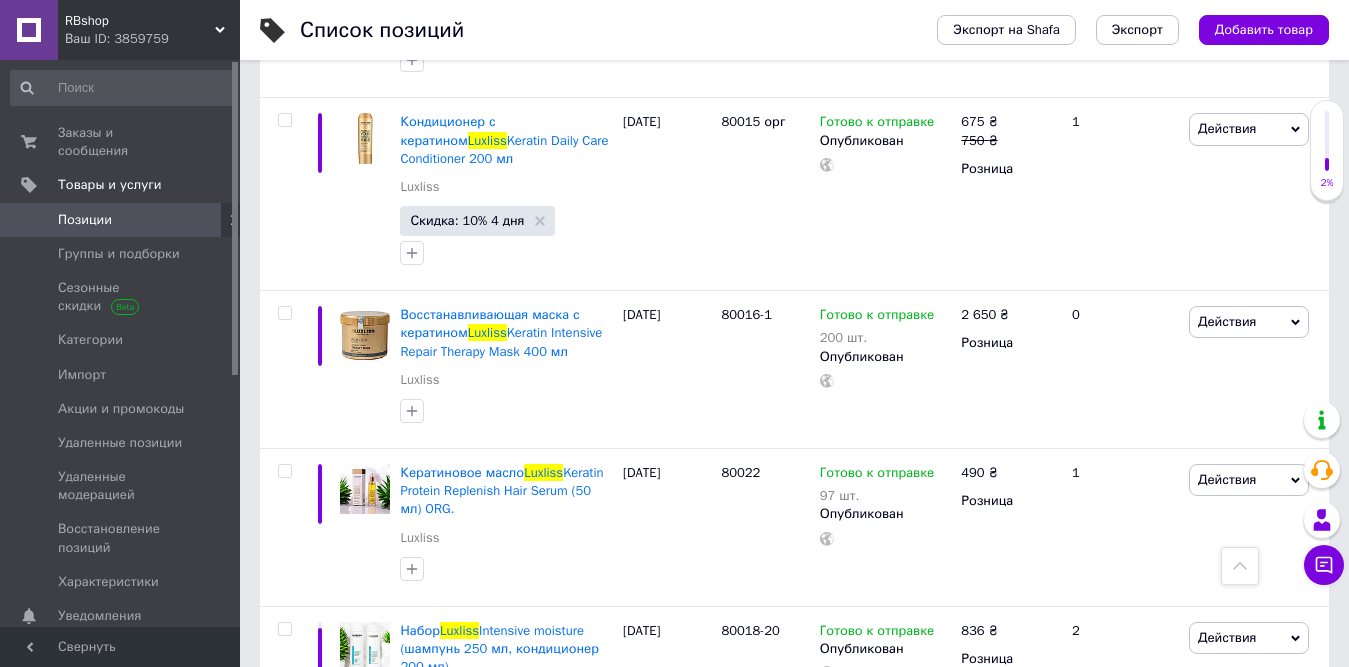 scroll, scrollTop: 16672, scrollLeft: 0, axis: vertical 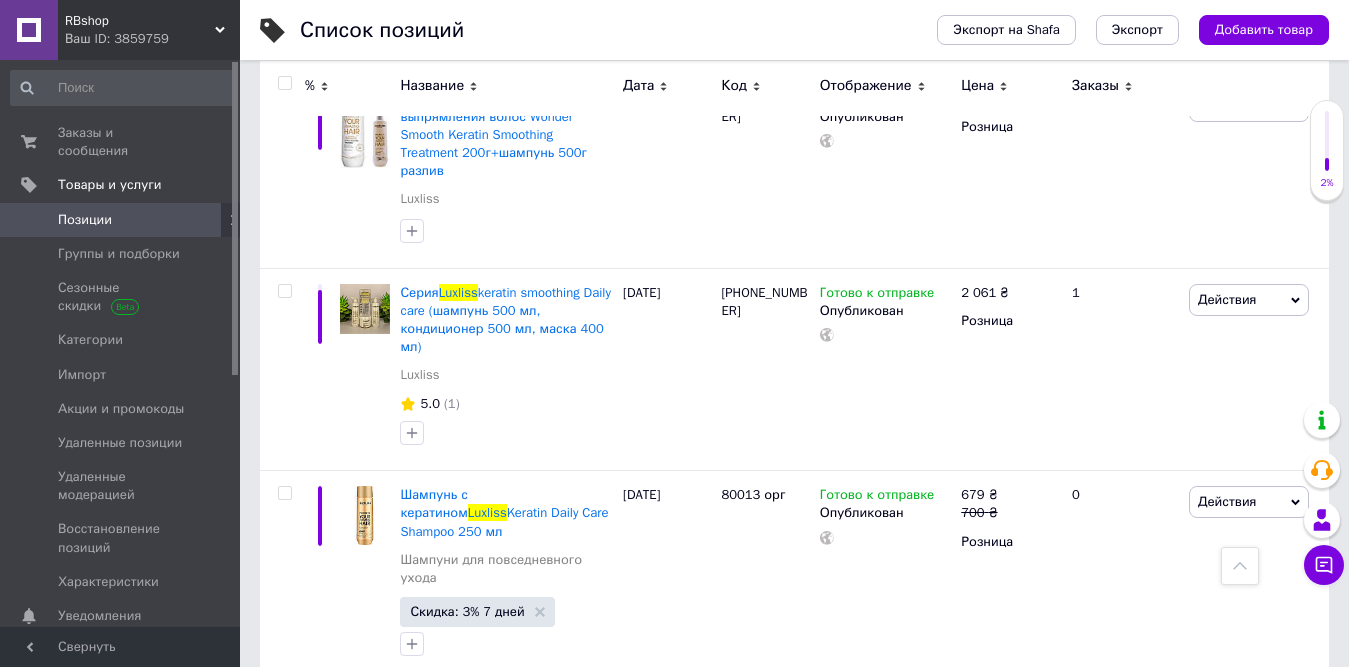 click on "2" at bounding box center [327, 880] 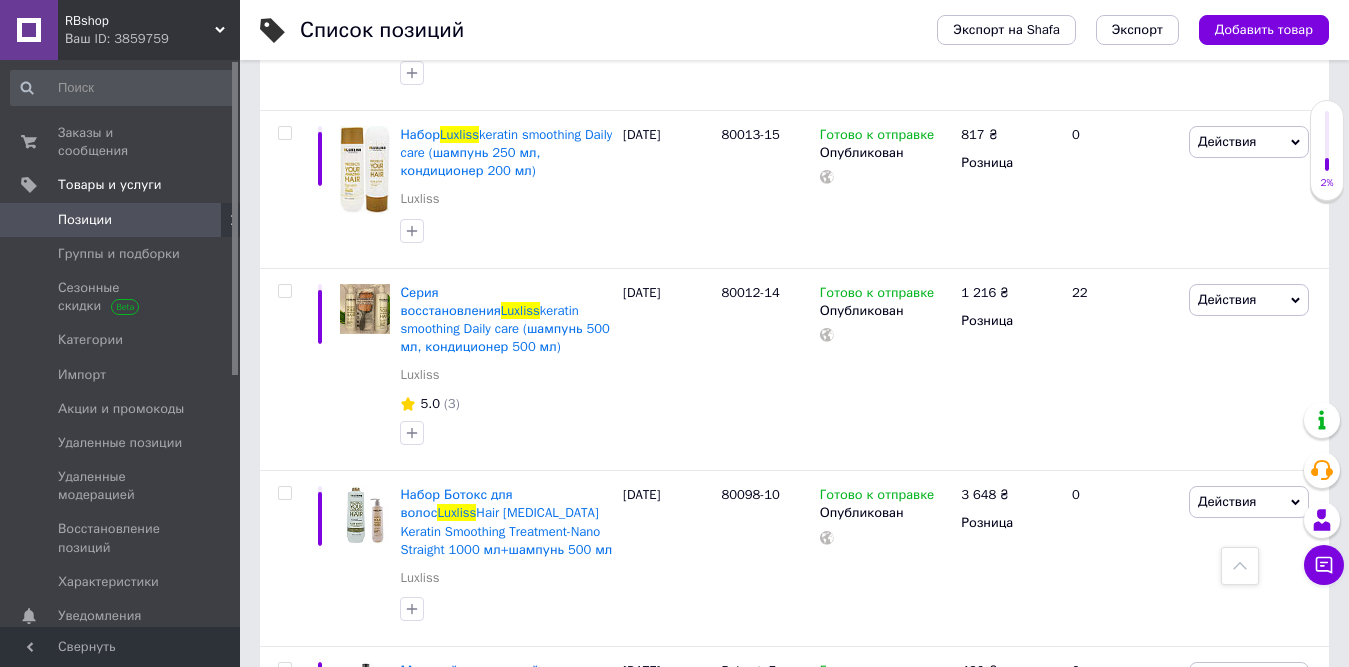 scroll, scrollTop: 3867, scrollLeft: 0, axis: vertical 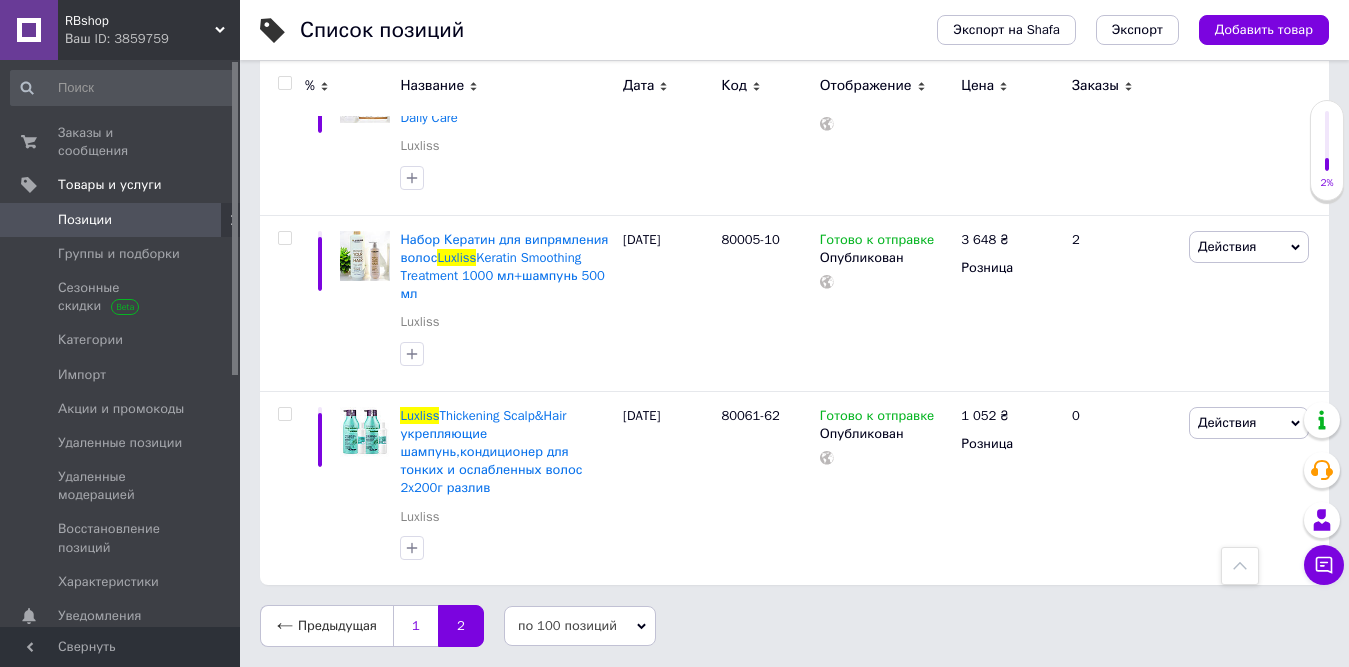 click on "1" at bounding box center (415, 626) 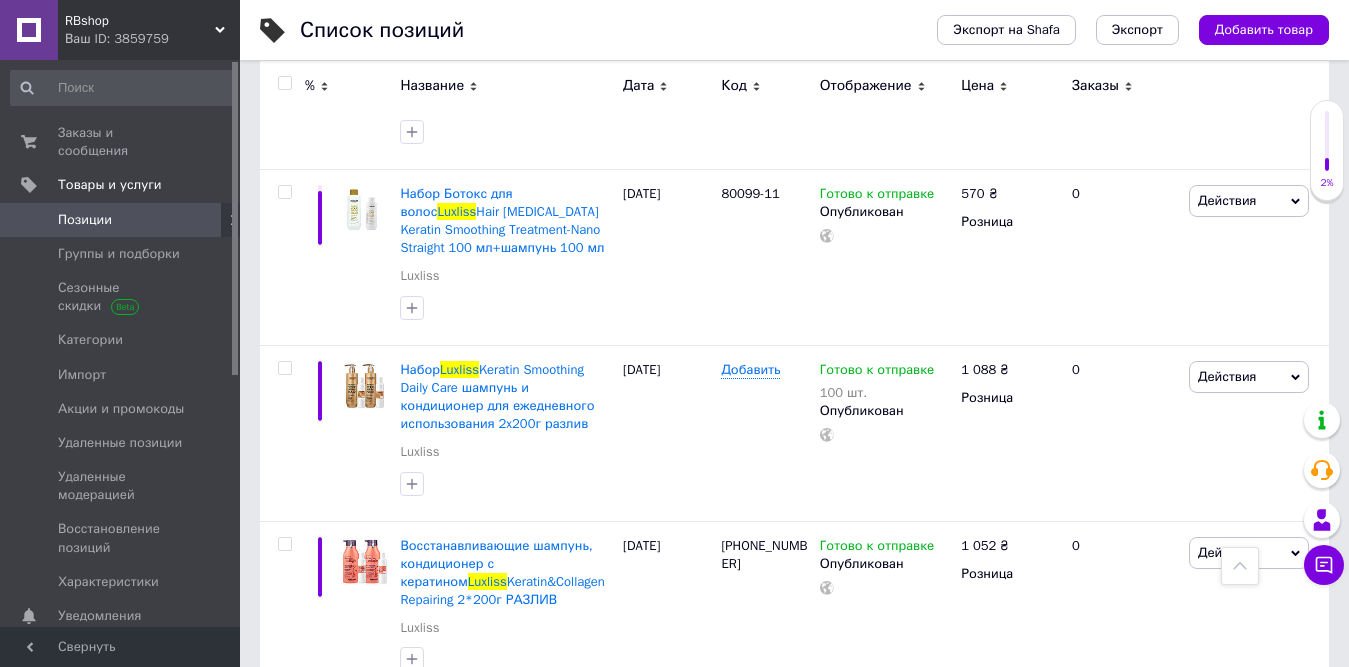 scroll, scrollTop: 0, scrollLeft: 0, axis: both 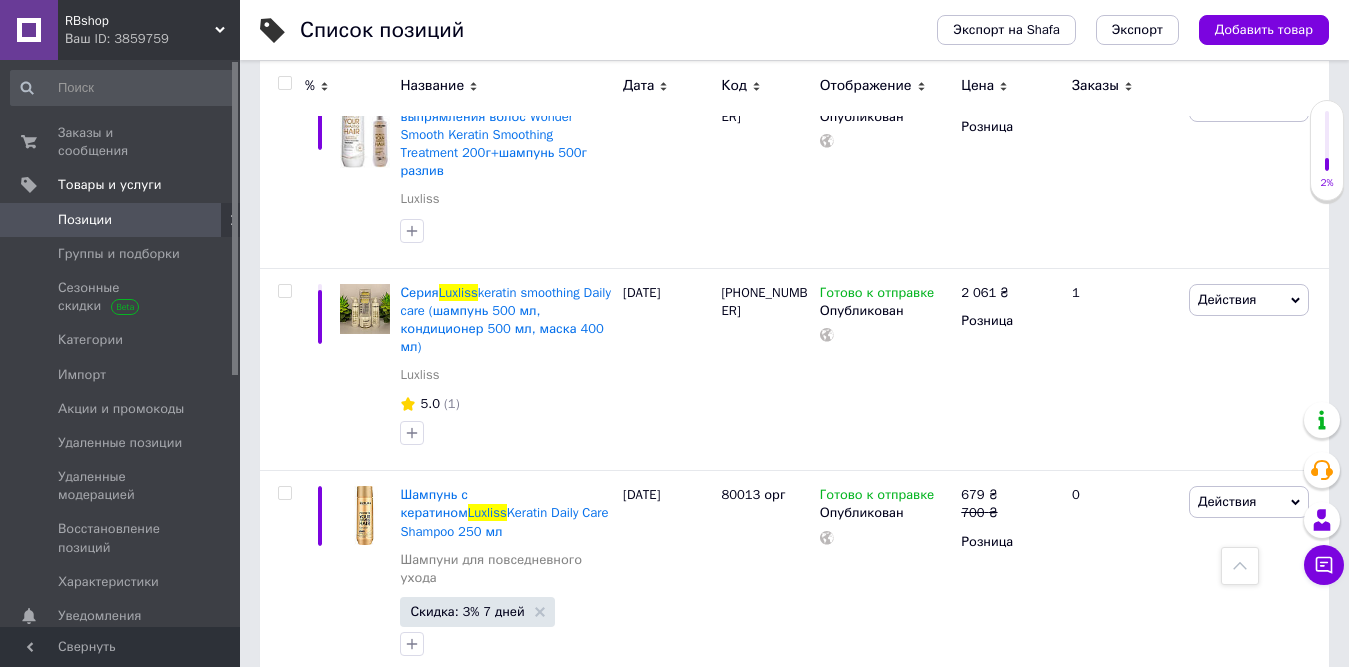 click on "2" at bounding box center (327, 880) 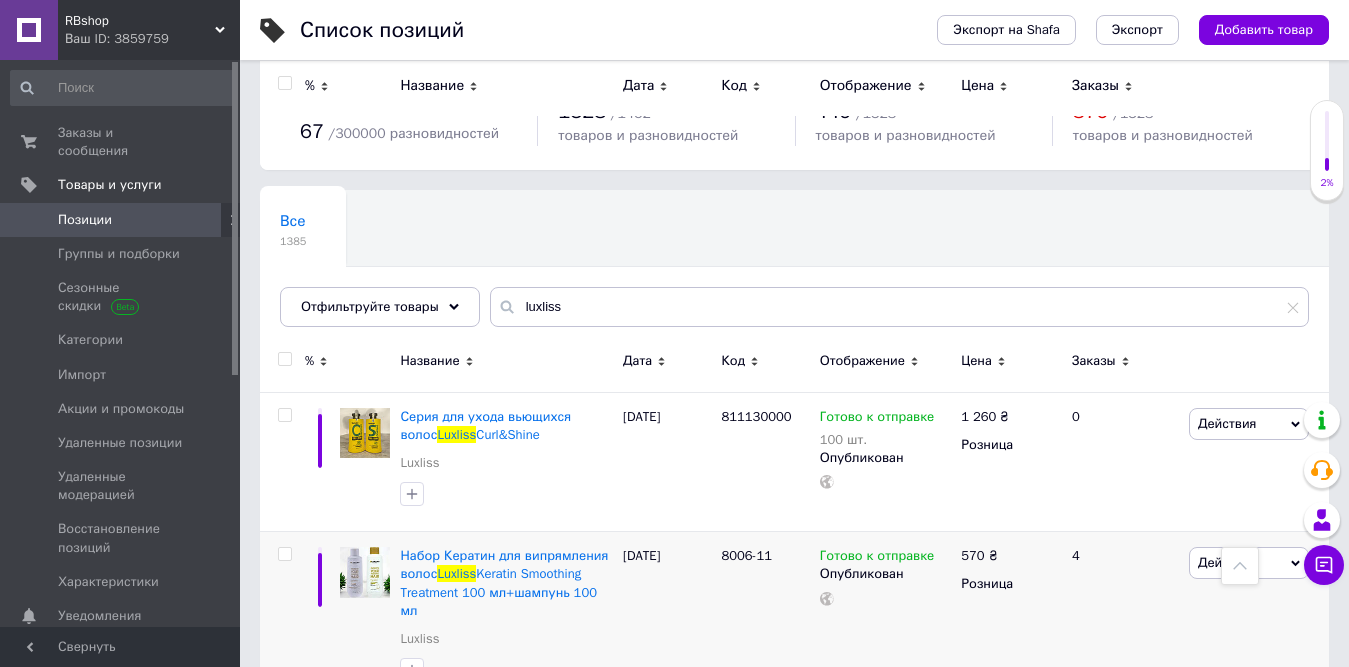 scroll, scrollTop: 0, scrollLeft: 0, axis: both 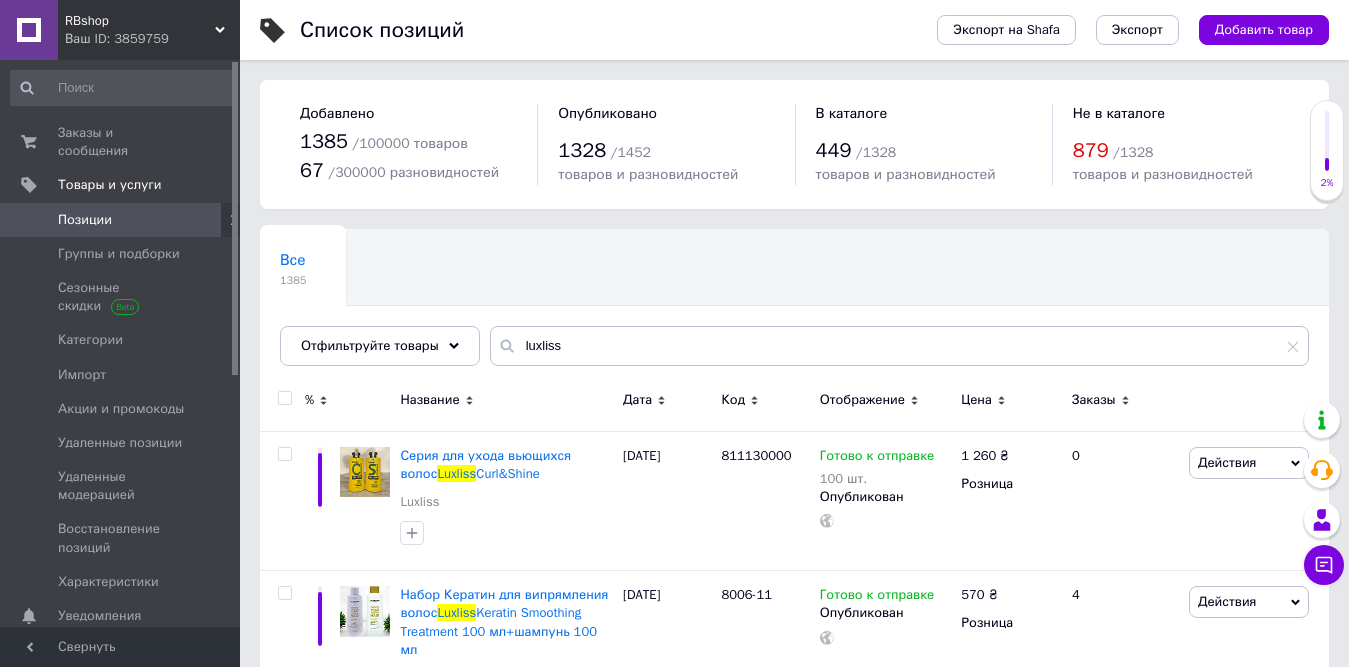 click on "Позиции" at bounding box center [121, 220] 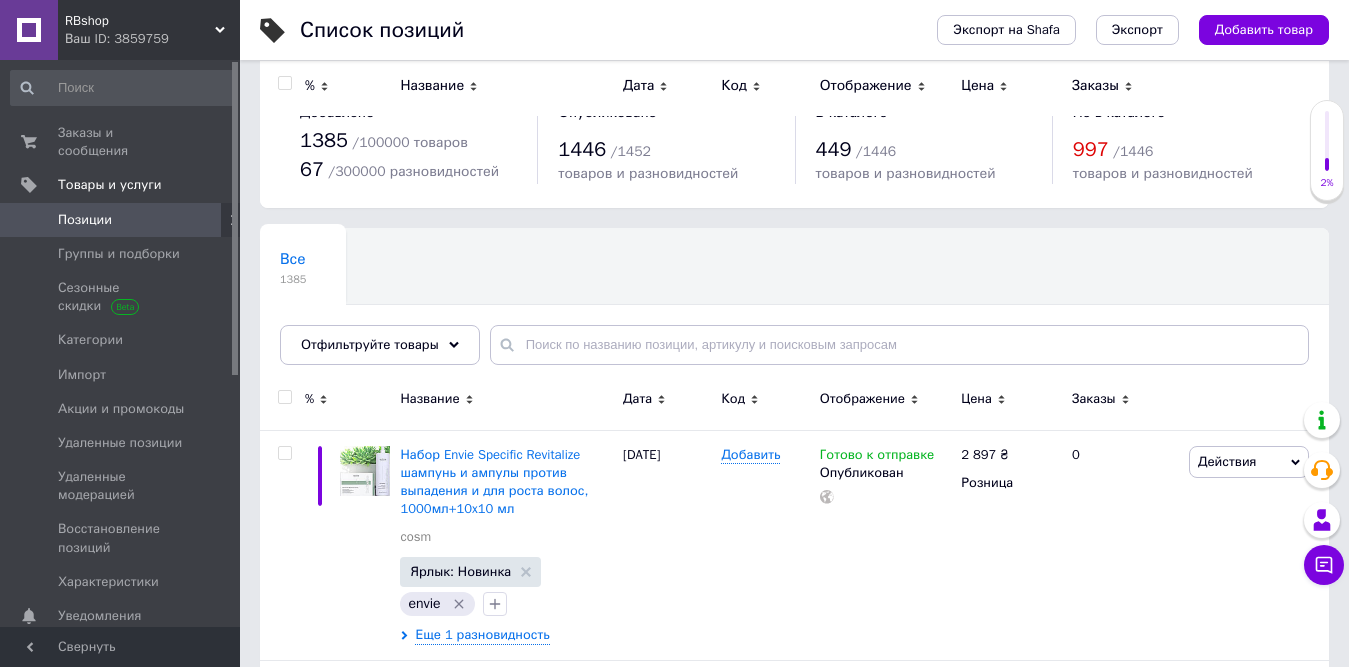 scroll, scrollTop: 0, scrollLeft: 0, axis: both 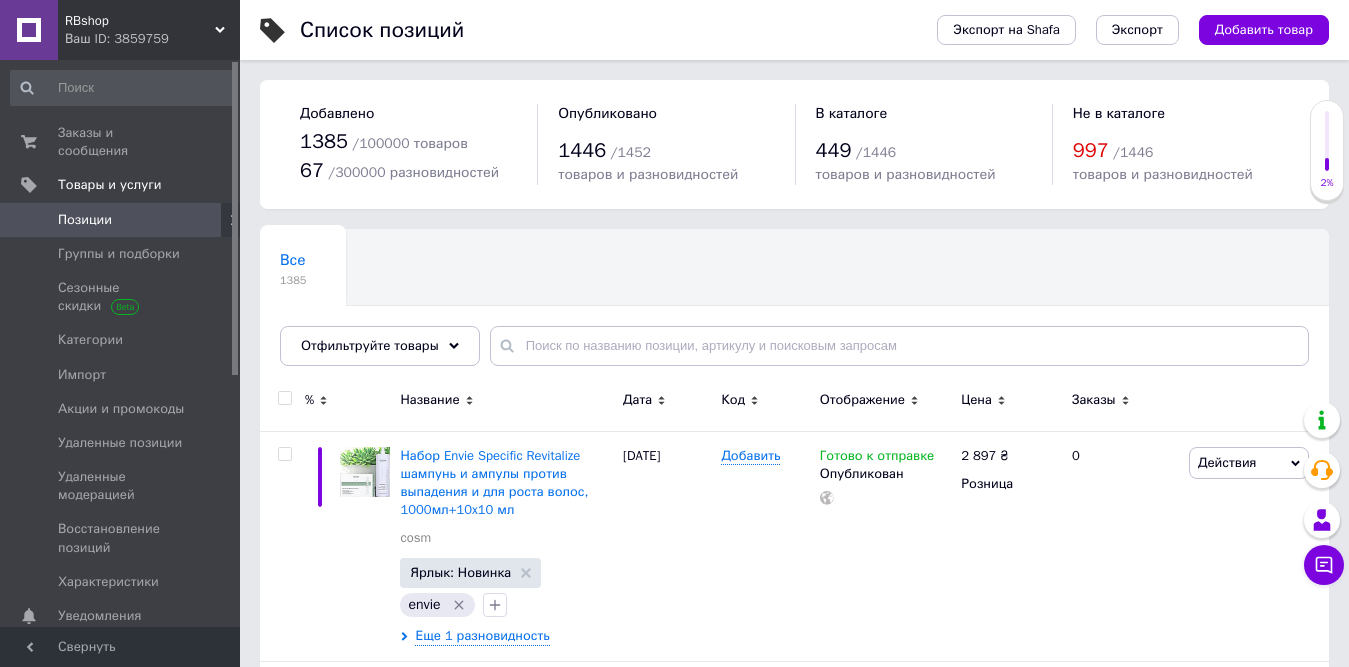 click on "Заказы и сообщения" at bounding box center [121, 142] 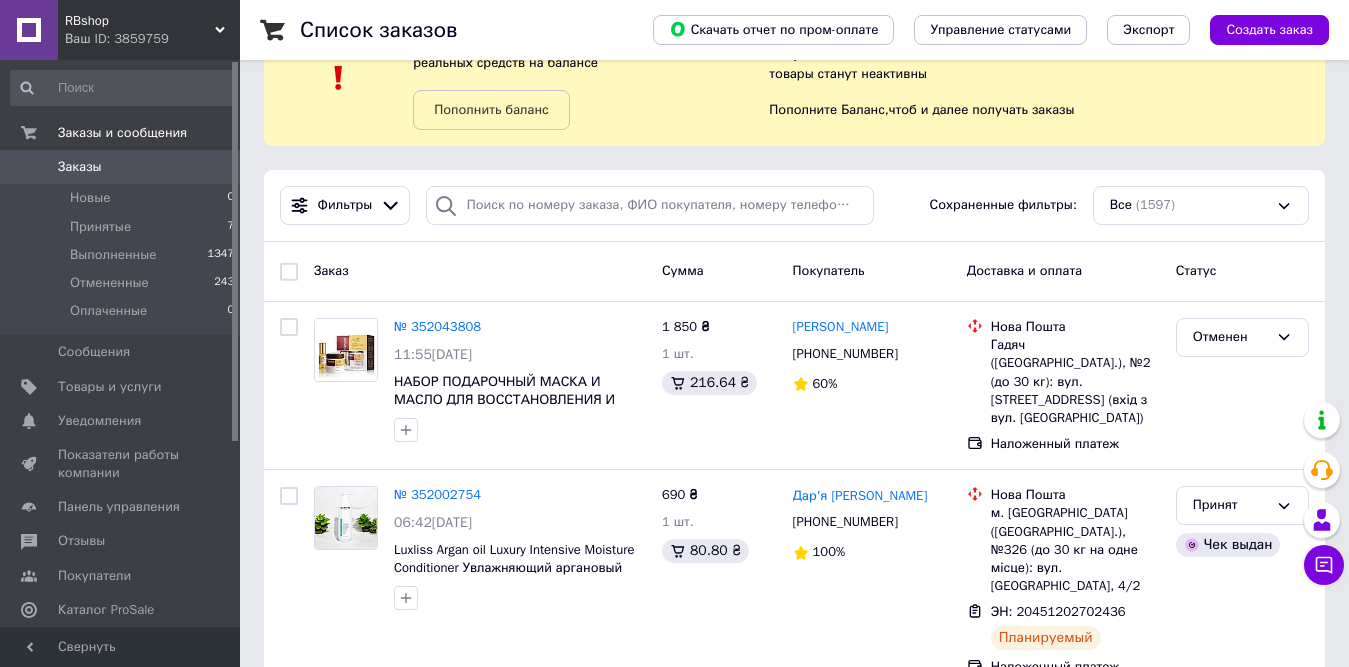 scroll, scrollTop: 0, scrollLeft: 0, axis: both 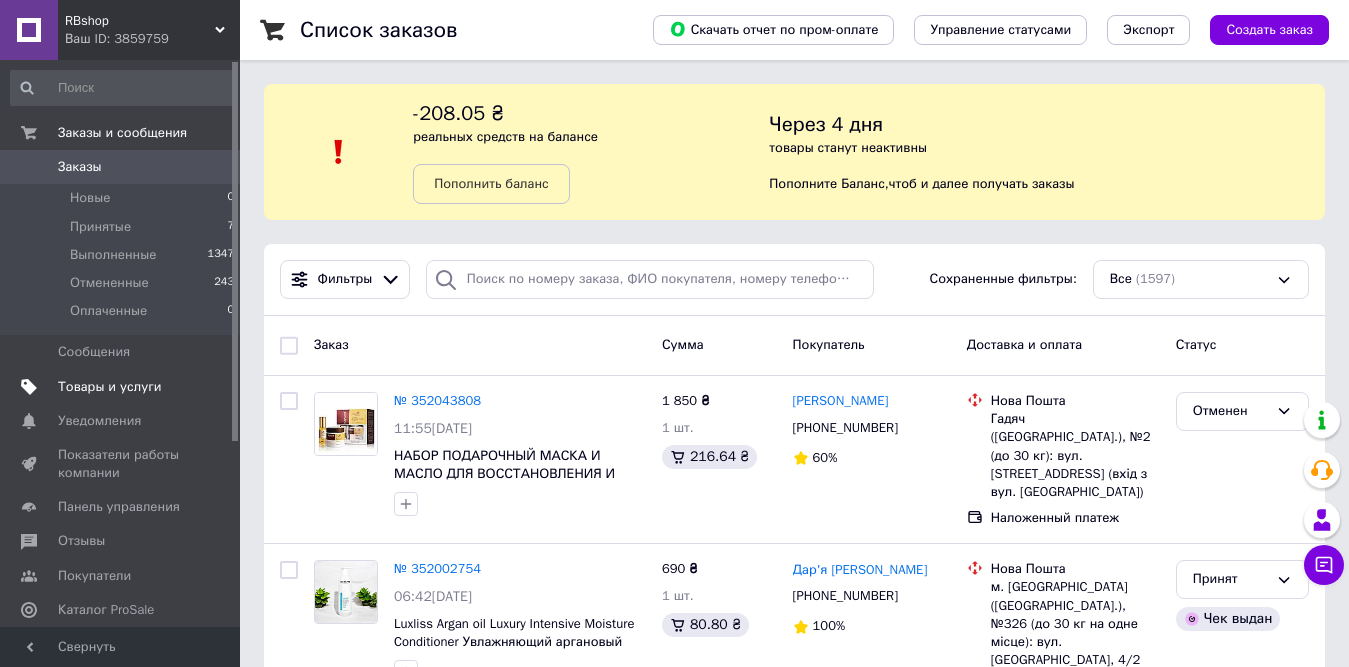 click on "Товары и услуги" at bounding box center (123, 387) 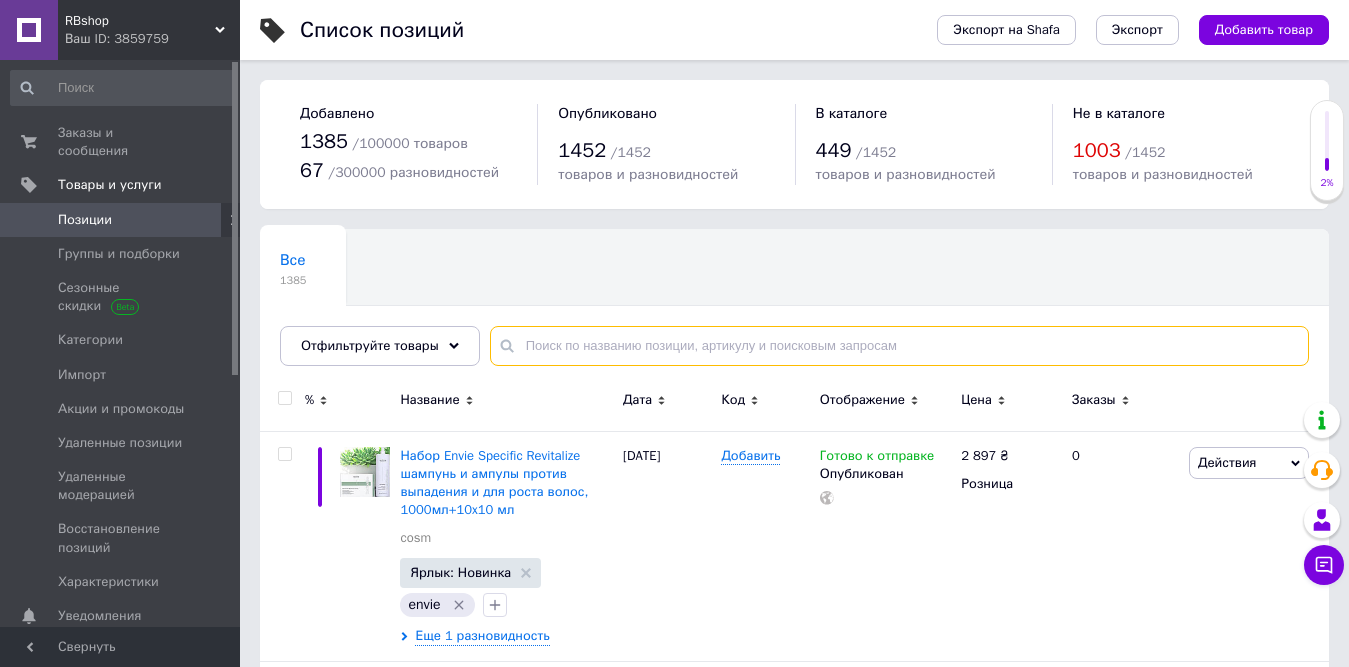 click at bounding box center [899, 346] 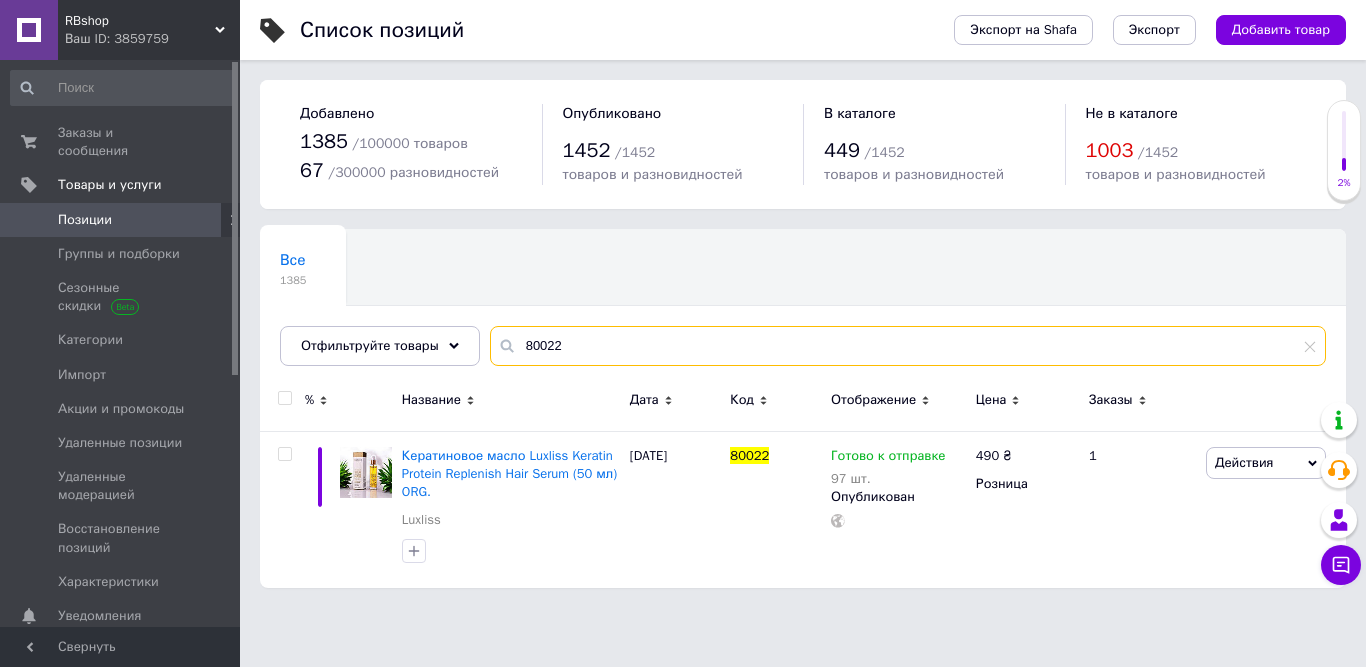 click on "80022" at bounding box center (908, 346) 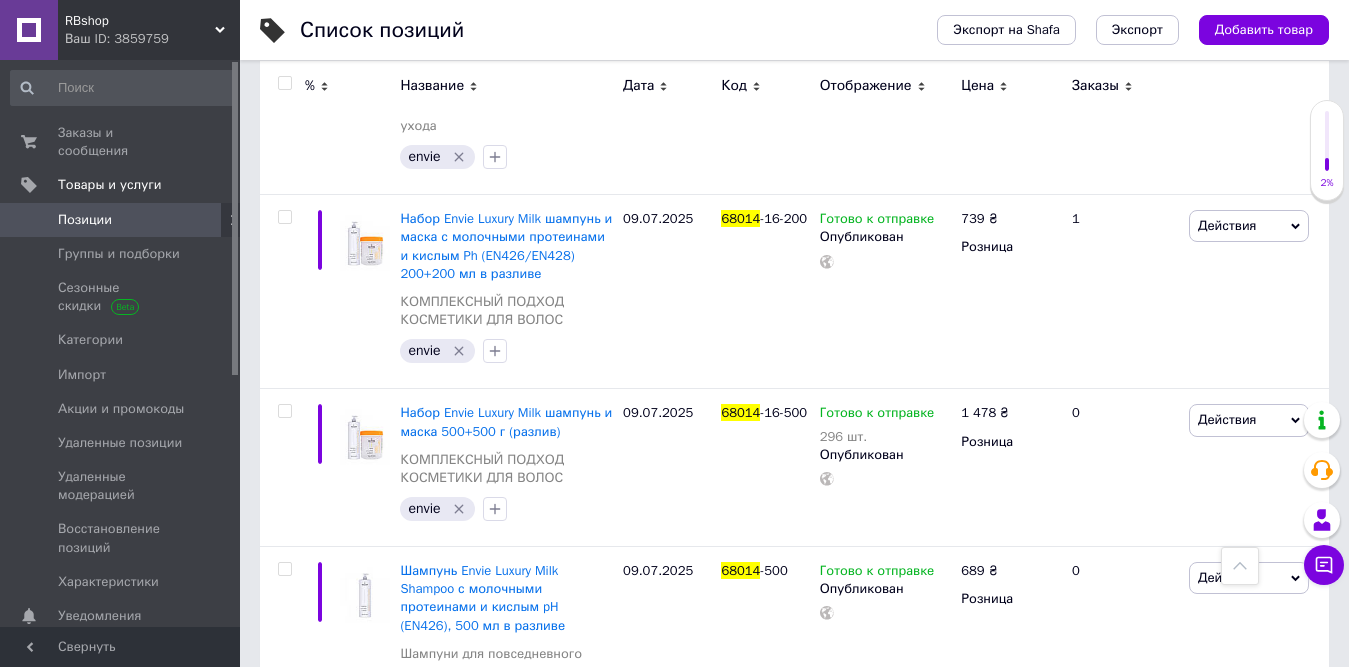 scroll, scrollTop: 904, scrollLeft: 0, axis: vertical 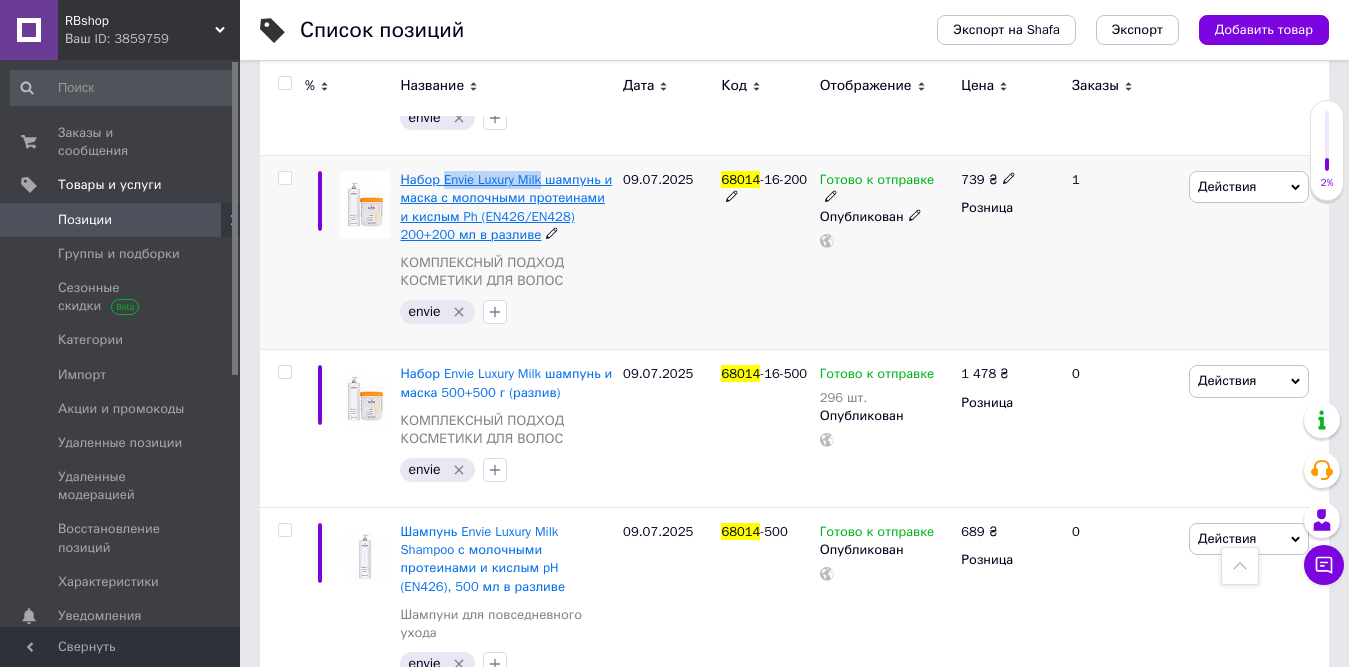 drag, startPoint x: 443, startPoint y: 129, endPoint x: 541, endPoint y: 144, distance: 99.14131 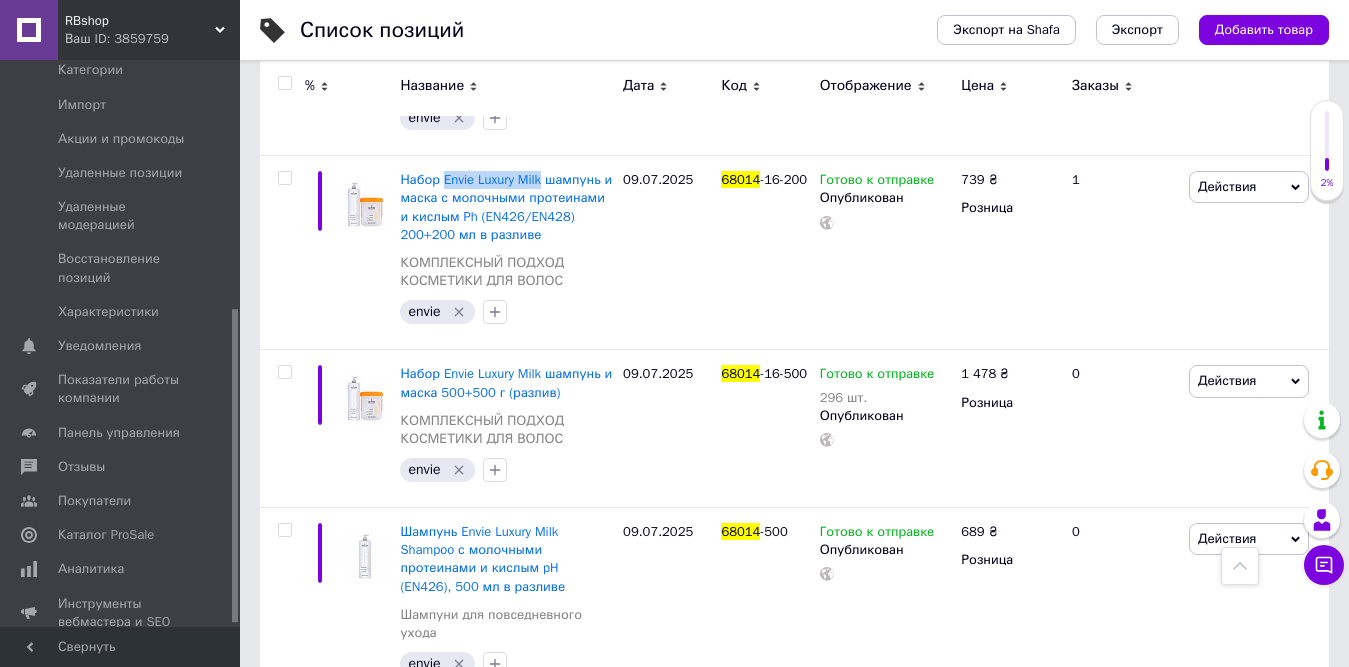 scroll, scrollTop: 453, scrollLeft: 0, axis: vertical 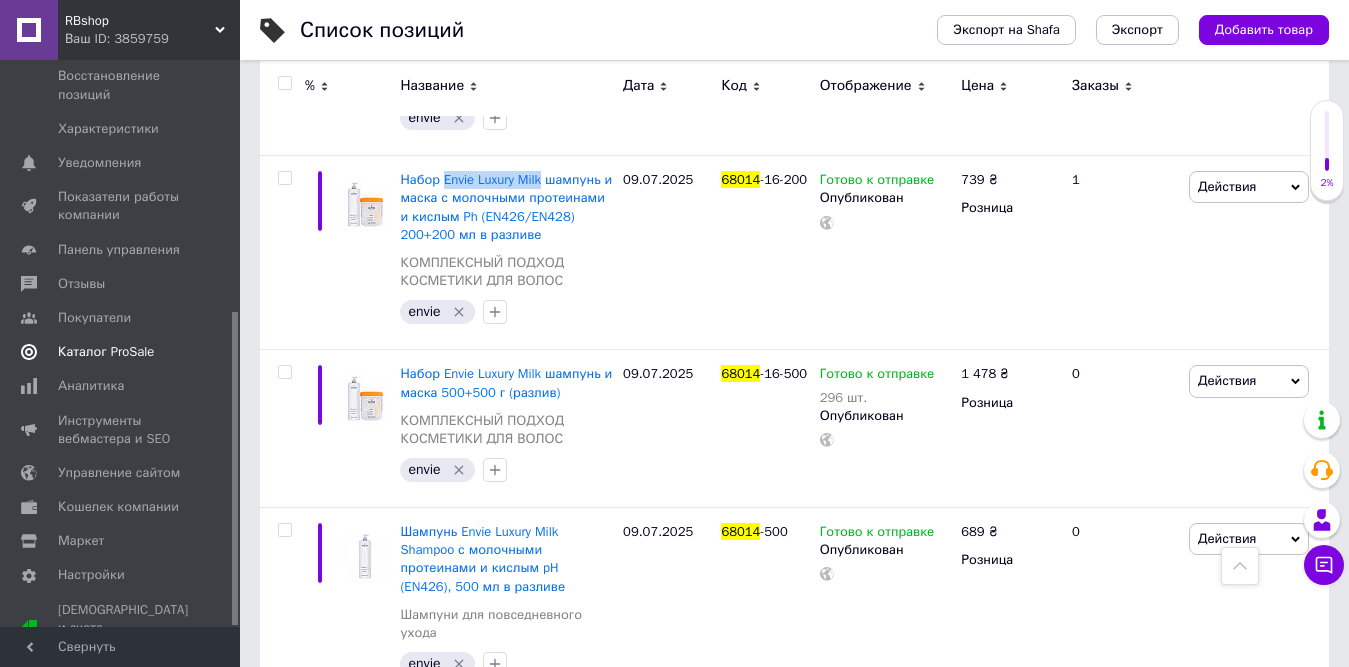 click on "Каталог ProSale" at bounding box center (123, 352) 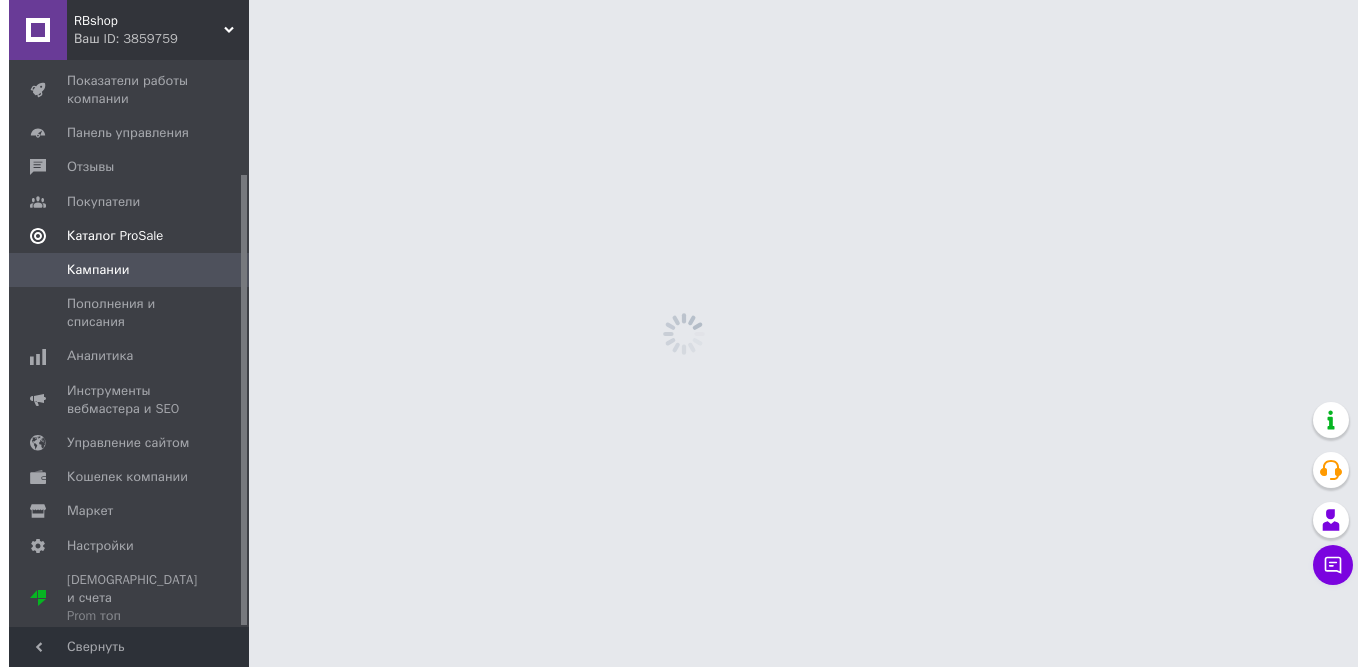 scroll, scrollTop: 0, scrollLeft: 0, axis: both 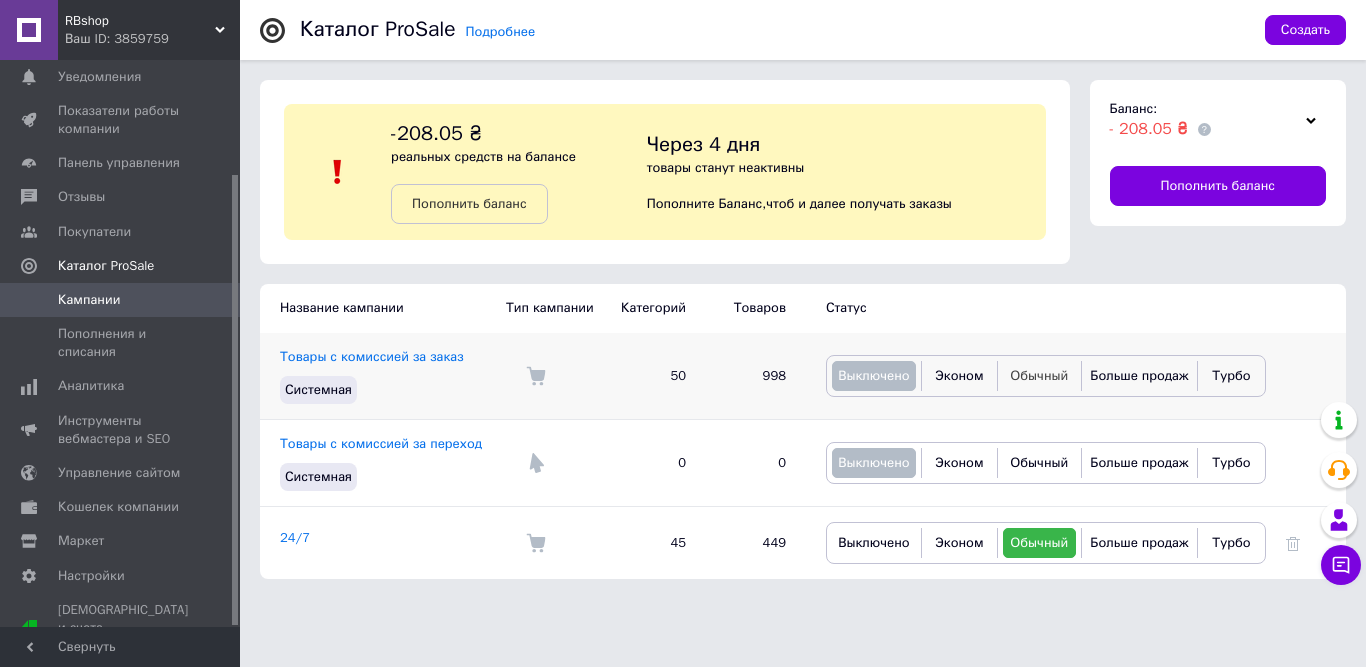 click on "Обычный" at bounding box center [1039, 375] 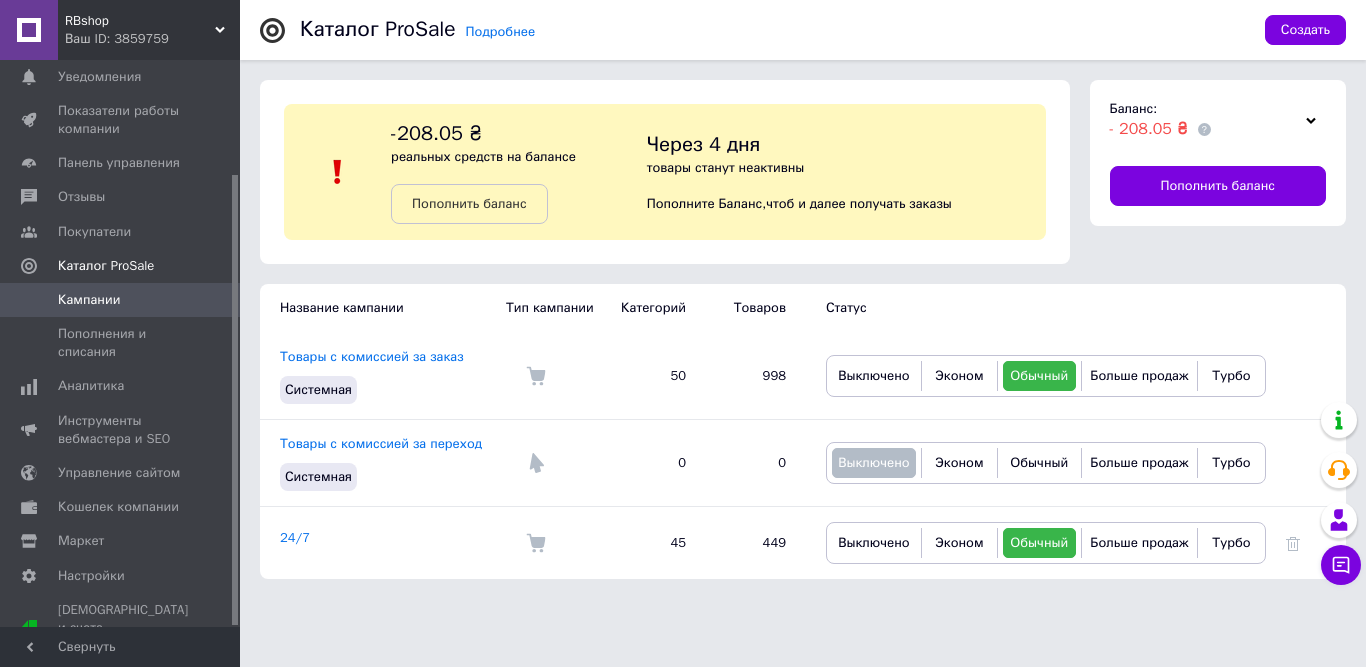 click on "Кампании" at bounding box center (89, 300) 